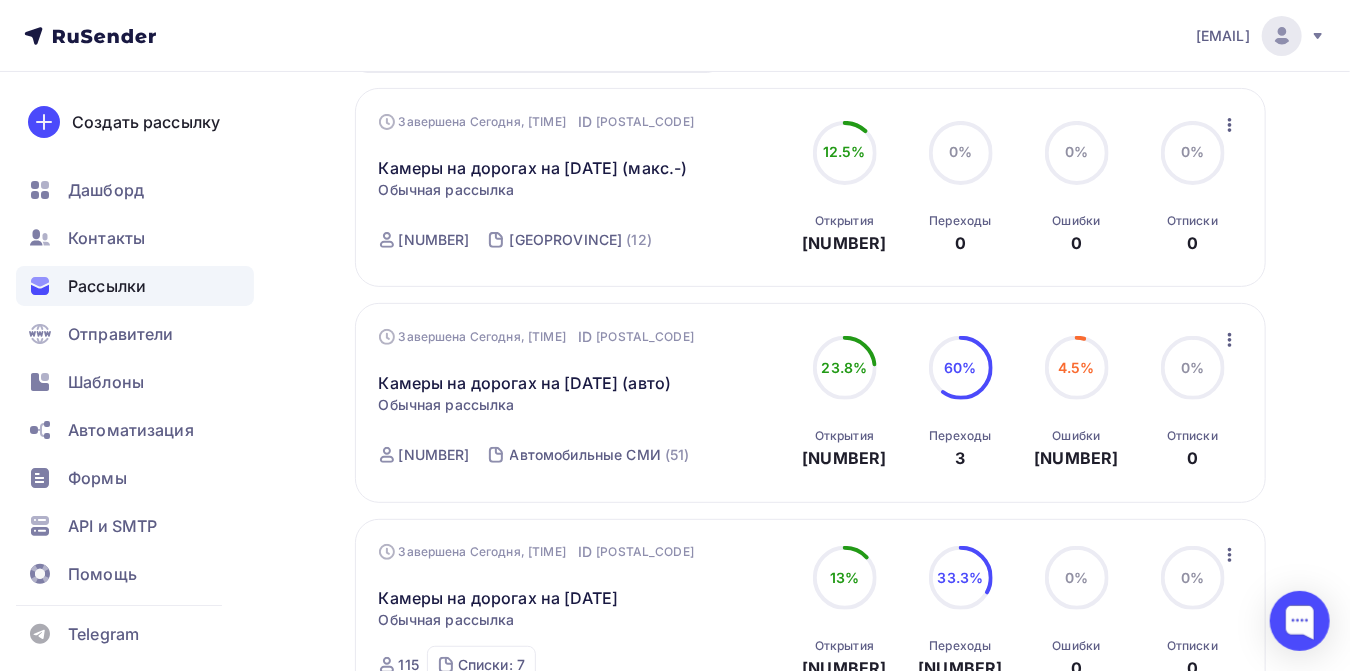 scroll, scrollTop: 0, scrollLeft: 0, axis: both 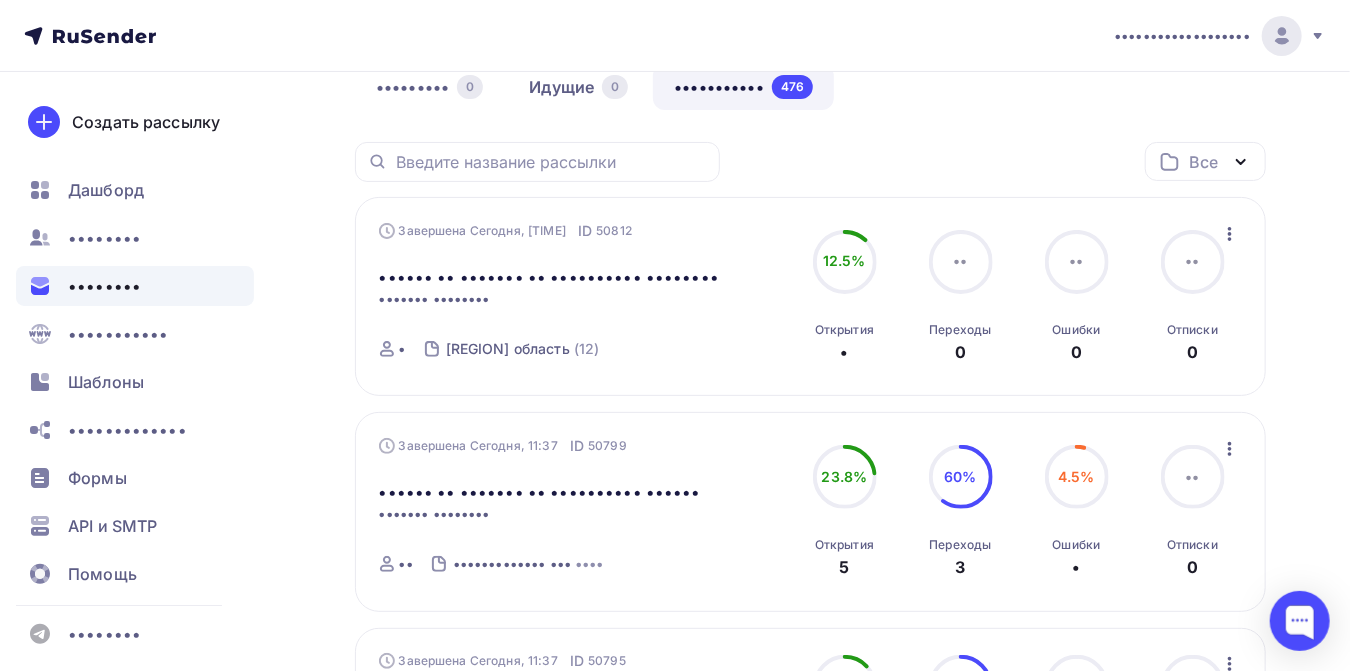 click at bounding box center [1282, 36] 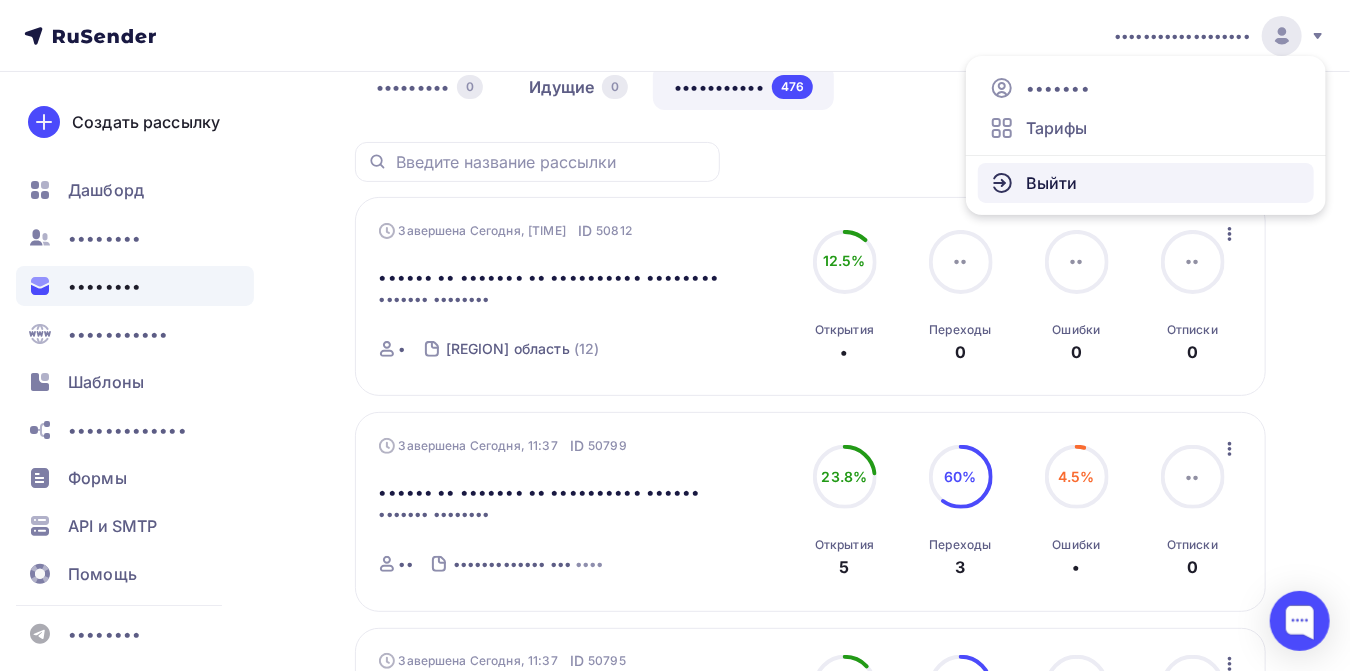 click on "Выйти" at bounding box center [1052, 183] 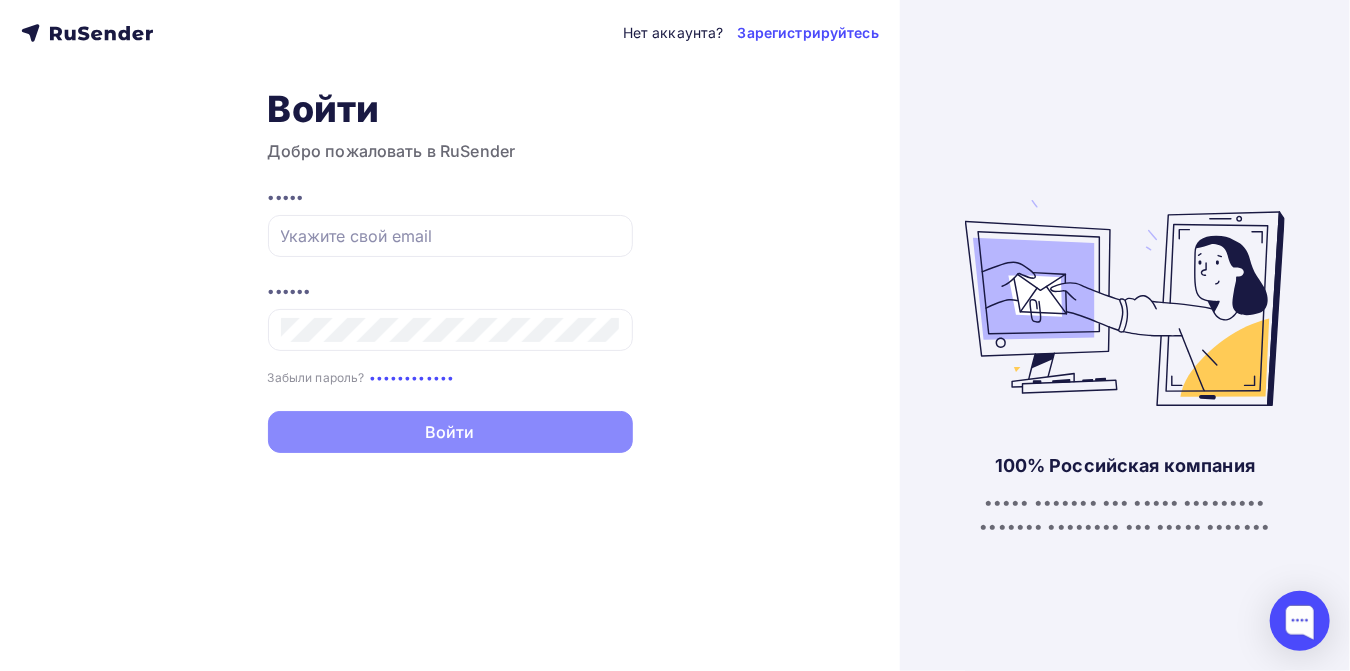 scroll, scrollTop: 0, scrollLeft: 0, axis: both 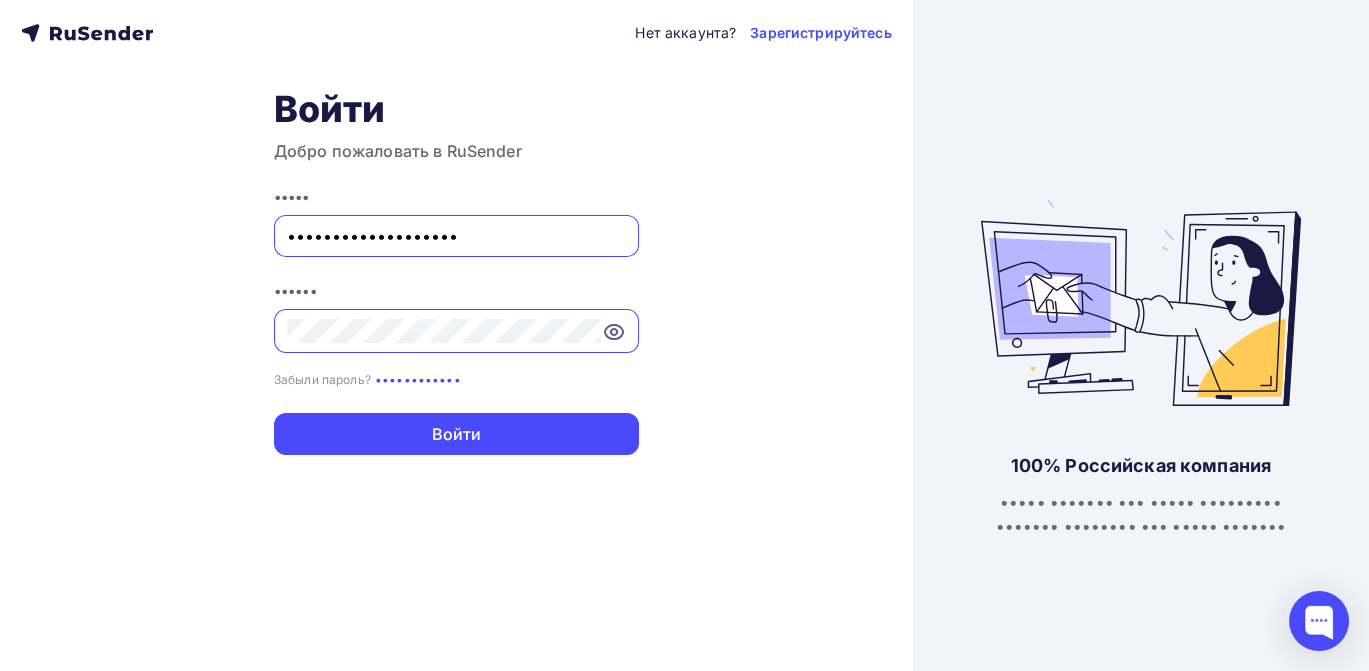 click on "press@promrating.ru" at bounding box center (456, 236) 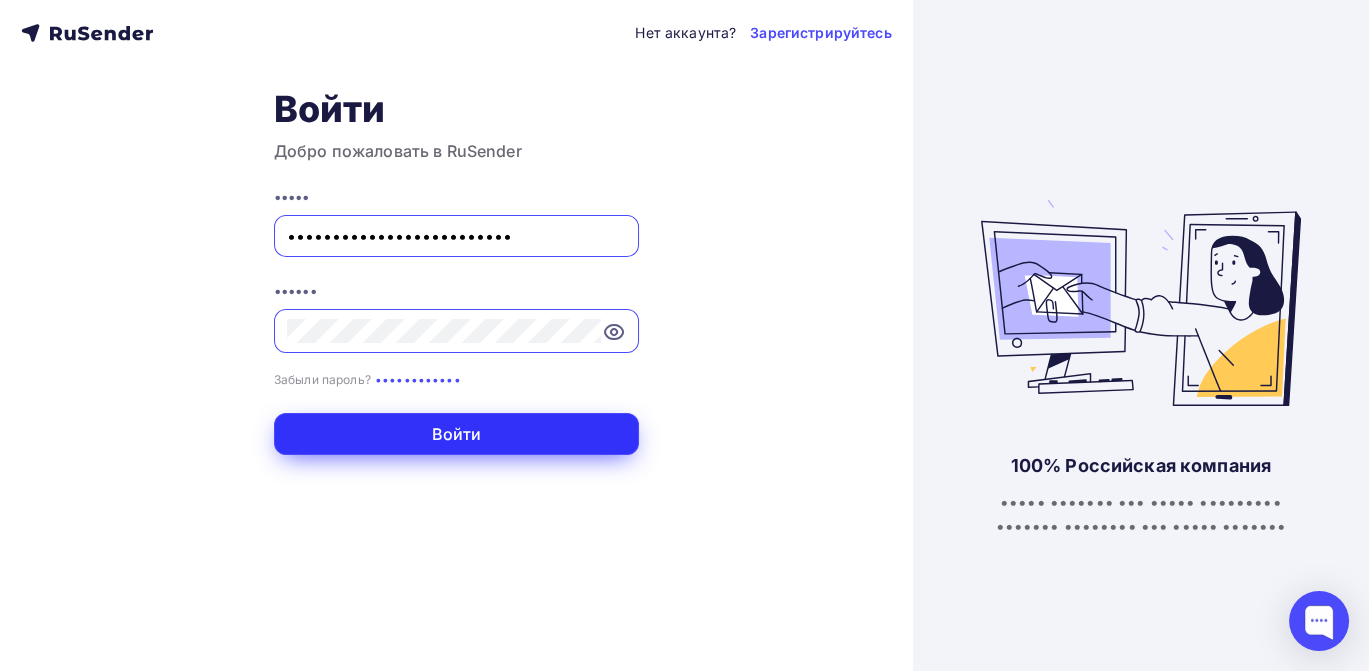 click on "Войти" at bounding box center (456, 434) 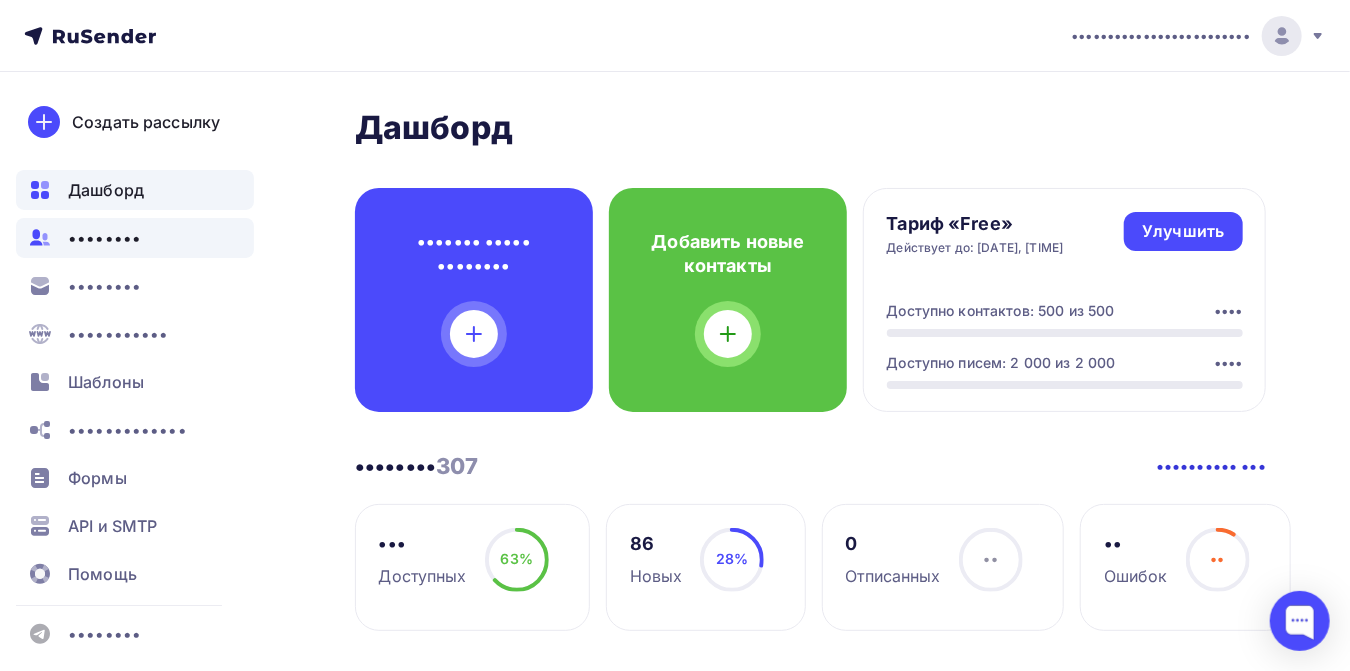 click on "Контакты" at bounding box center (104, 238) 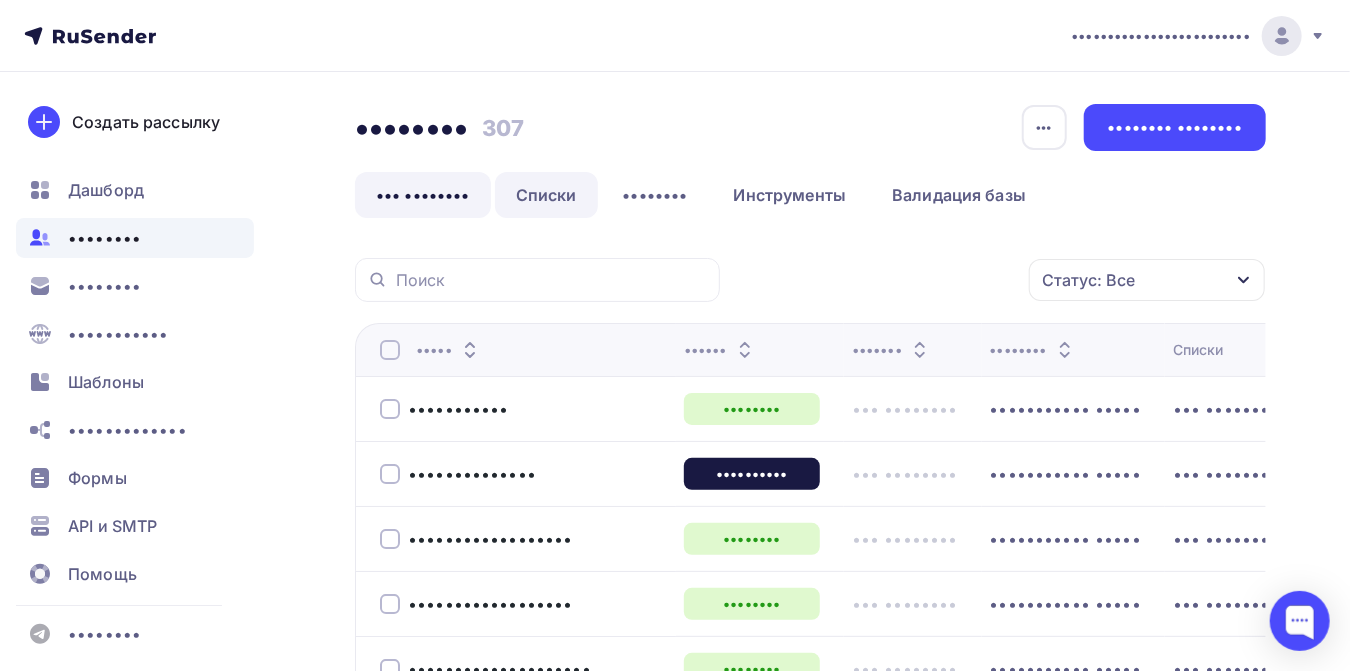 click on "Списки" at bounding box center [546, 195] 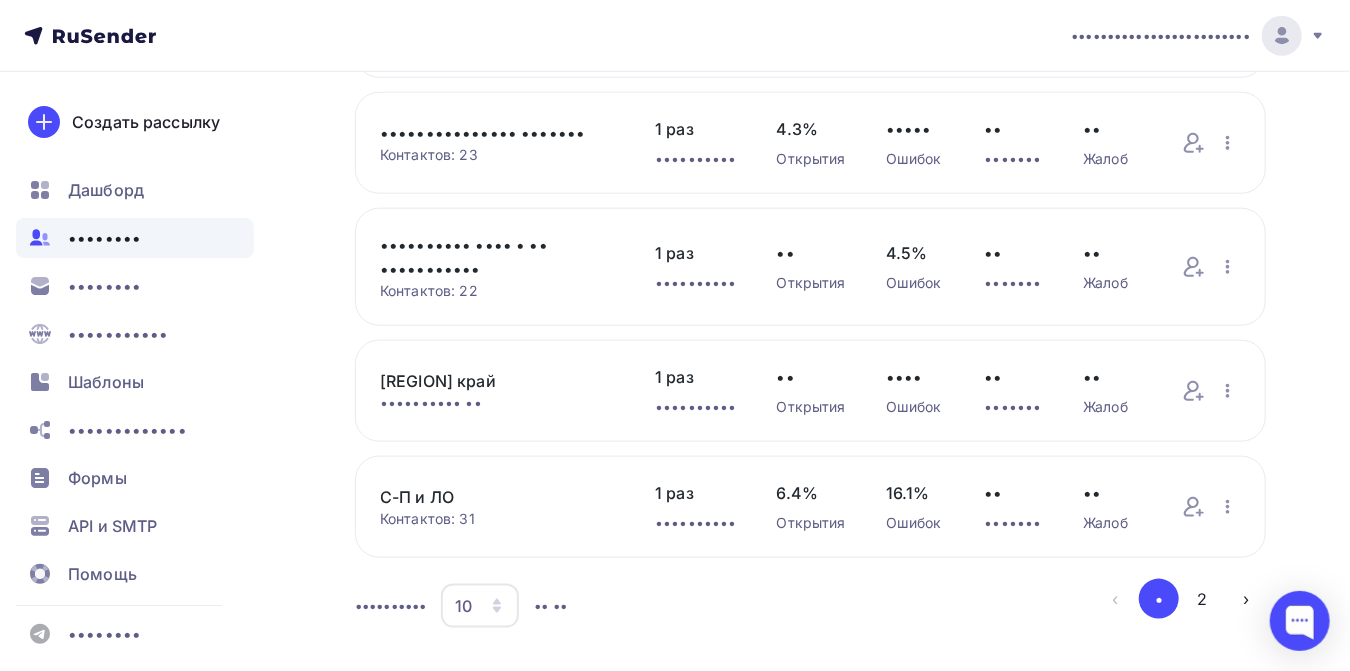 scroll, scrollTop: 888, scrollLeft: 0, axis: vertical 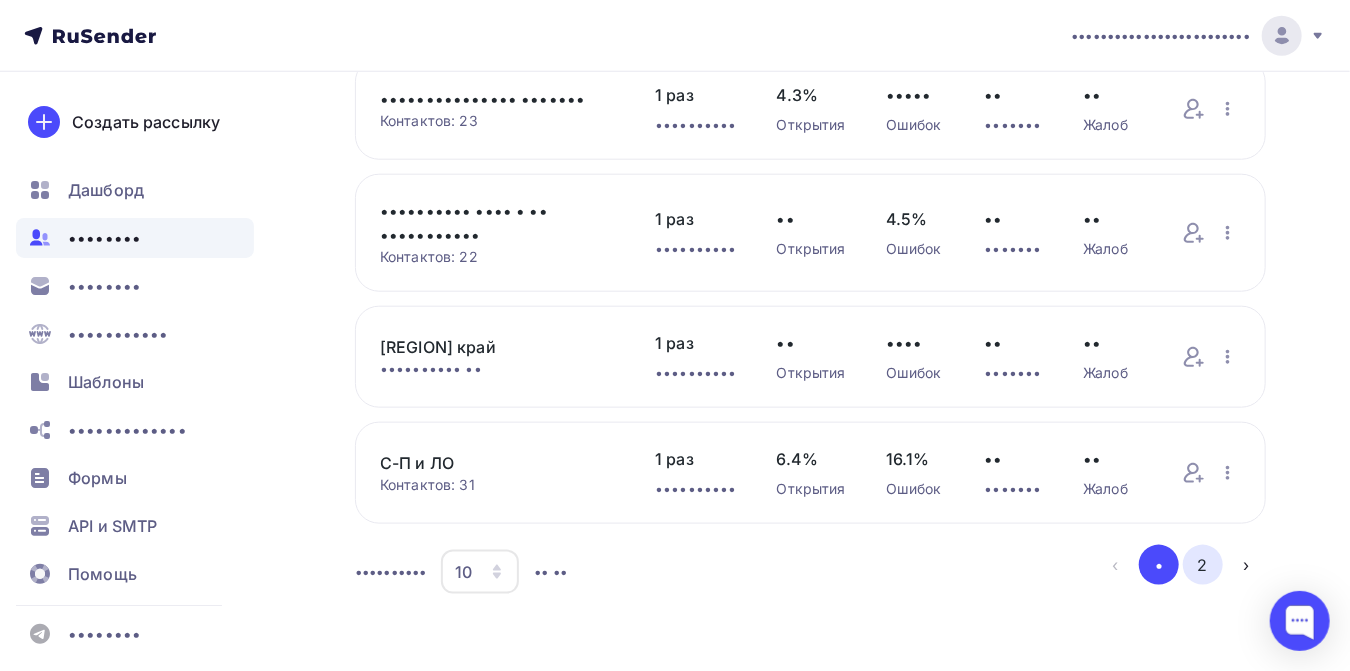 click on "2" at bounding box center [1203, 565] 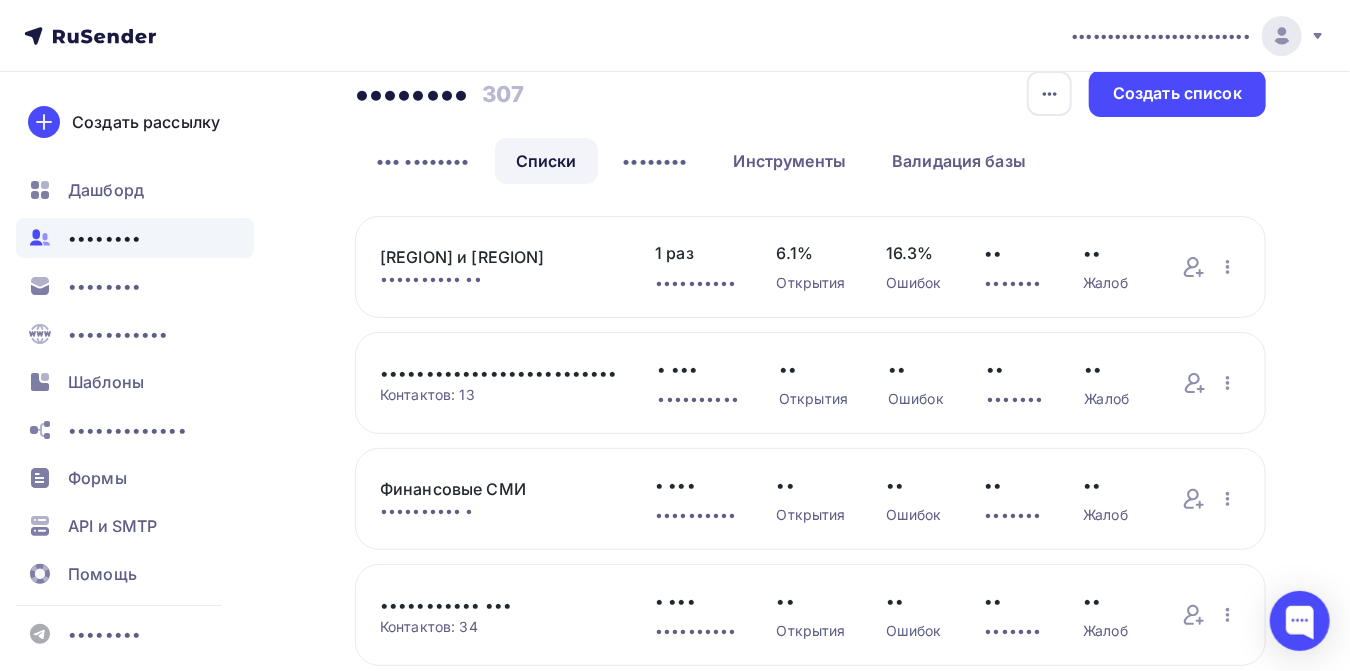 scroll, scrollTop: 0, scrollLeft: 0, axis: both 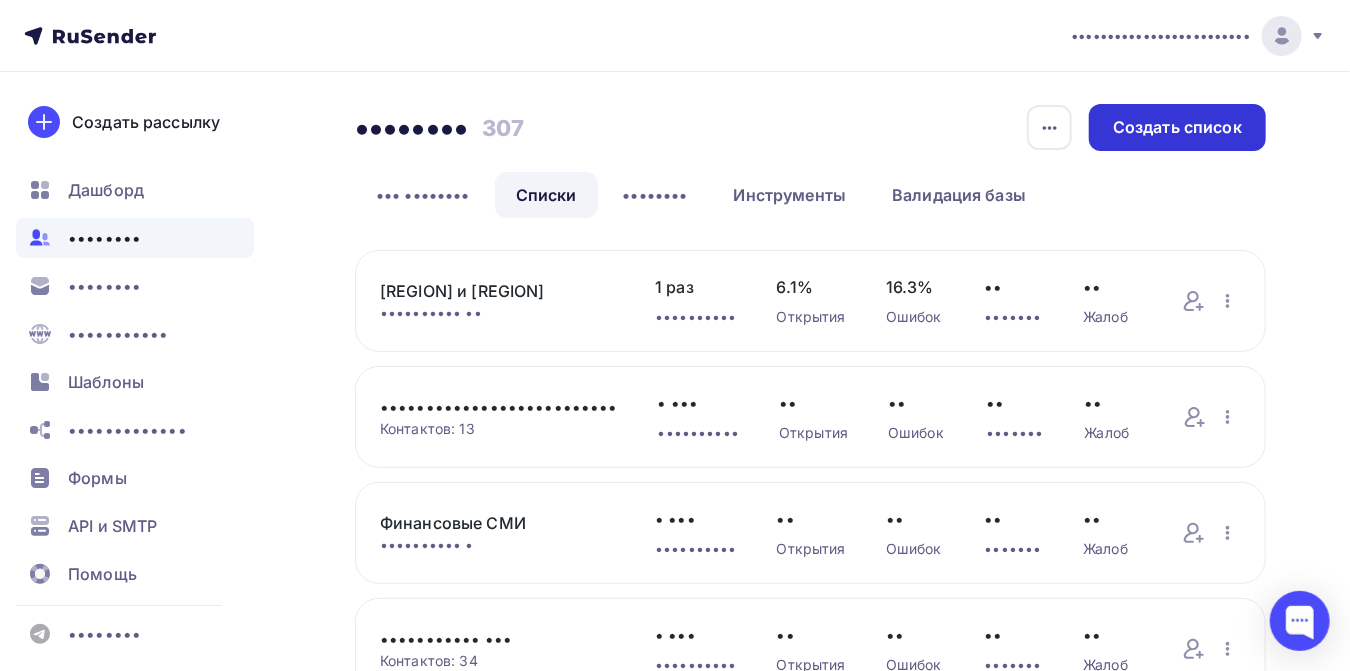 click on "Создать список" at bounding box center [1177, 127] 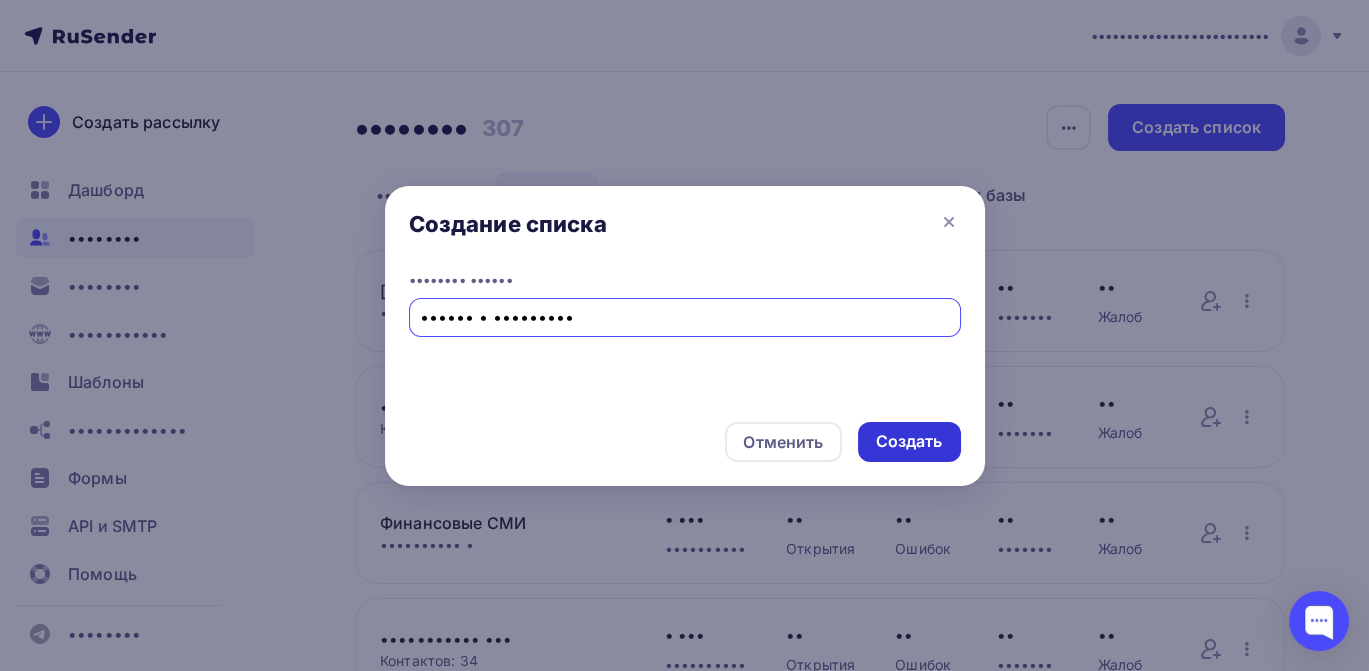 type on "Писали о мигрантах" 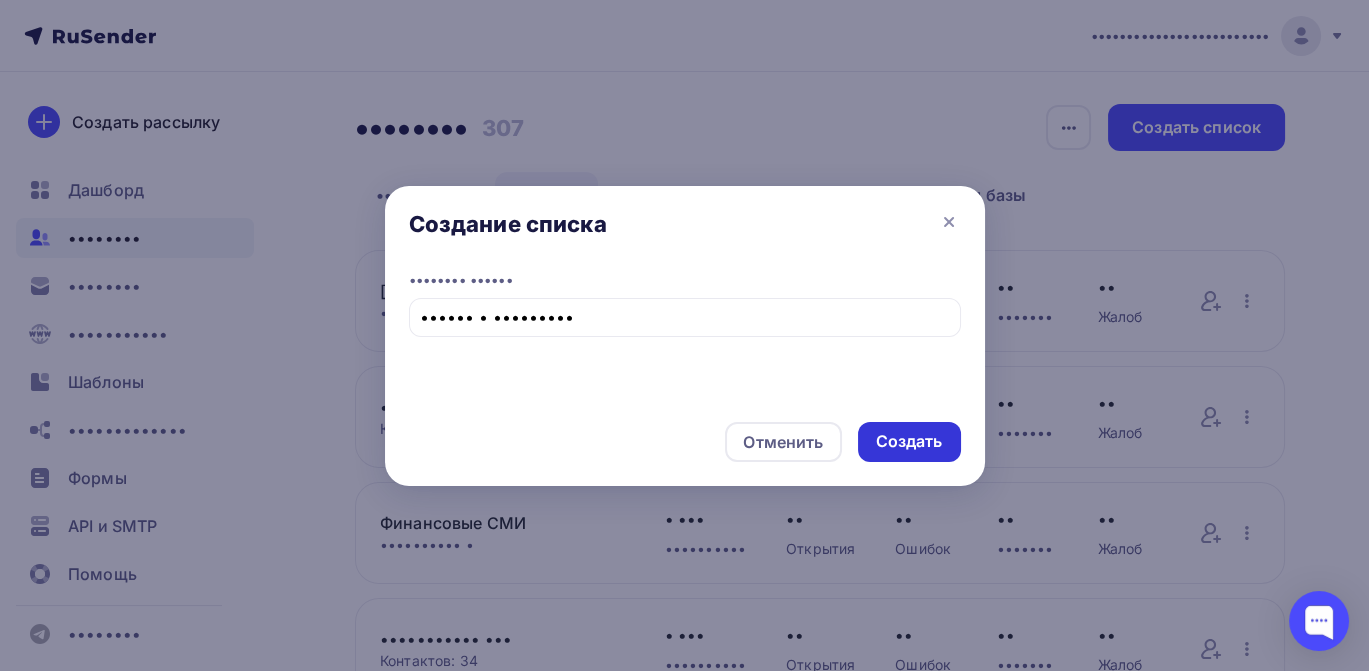 click on "Создать" at bounding box center [909, 441] 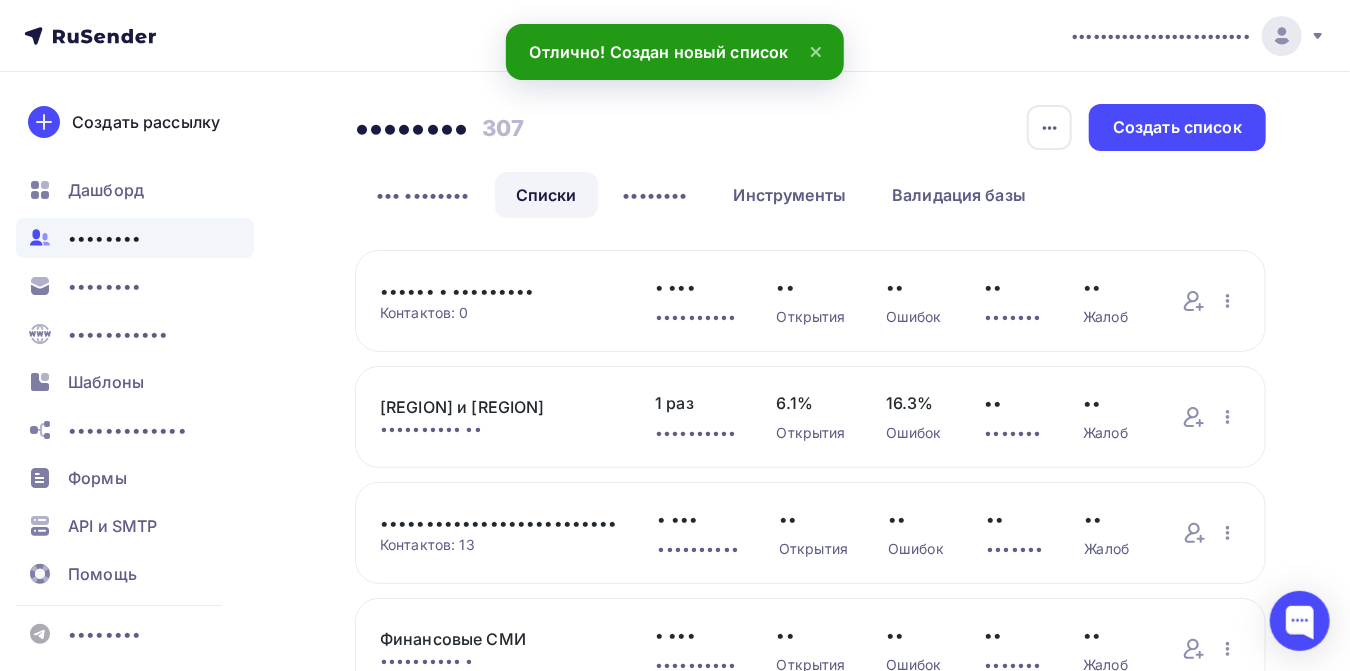 click on "Писали о мигрантах" at bounding box center [497, 291] 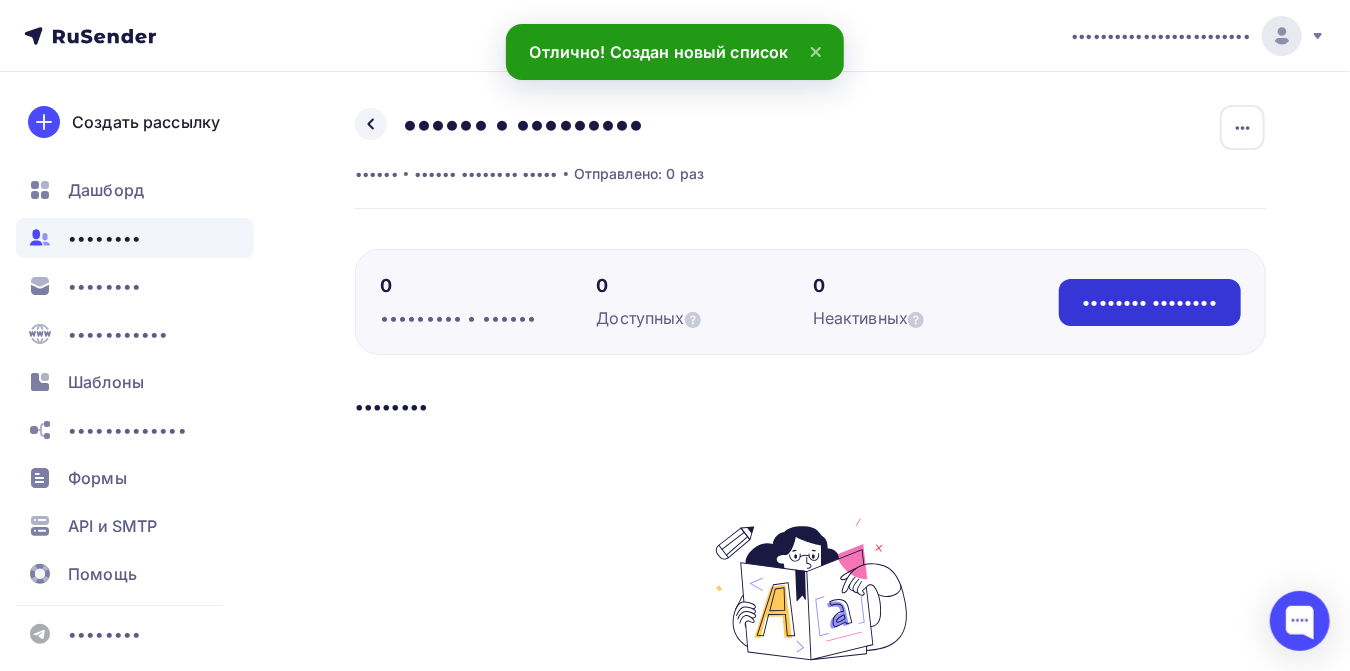 click on "Добавить контакты" at bounding box center [1150, 302] 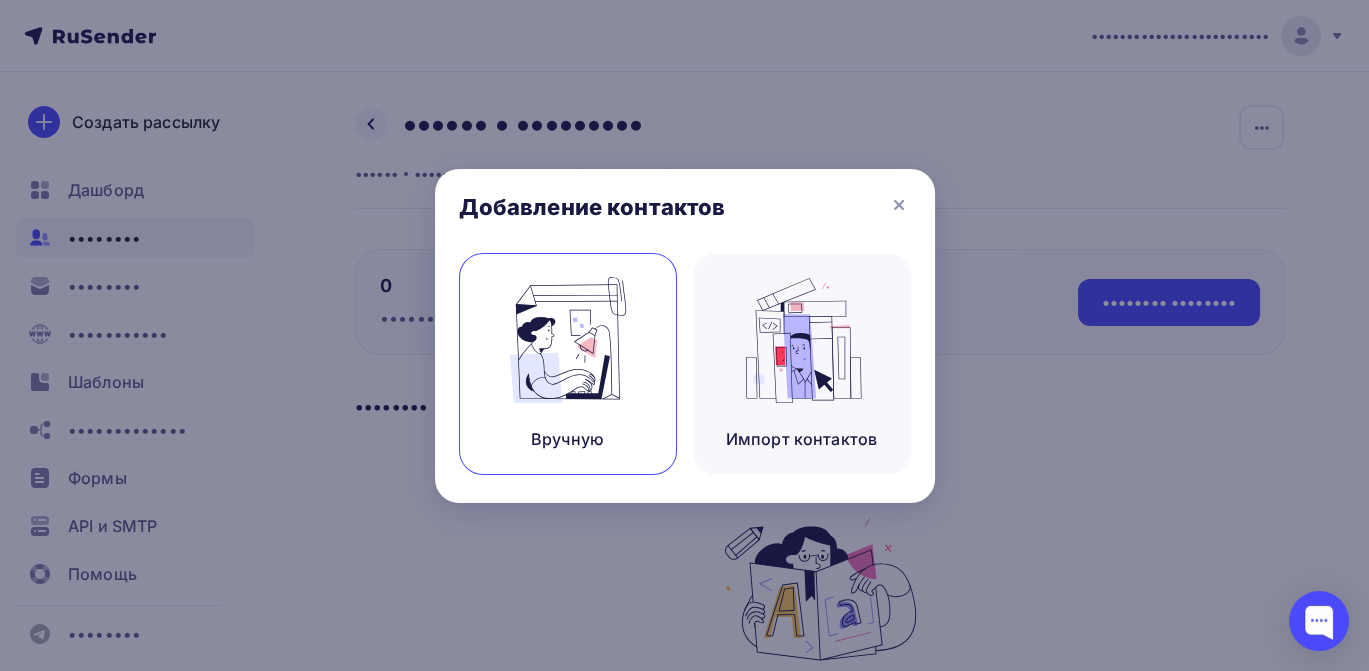 click at bounding box center (568, 340) 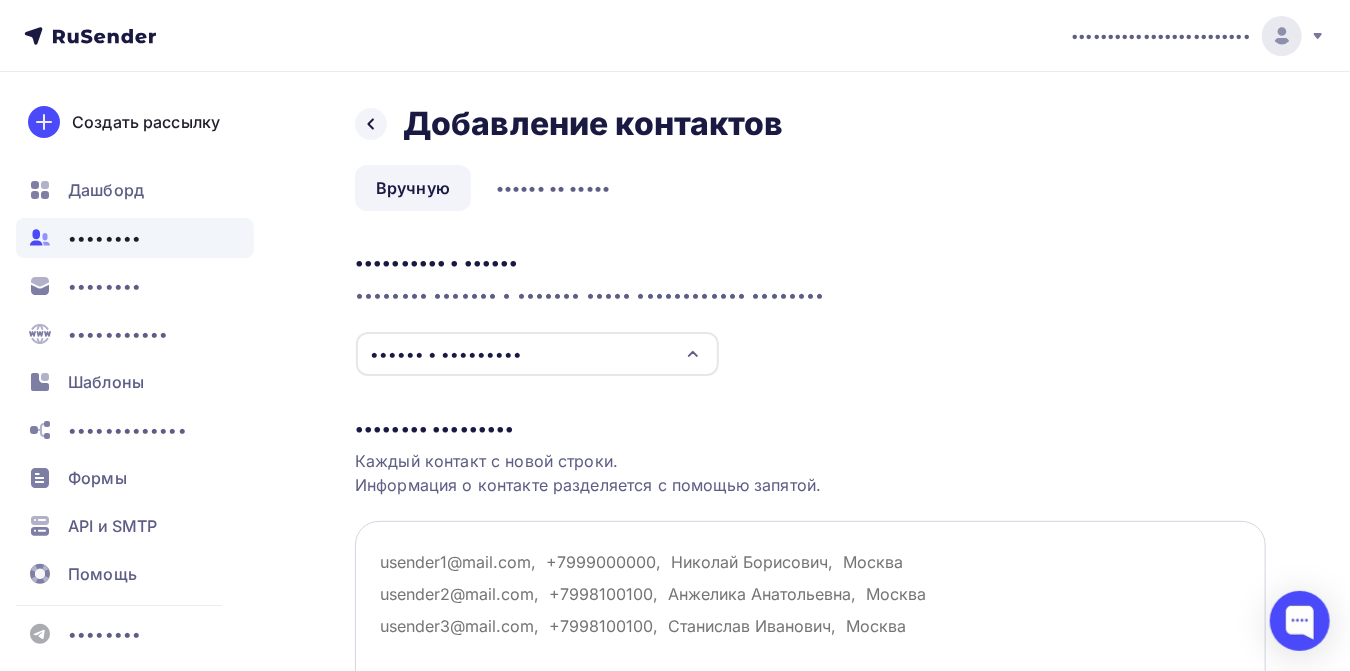 click at bounding box center [810, 621] 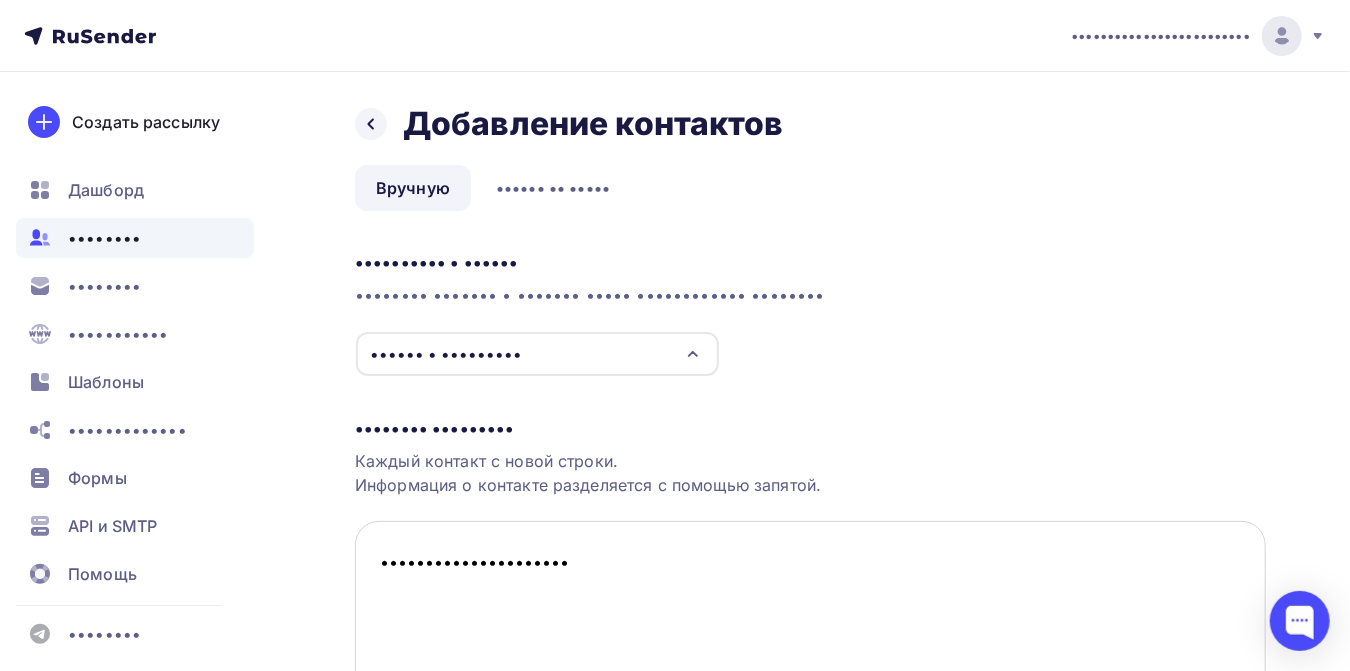 drag, startPoint x: 563, startPoint y: 565, endPoint x: 362, endPoint y: 549, distance: 201.6358 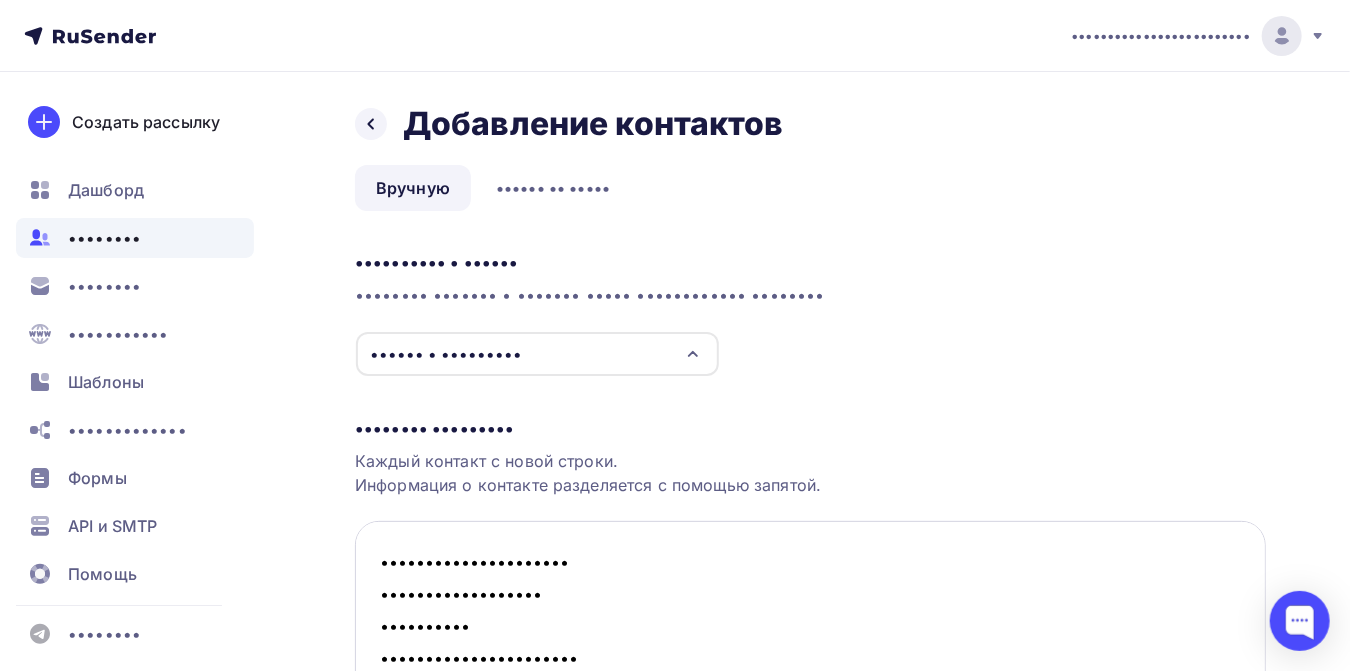 scroll, scrollTop: 2700, scrollLeft: 0, axis: vertical 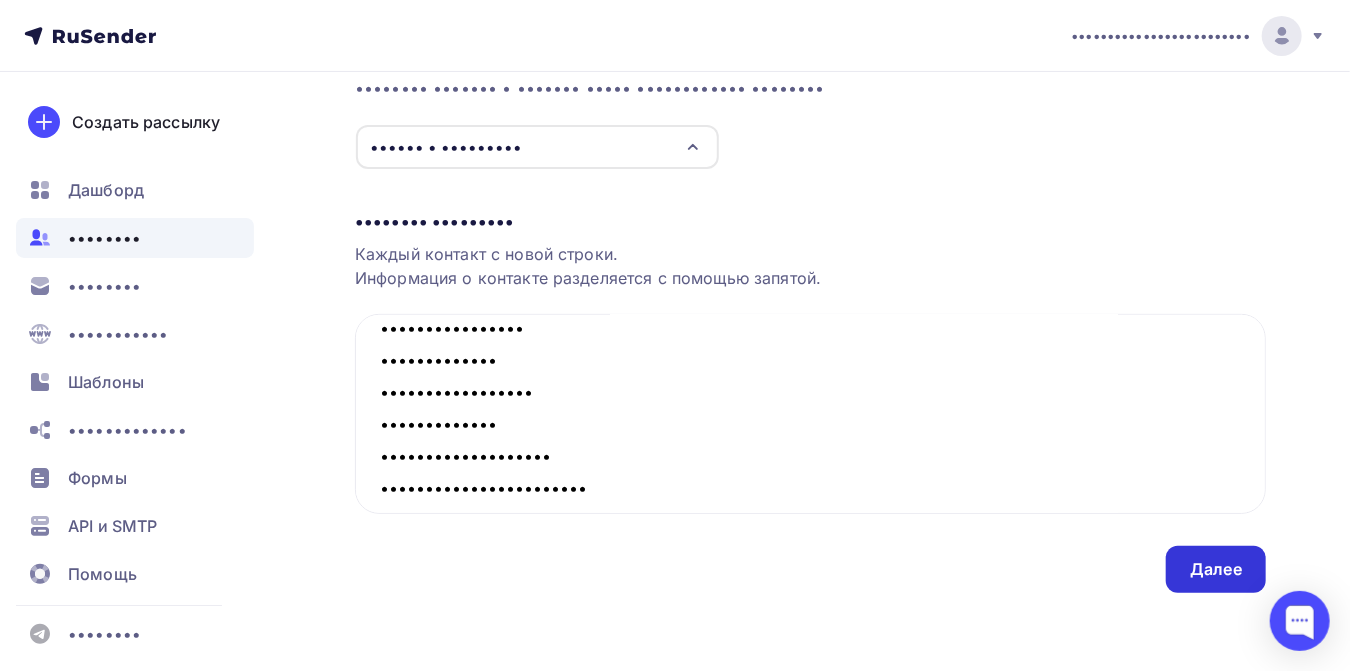 type on "info@govoritmoskva.ru
info@spbdnevnik.ru
157@pnp.ru
news@newkaliningrad.ru
news@tvsamara.ru
info@rossaprimavera.ru
armenia@sputniknews.com
info@realnoevremya.ru
press@tsargrad.tv
pr@rambler-co.ru
news@brief24.ru
info@mk.ru
pressa@ren-tv.com
tvnews@ren-tv.com
info@readovka.news
info@news.ru
obzor@ura.ru
info@tass.ru
edit@vm.ru
info@iz.ru
info@life.ru
info@aradio.ru
pr@lenta-co.ru
info@remarca.ru
Info@moika78.ru
info@zaks.ru
info@osnmedia.ru
info@gosrf.ru
partners@corp.mirtesen.ru
ndnews.msk@gmail.com
info@business-gazeta.ru
info@rt-online.ru
gazeta@gazeta.ru
info@megapolisonline.ru
information@vz.ru
info@78.ru
info@tatar-inform.ru
info@online47.ru
chechnyatoday@chechnyatoday.com
website@1prime.ru
info@ridus.ru
pr@iarex.ru
info@tvtver.ru
info@tverigrad.ru
mr@miasskiy.ru
gubernia_dom@mail.ru
oreltimes@yandex.ru
pressa@retail.ru
otv@1obl.ru
logos44.ru@mail.ru
info@livennov.ru
progorodsamara@progorodsamara.ru
info@ku66.ru
gazeta@dp.ru
info@togliatti24.ru
post@siapress.ru
vladivostok1@shkulev.ru
info@primpress.r..." 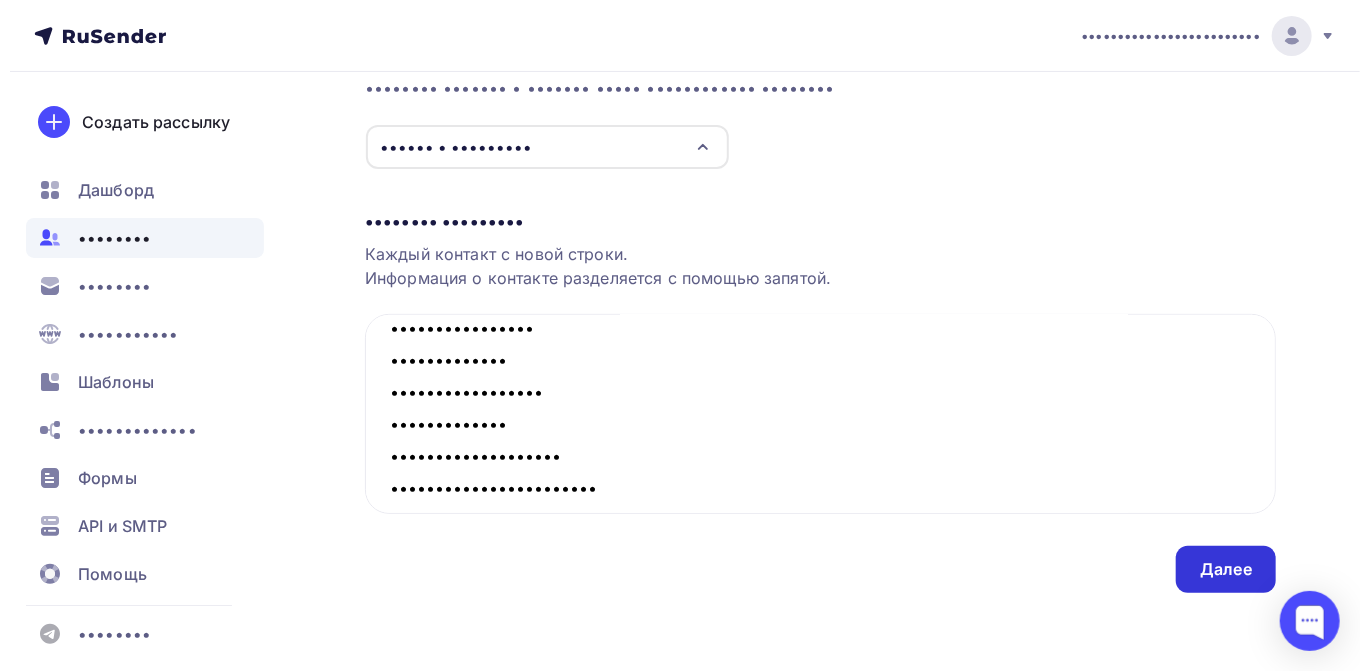 scroll, scrollTop: 0, scrollLeft: 0, axis: both 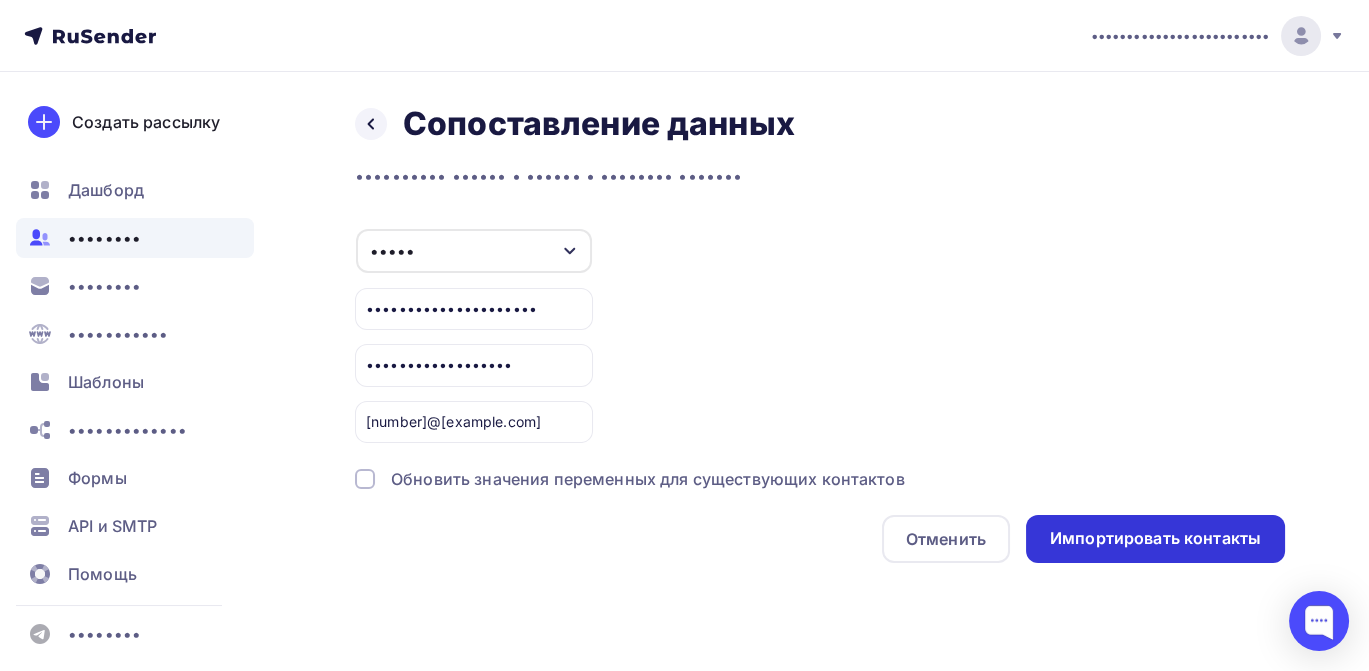 click on "Импортировать контакты" at bounding box center [1155, 538] 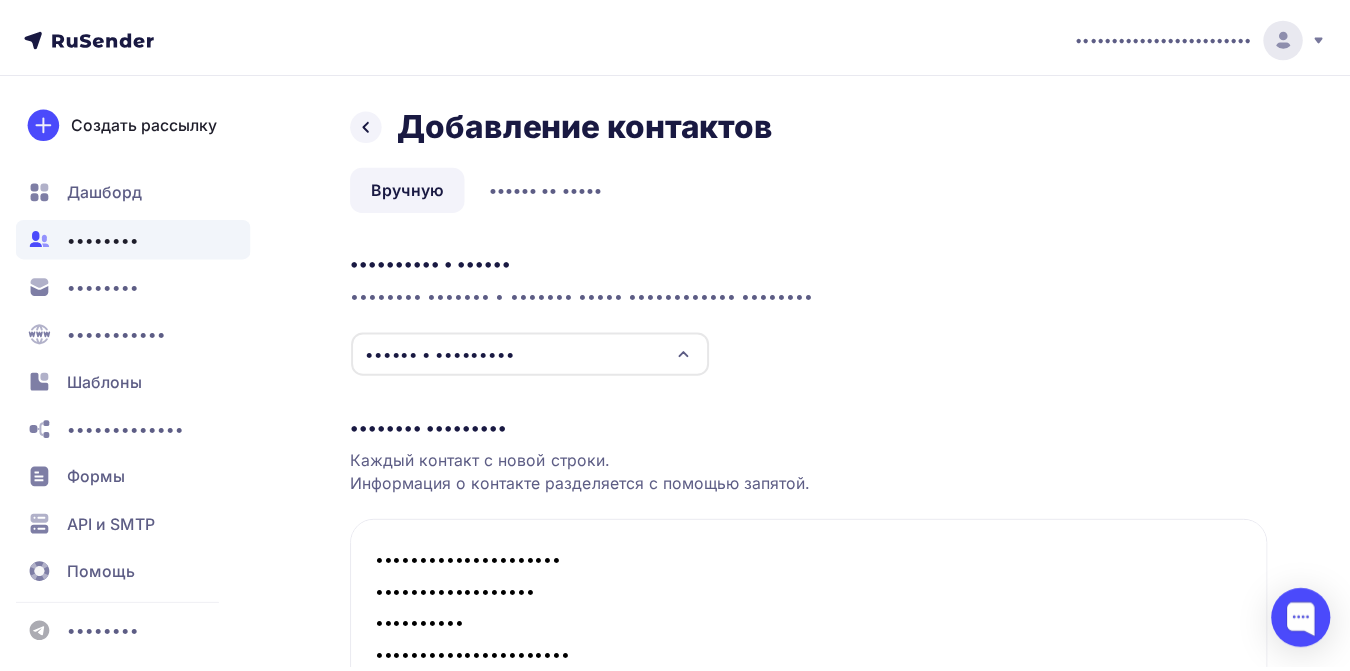 scroll, scrollTop: 16, scrollLeft: 0, axis: vertical 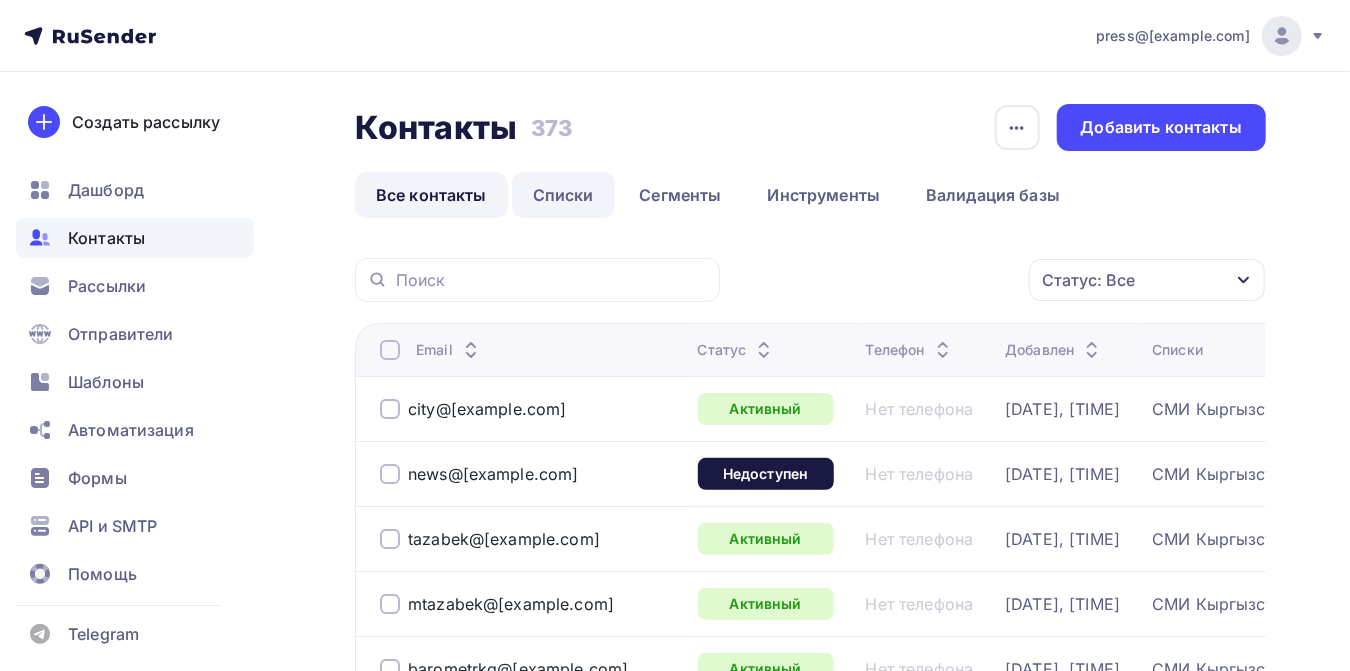 click on "Списки" at bounding box center [563, 195] 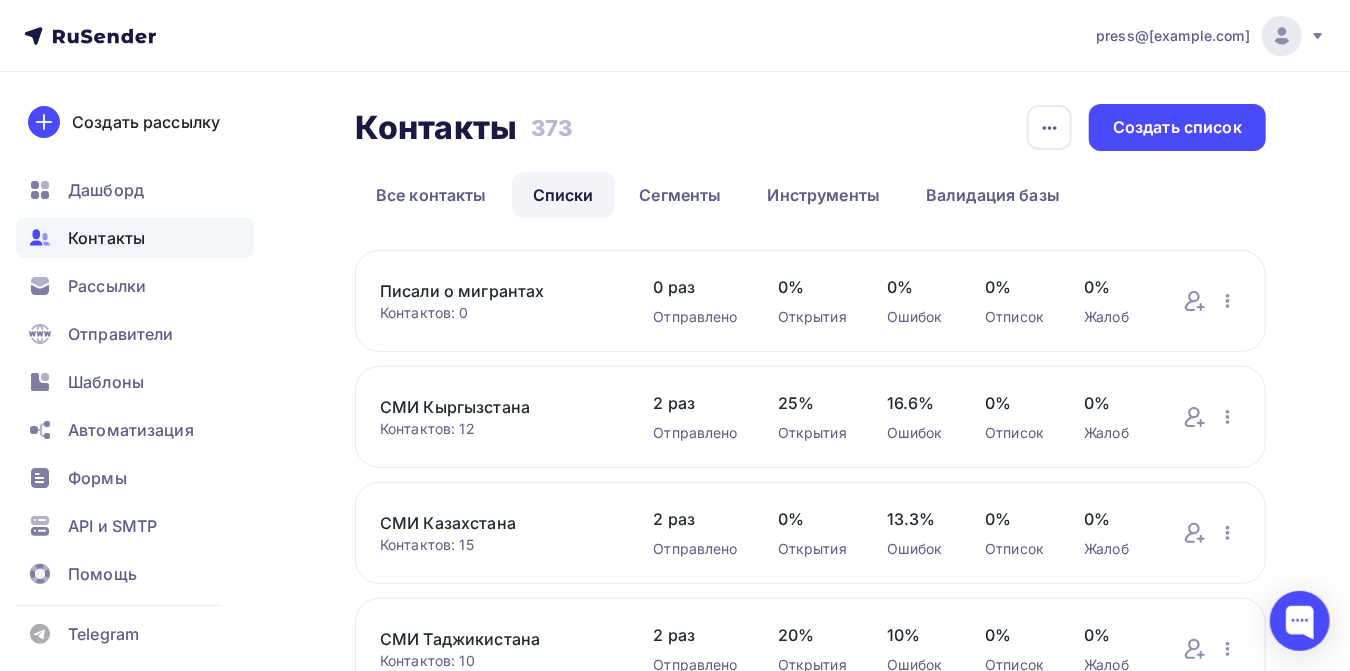 click on "Писали о мигрантах" at bounding box center (496, 291) 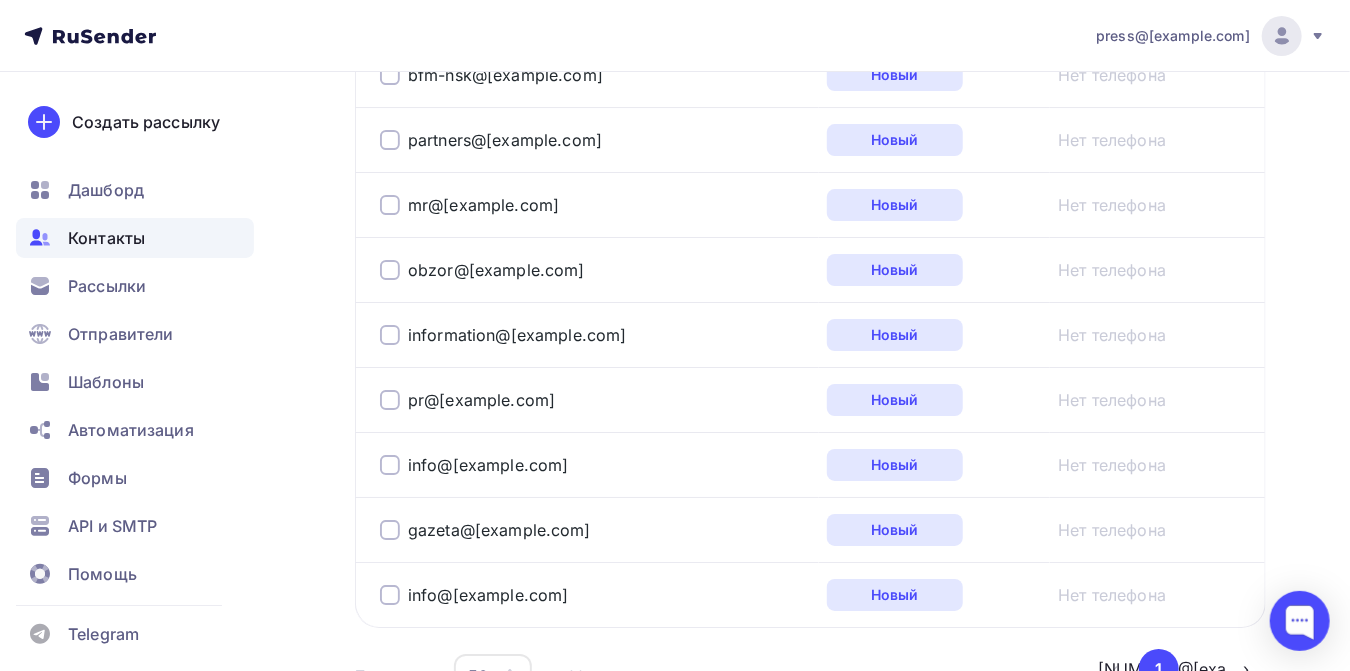 scroll, scrollTop: 3474, scrollLeft: 0, axis: vertical 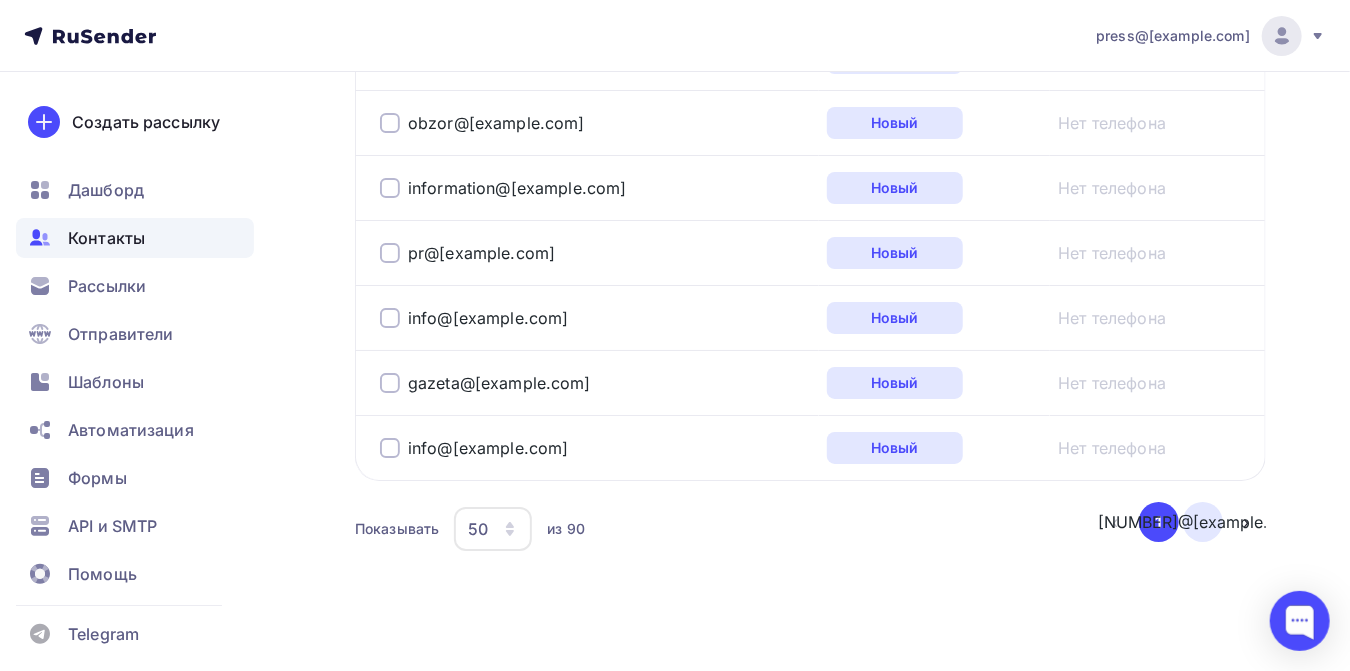 click on "2" at bounding box center (1203, 522) 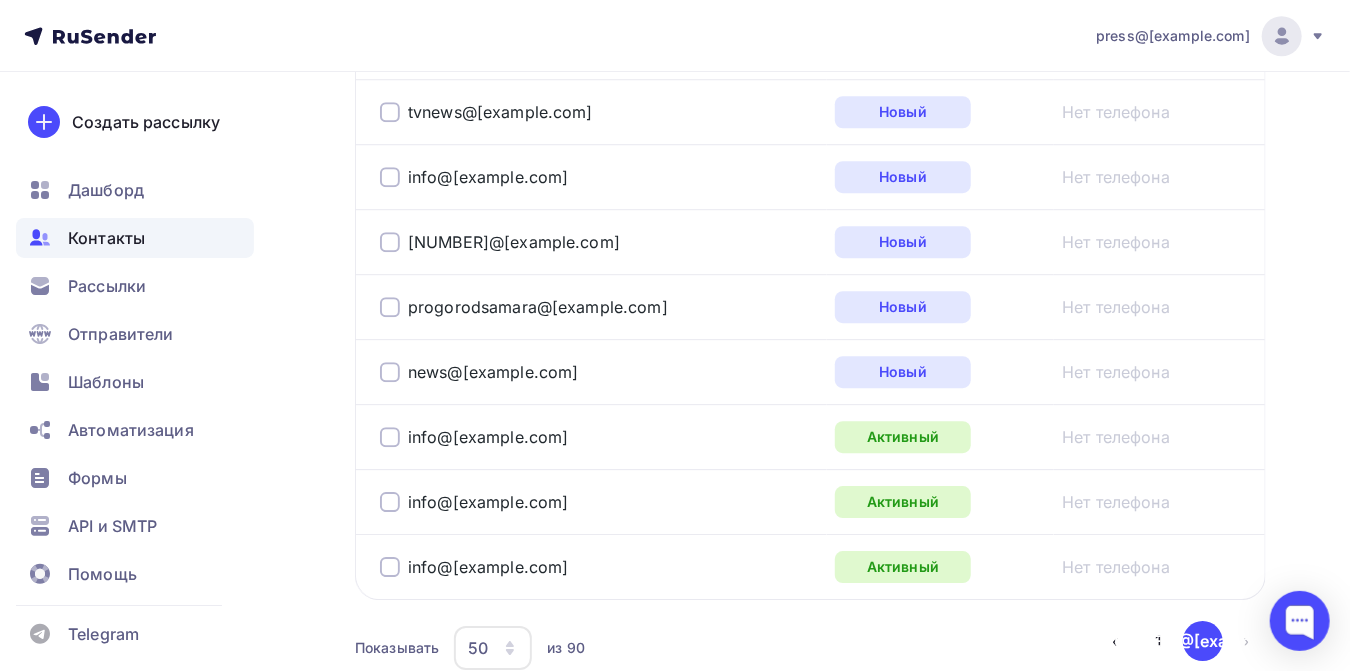 scroll, scrollTop: 2826, scrollLeft: 0, axis: vertical 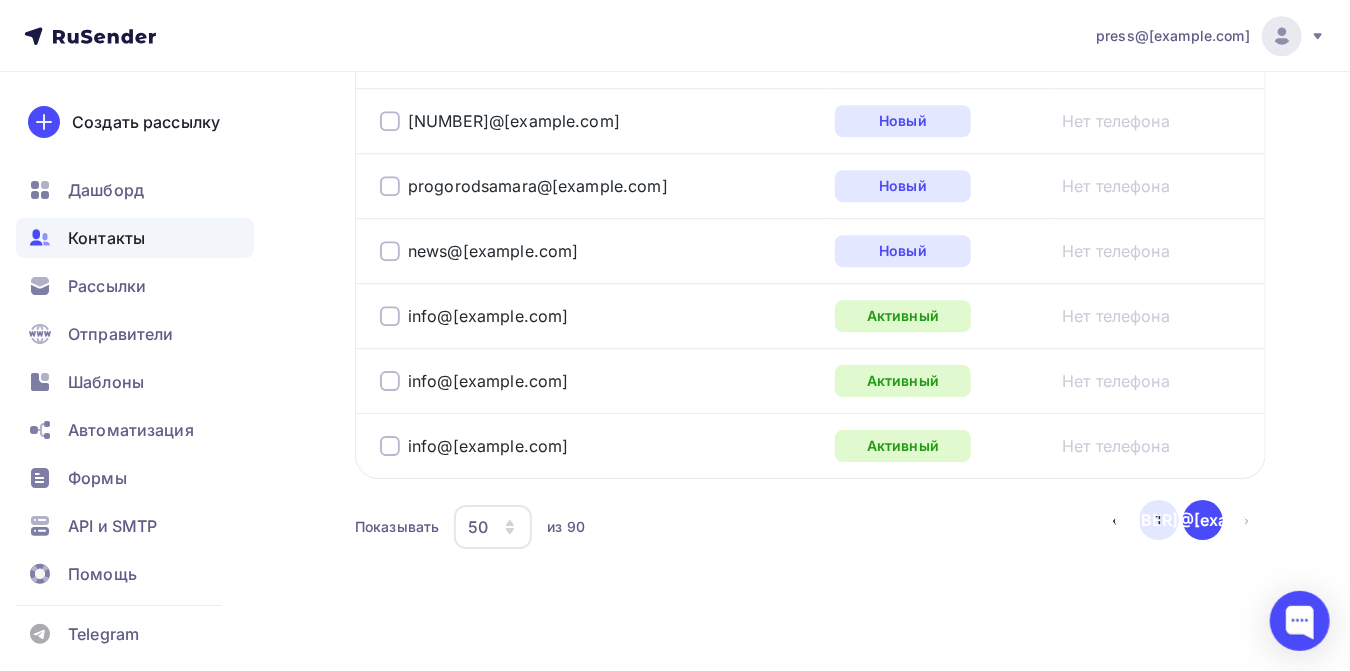 click on "1" at bounding box center [1159, 520] 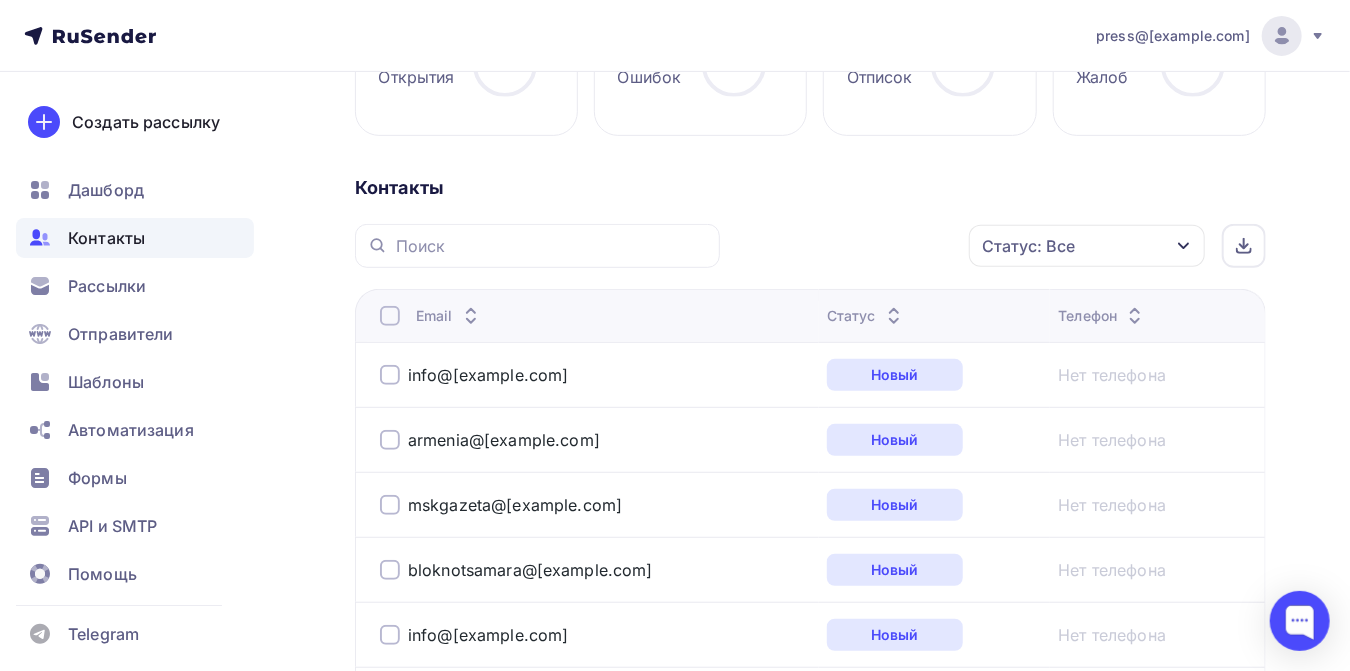 scroll, scrollTop: 29, scrollLeft: 0, axis: vertical 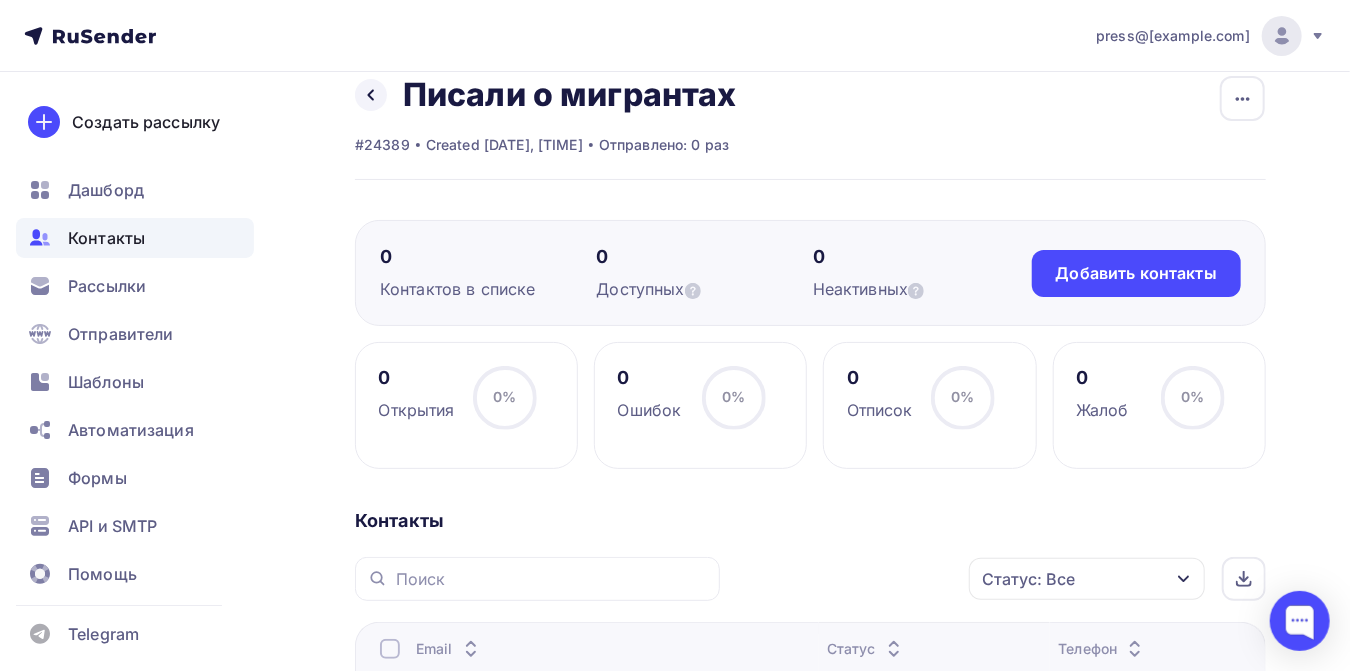 click on "Контакты" at bounding box center (106, 238) 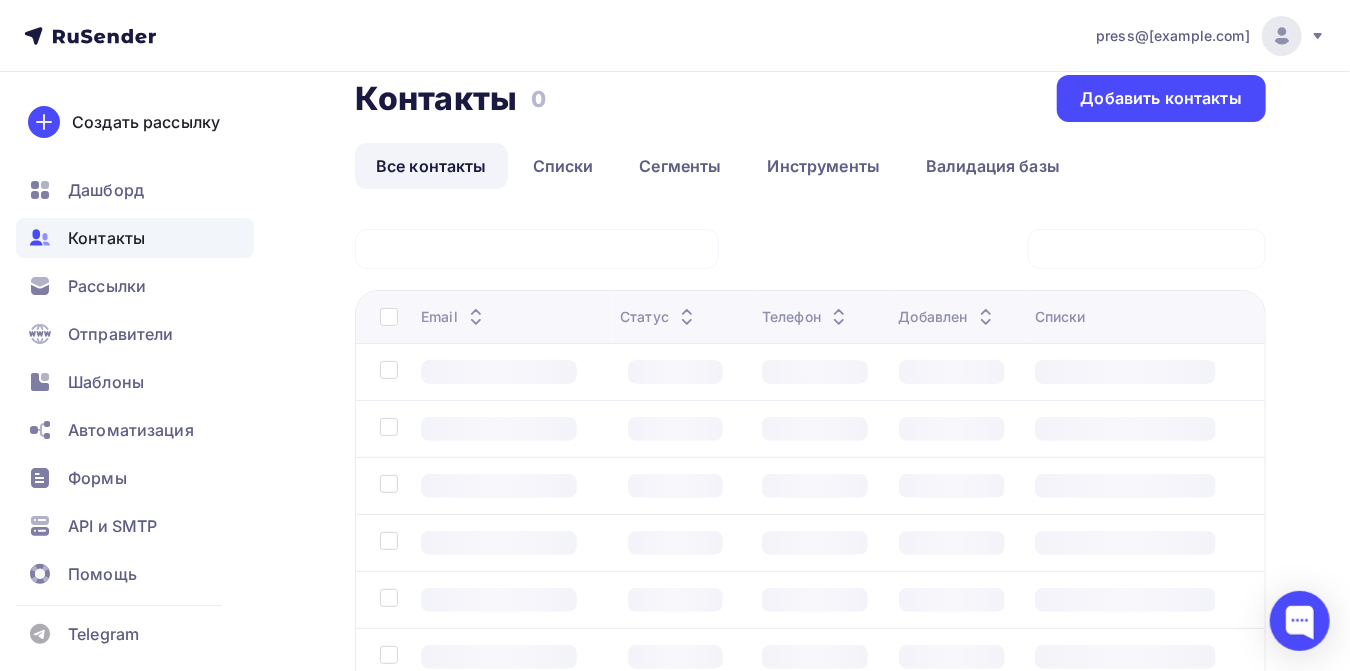 scroll, scrollTop: 0, scrollLeft: 0, axis: both 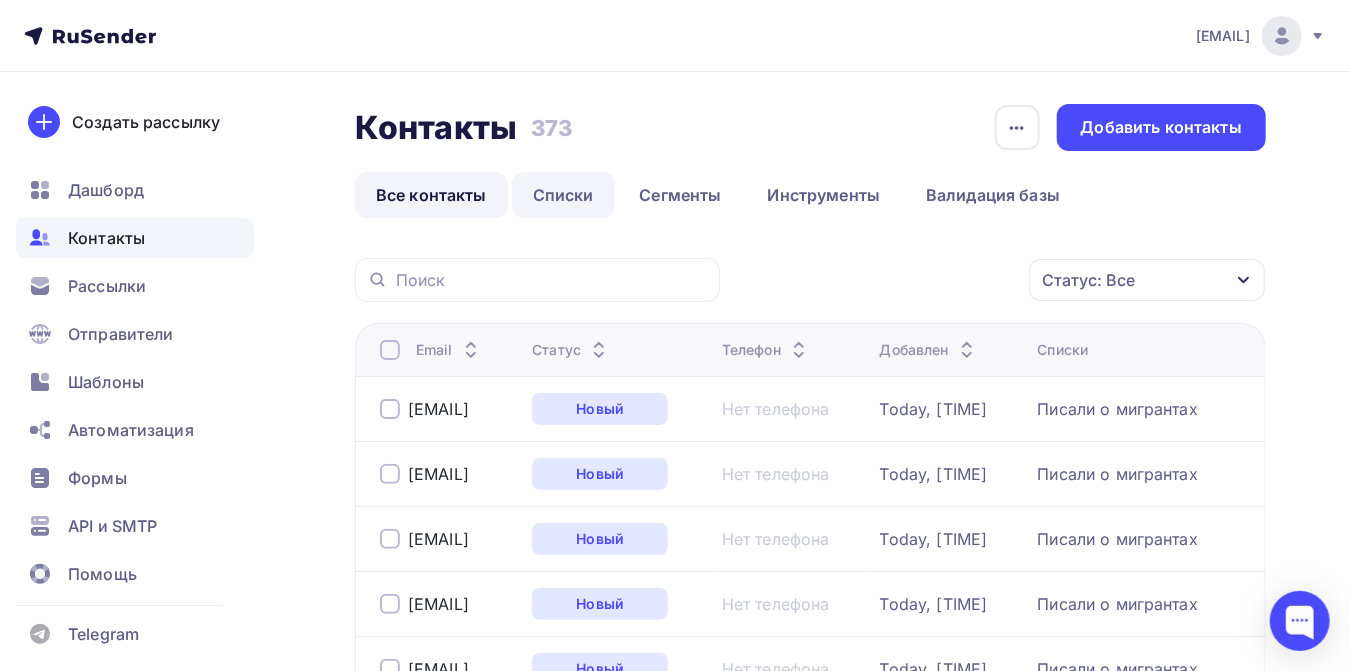 click on "Списки" at bounding box center [563, 195] 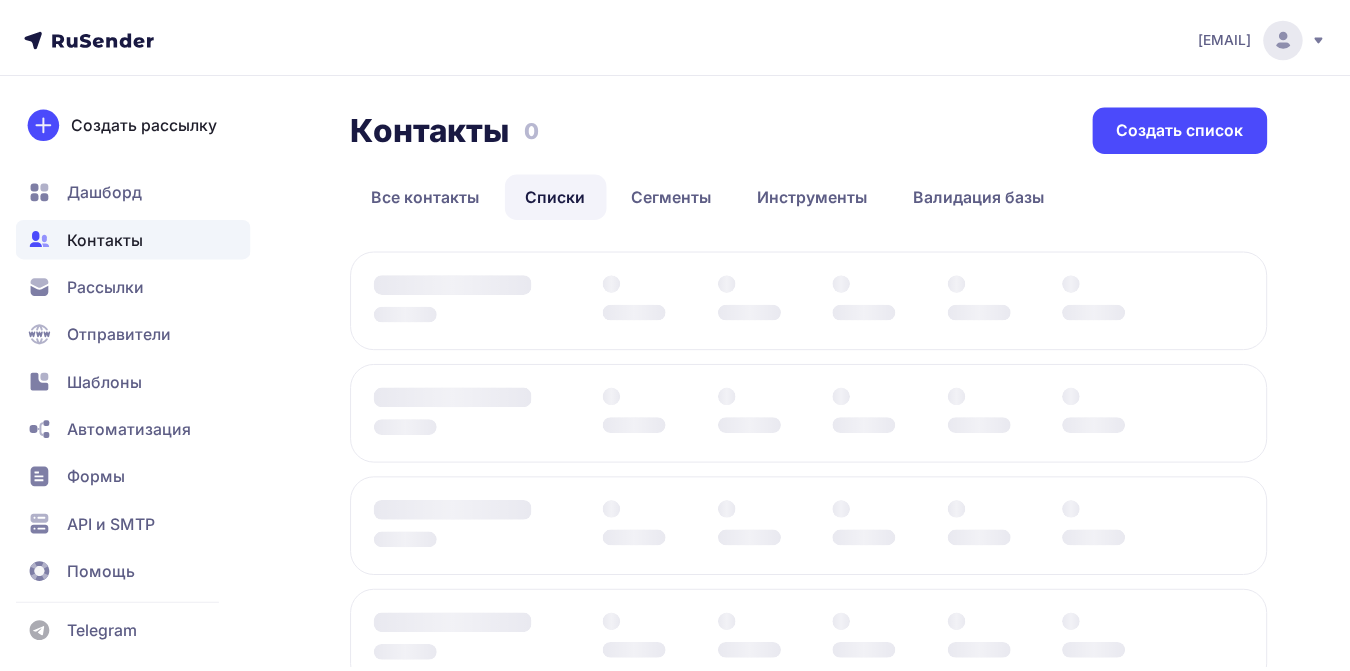 scroll, scrollTop: 0, scrollLeft: 0, axis: both 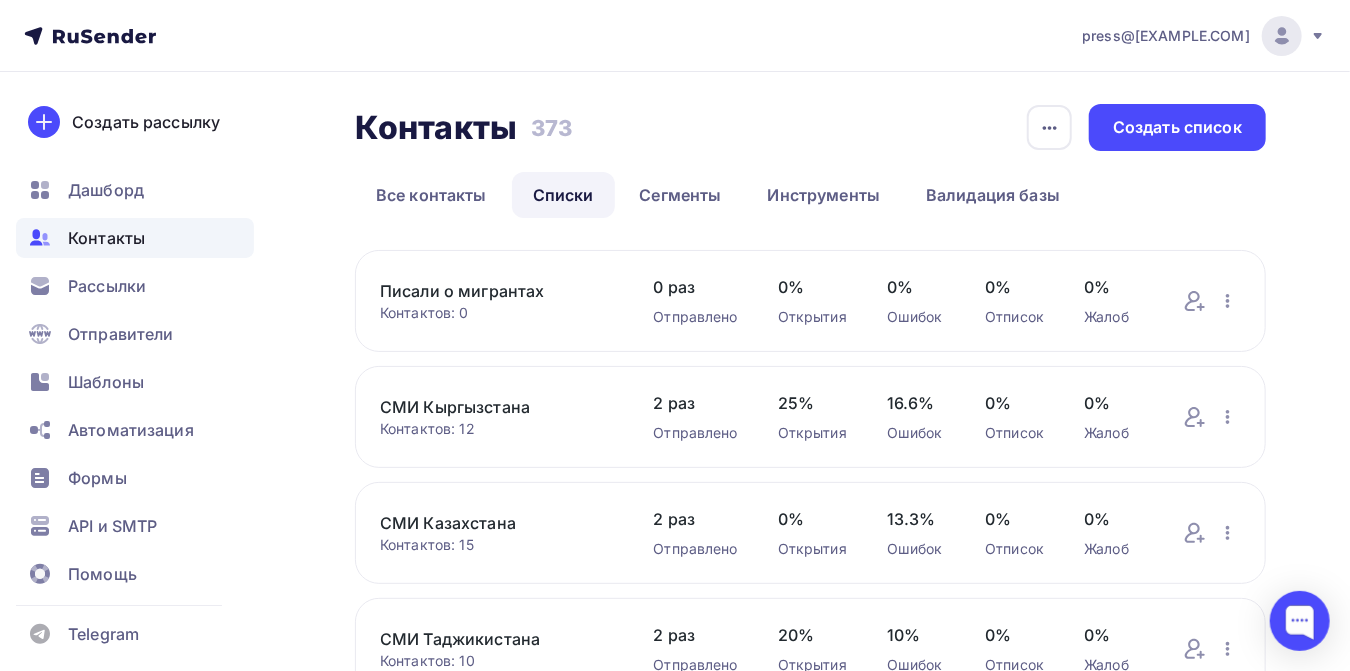 click on "Писали о мигрантах" at bounding box center [496, 291] 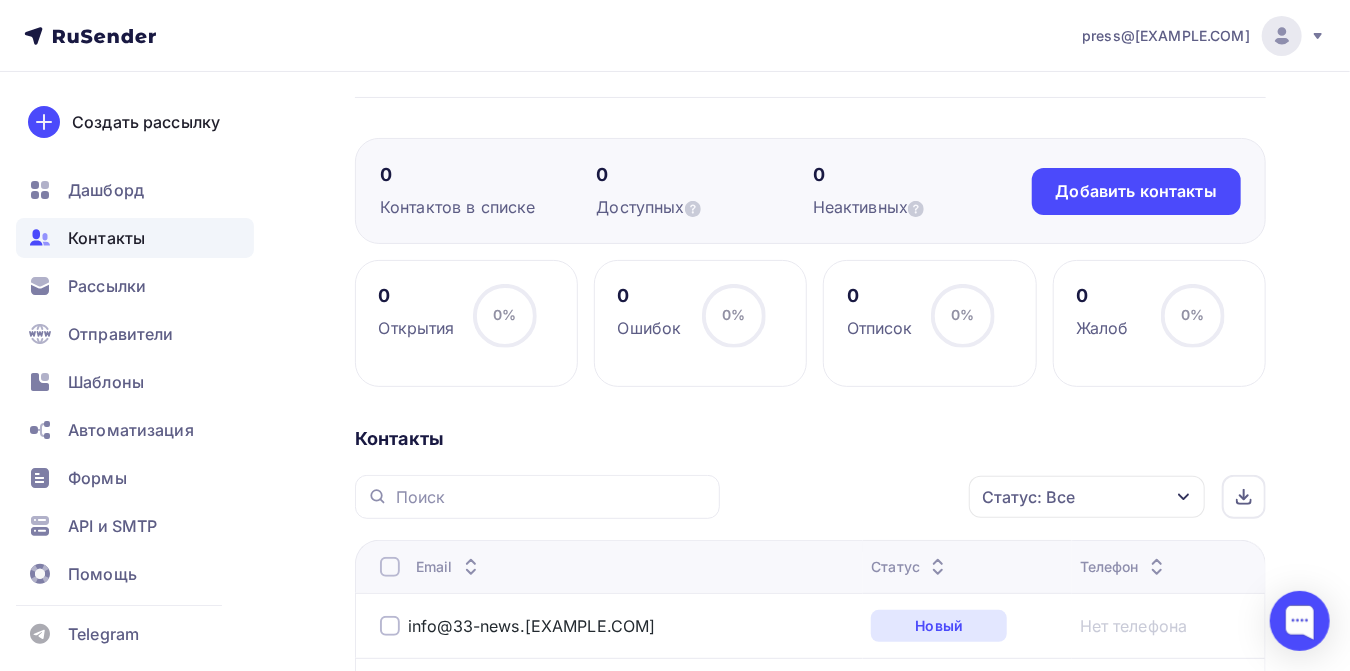 scroll, scrollTop: 0, scrollLeft: 0, axis: both 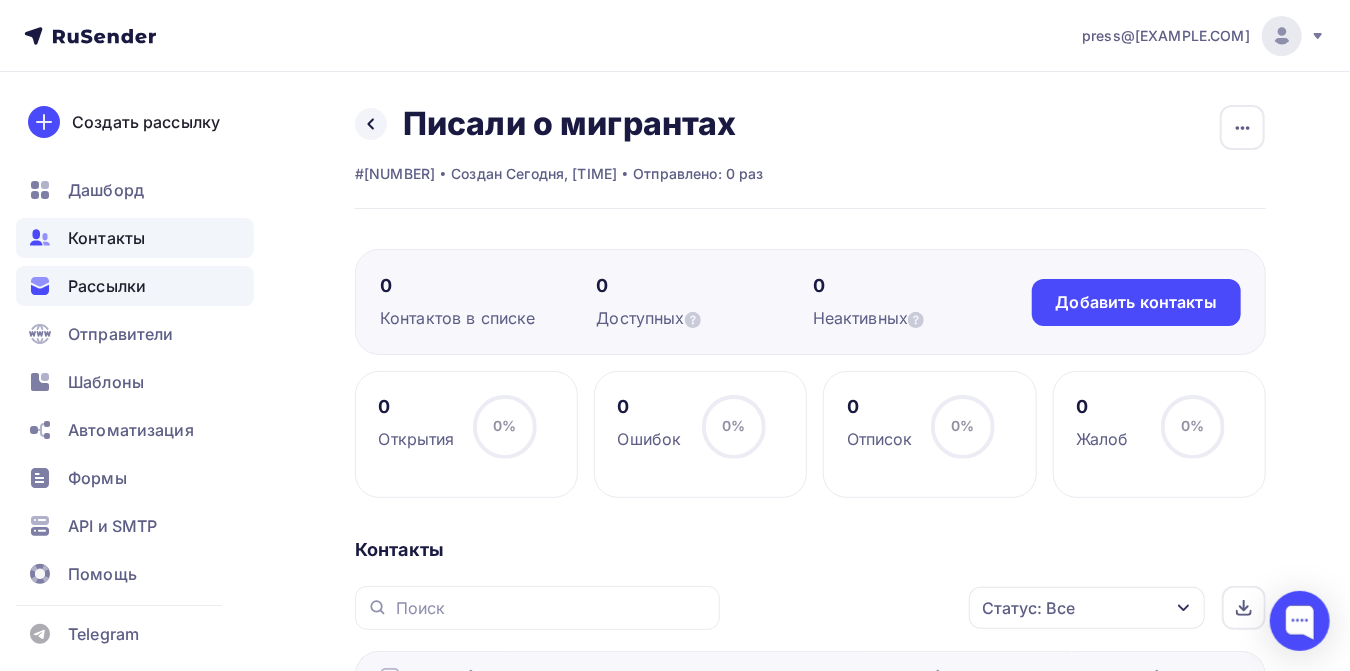 click on "Рассылки" at bounding box center [107, 286] 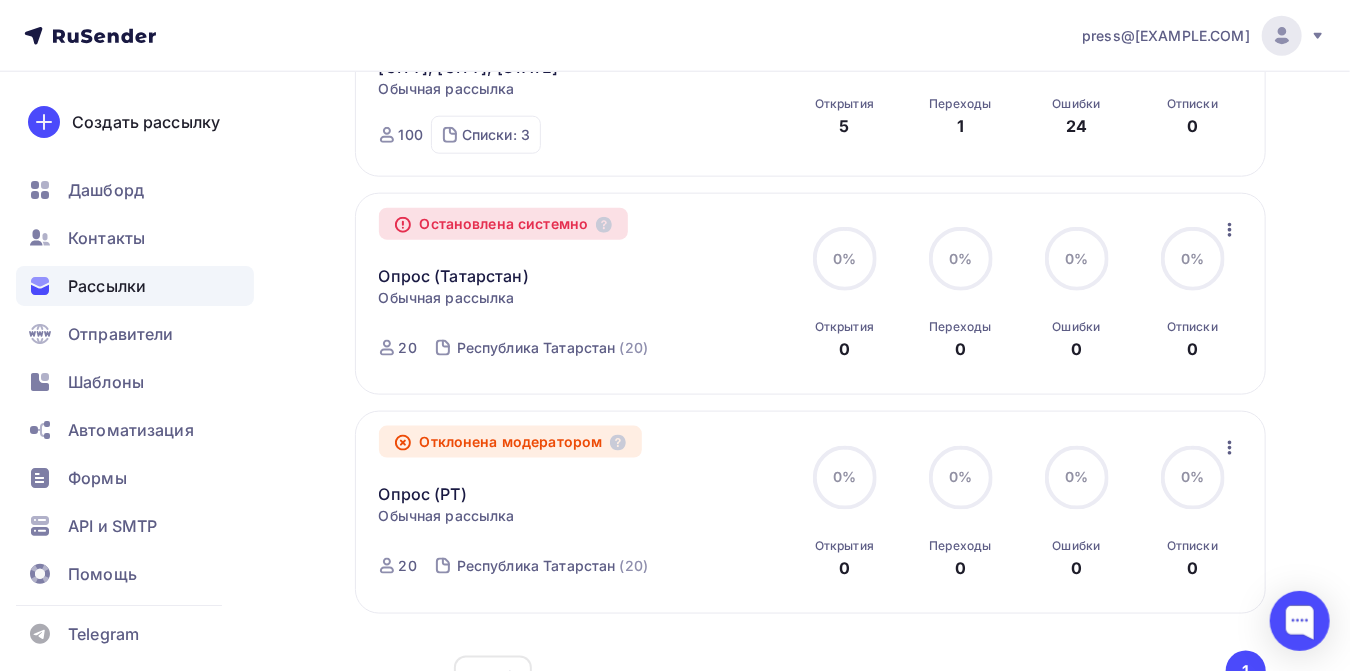 scroll, scrollTop: 997, scrollLeft: 0, axis: vertical 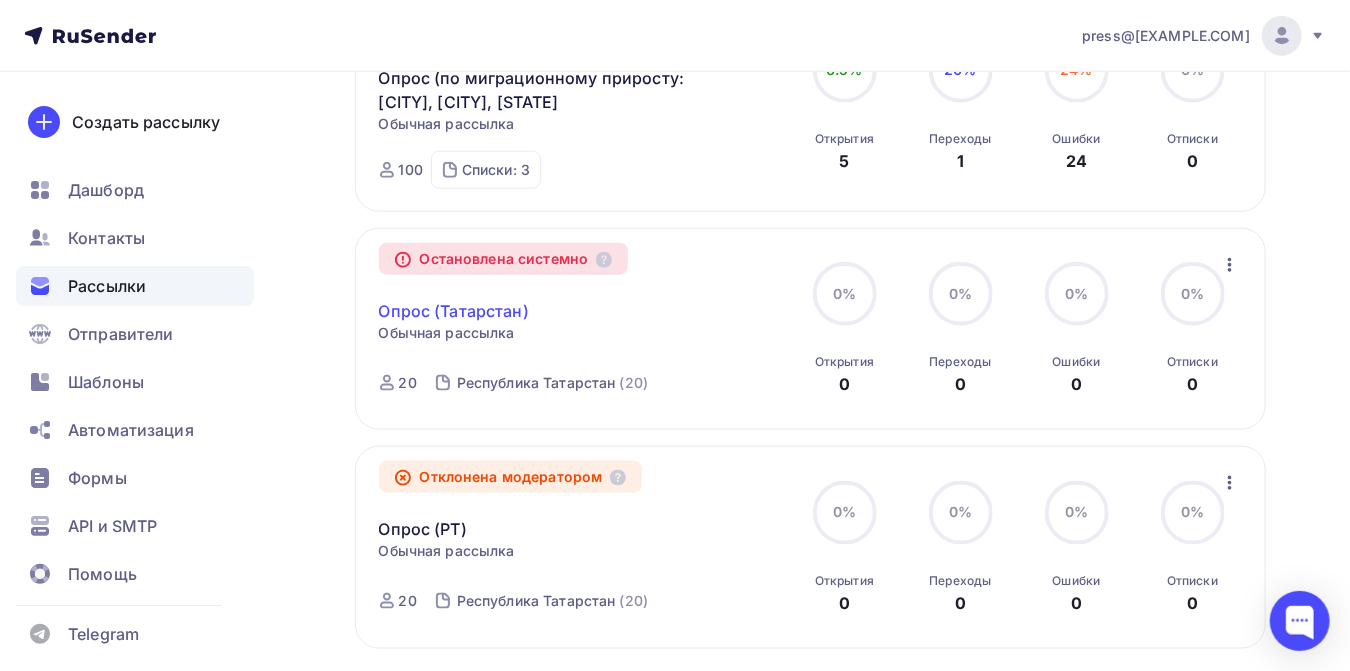 click on "Опрос (Татарстан)" at bounding box center (454, 311) 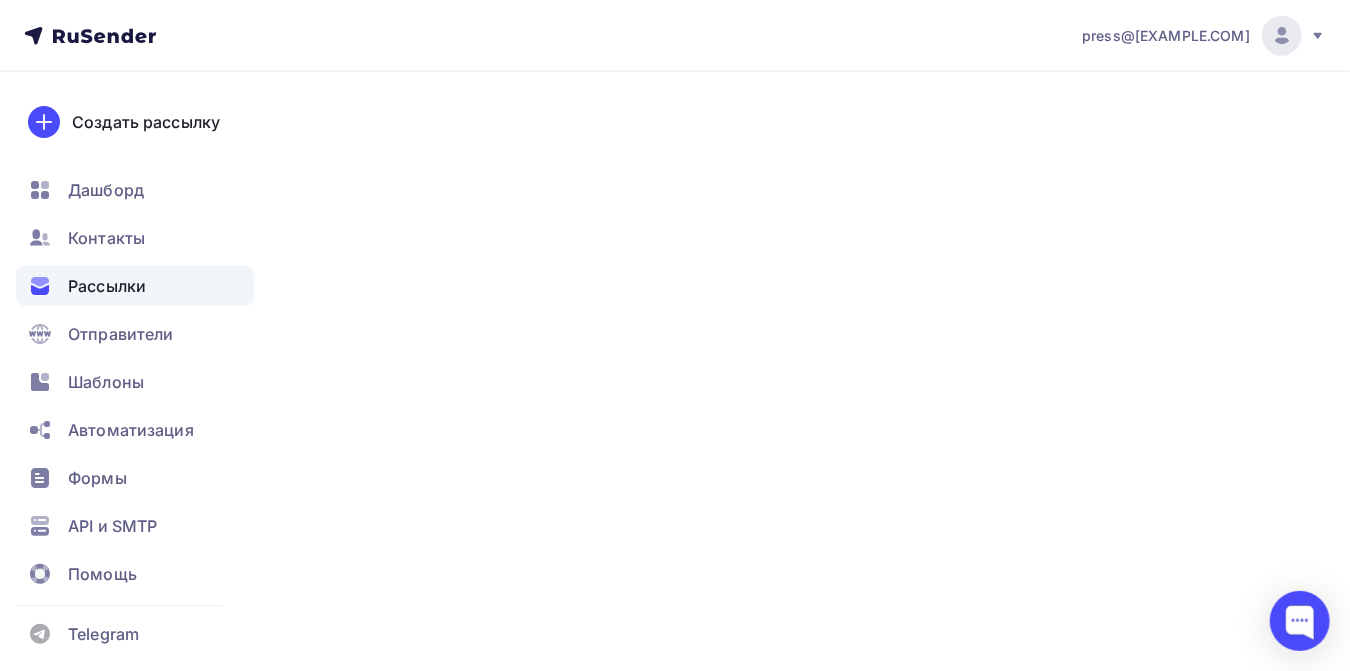 scroll, scrollTop: 0, scrollLeft: 0, axis: both 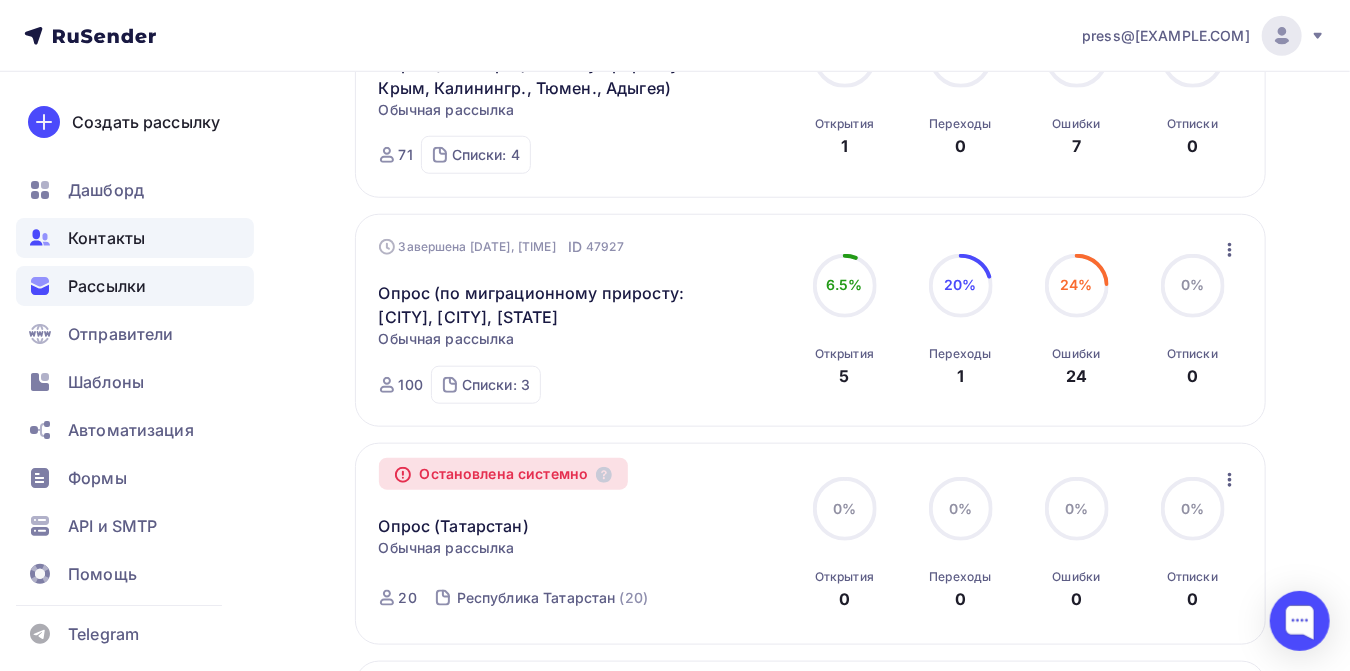click on "Контакты" at bounding box center (106, 238) 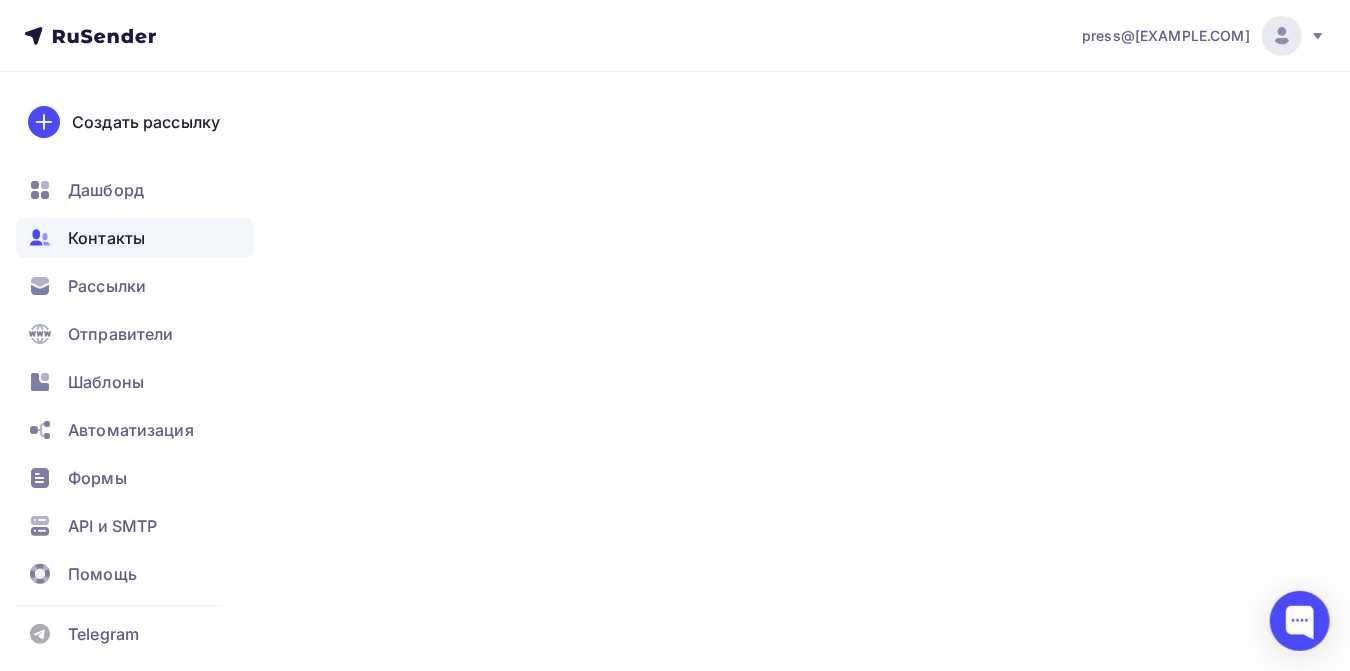 scroll, scrollTop: 0, scrollLeft: 0, axis: both 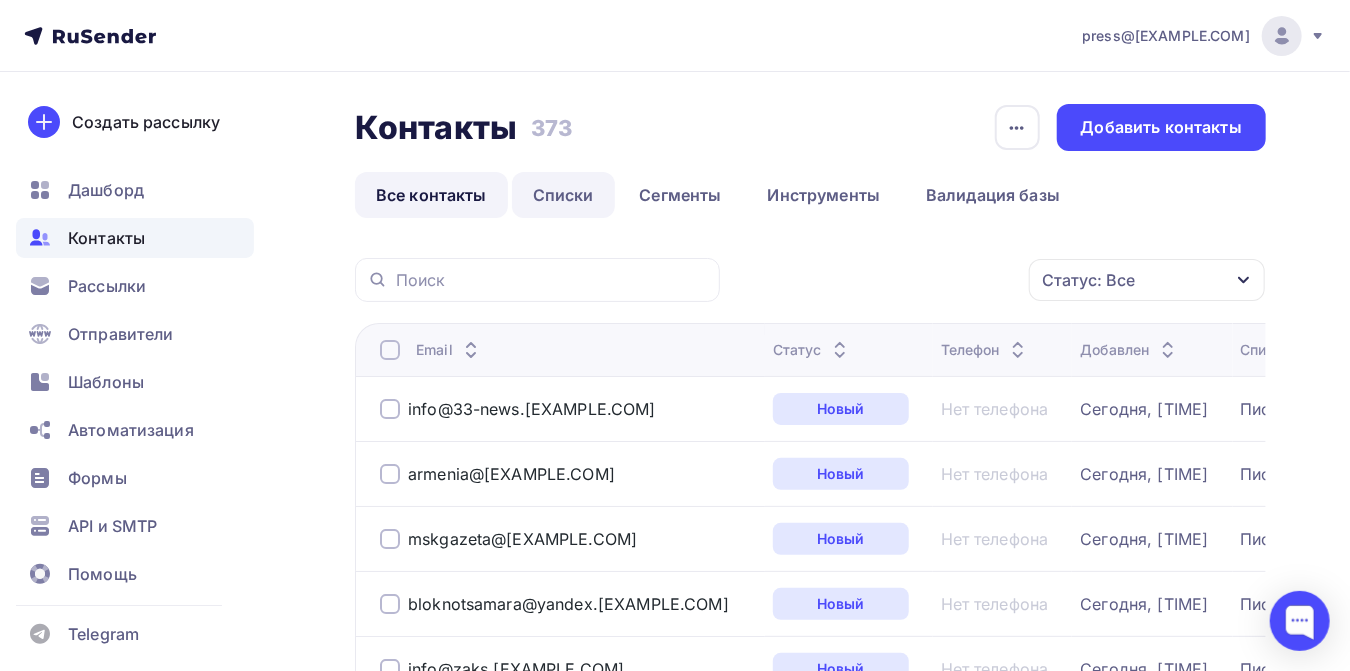 click on "Списки" at bounding box center (563, 195) 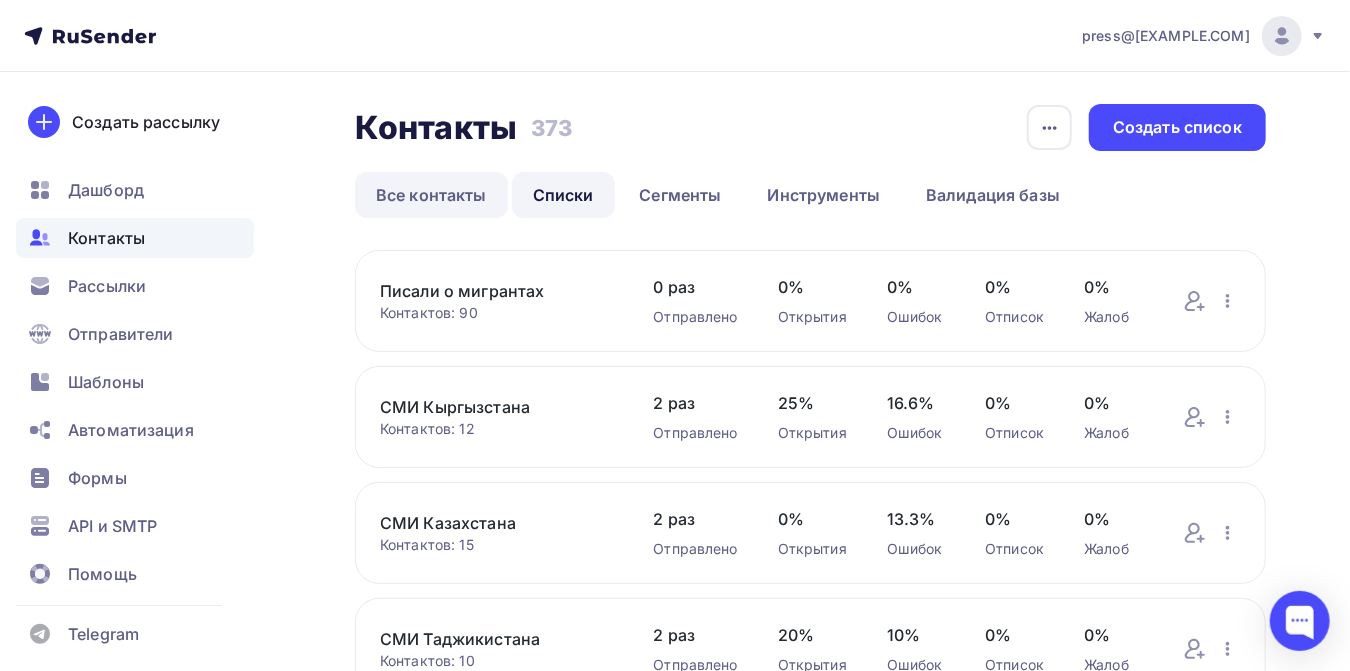 click on "Все контакты" at bounding box center (431, 195) 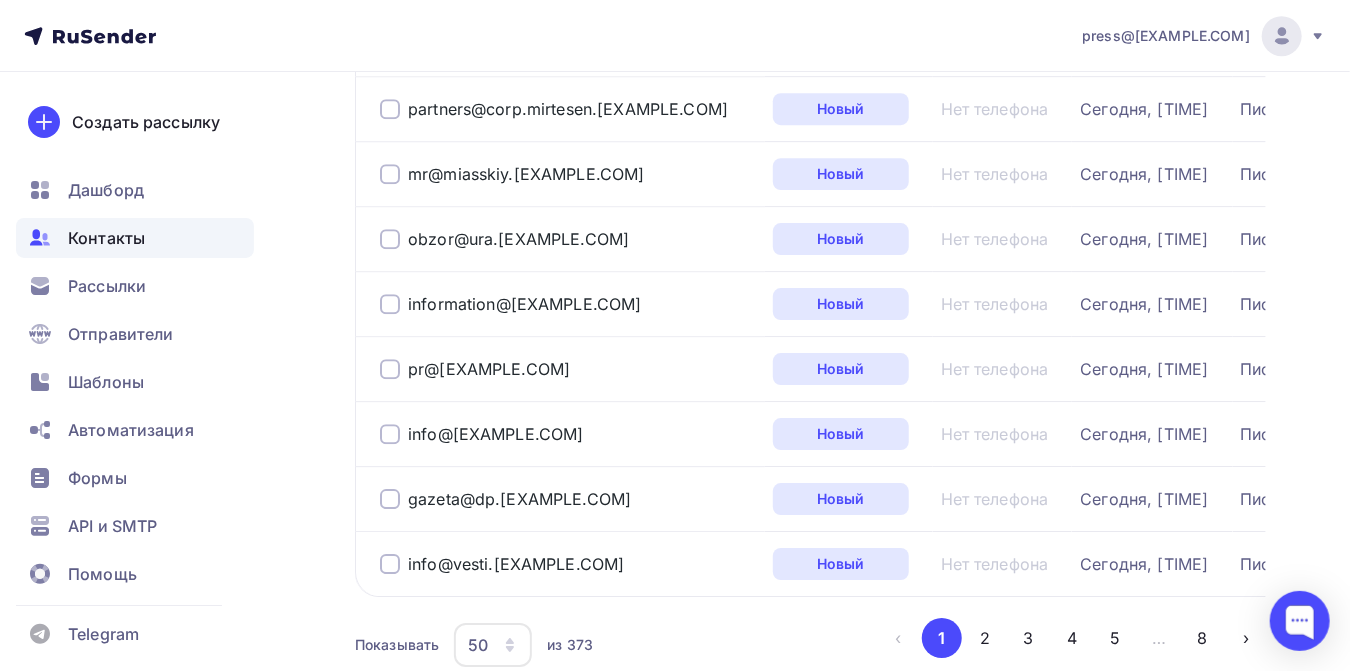 scroll, scrollTop: 3164, scrollLeft: 0, axis: vertical 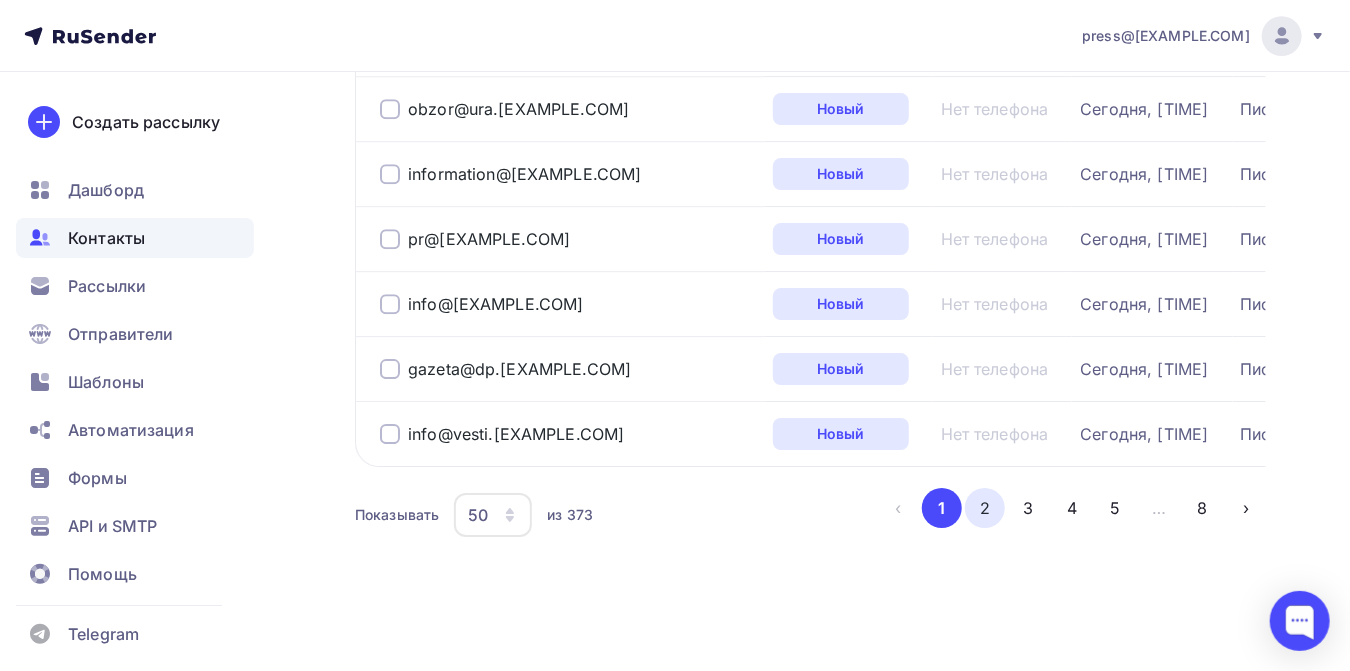 click on "2" at bounding box center (985, 508) 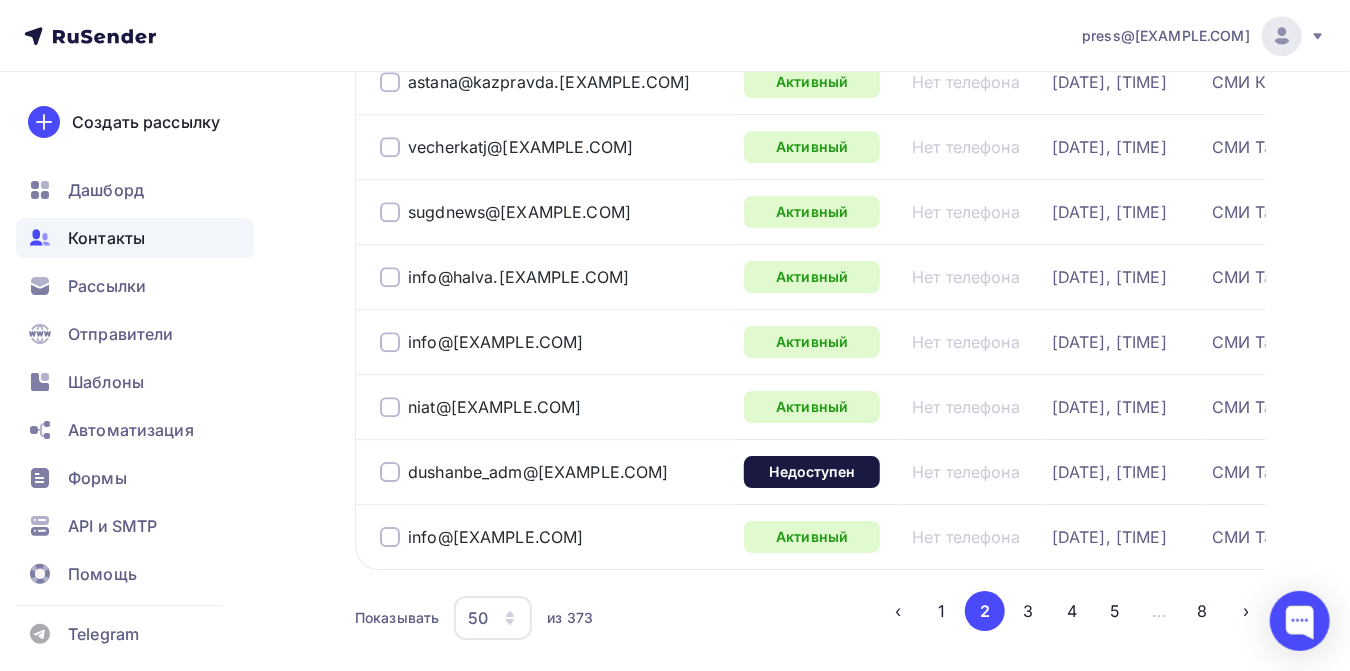 scroll, scrollTop: 3164, scrollLeft: 0, axis: vertical 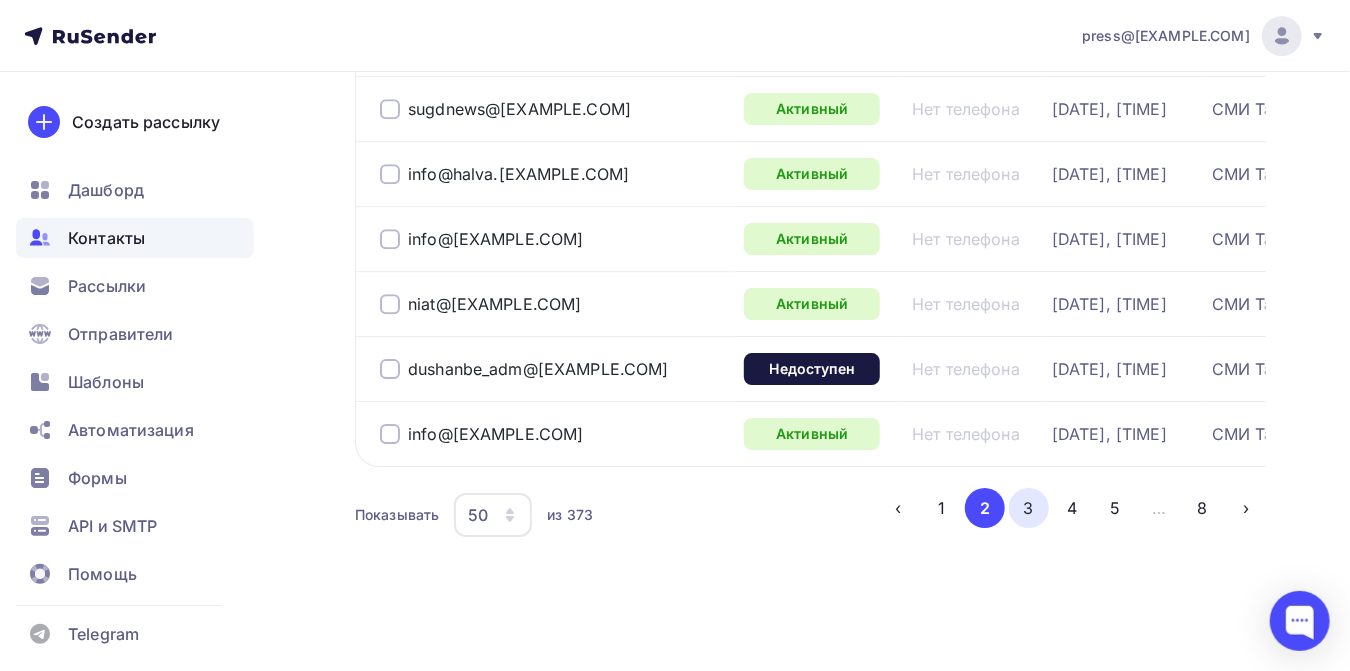 click on "3" at bounding box center (1029, 508) 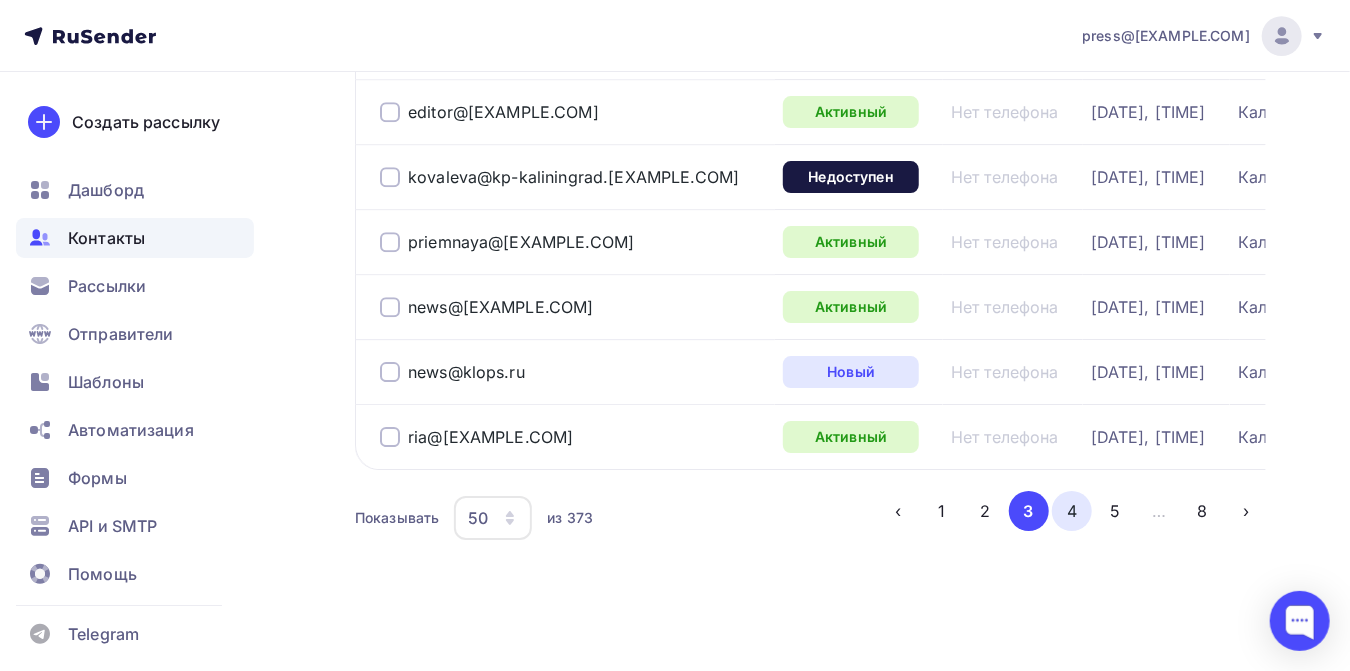 click on "4" at bounding box center [1072, 511] 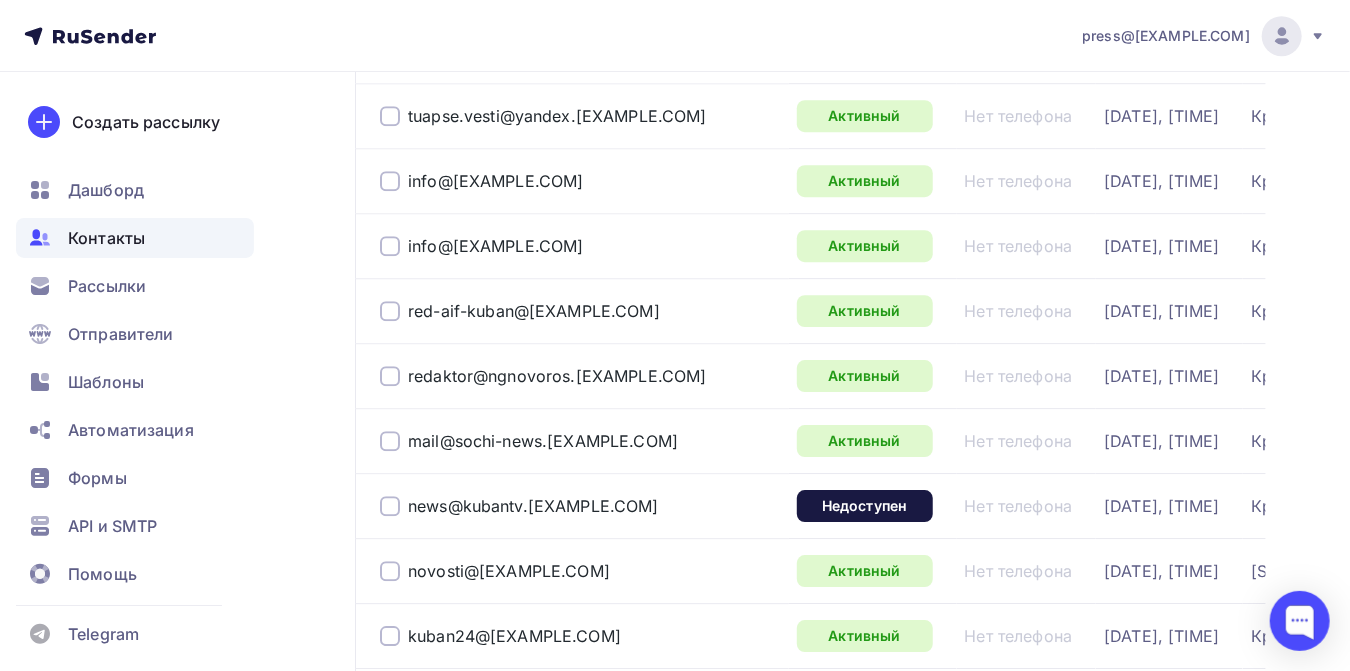 scroll, scrollTop: 3157, scrollLeft: 0, axis: vertical 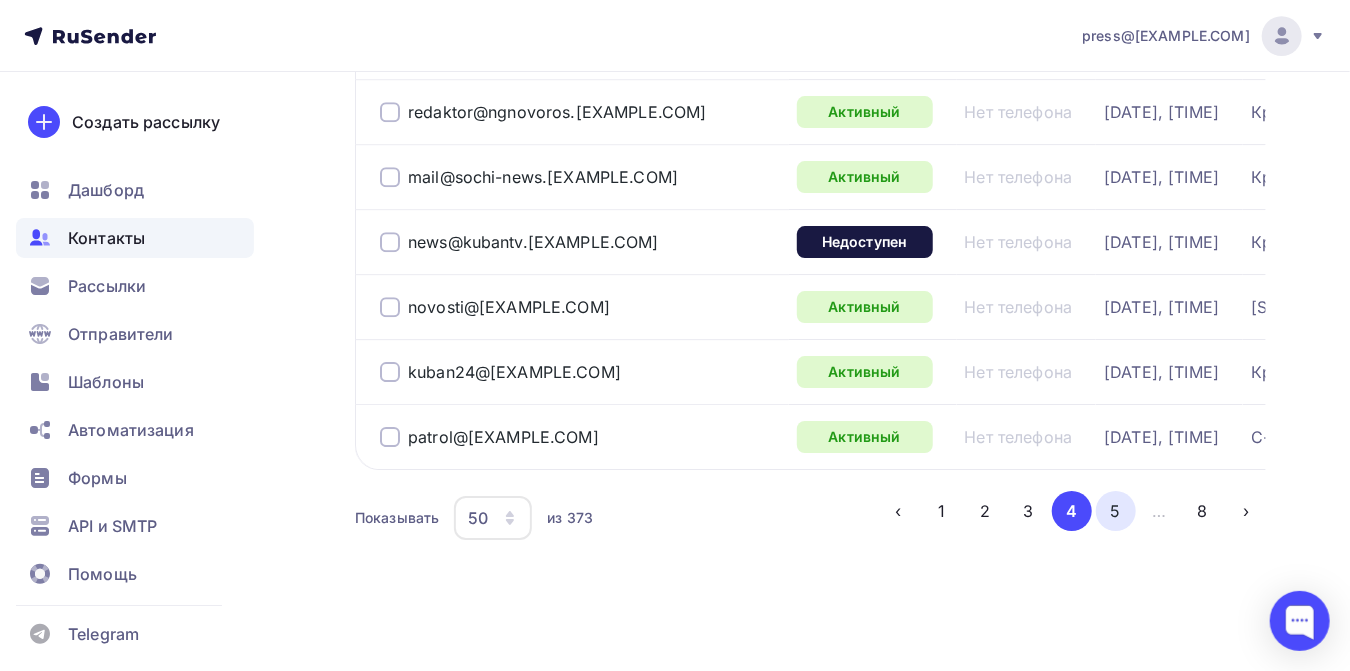 click on "5" at bounding box center (1116, 511) 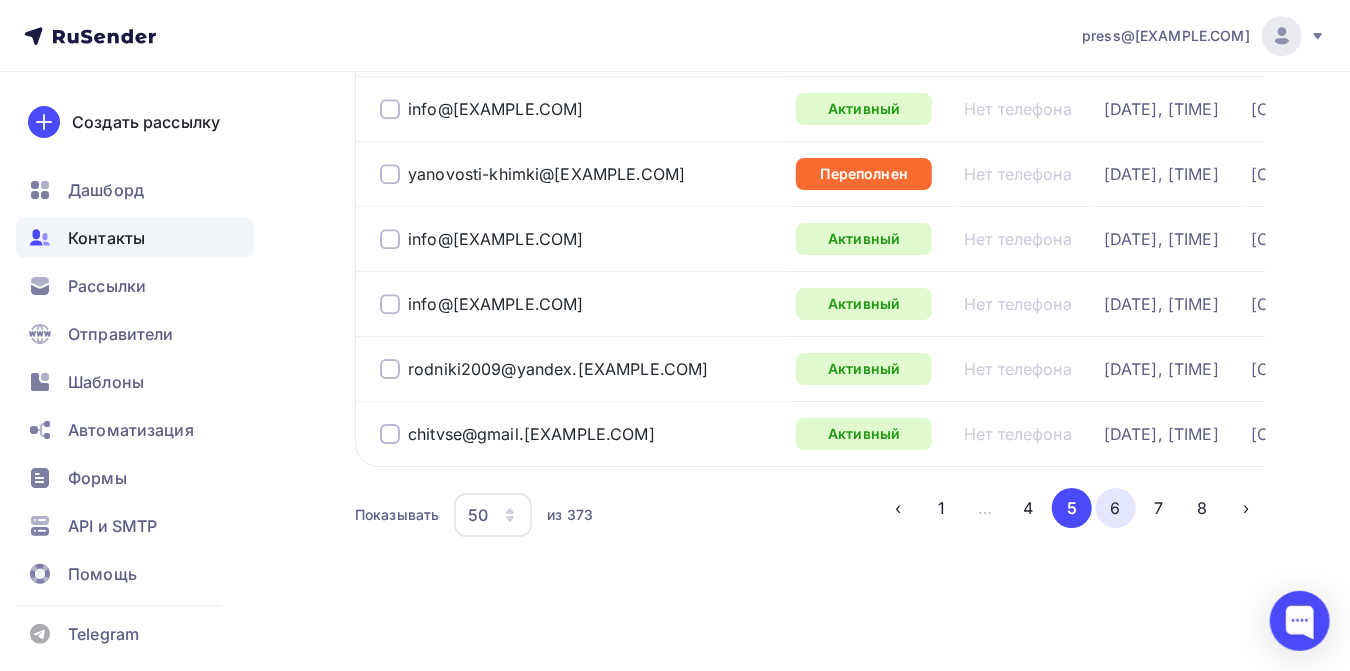 click on "6" at bounding box center (1116, 508) 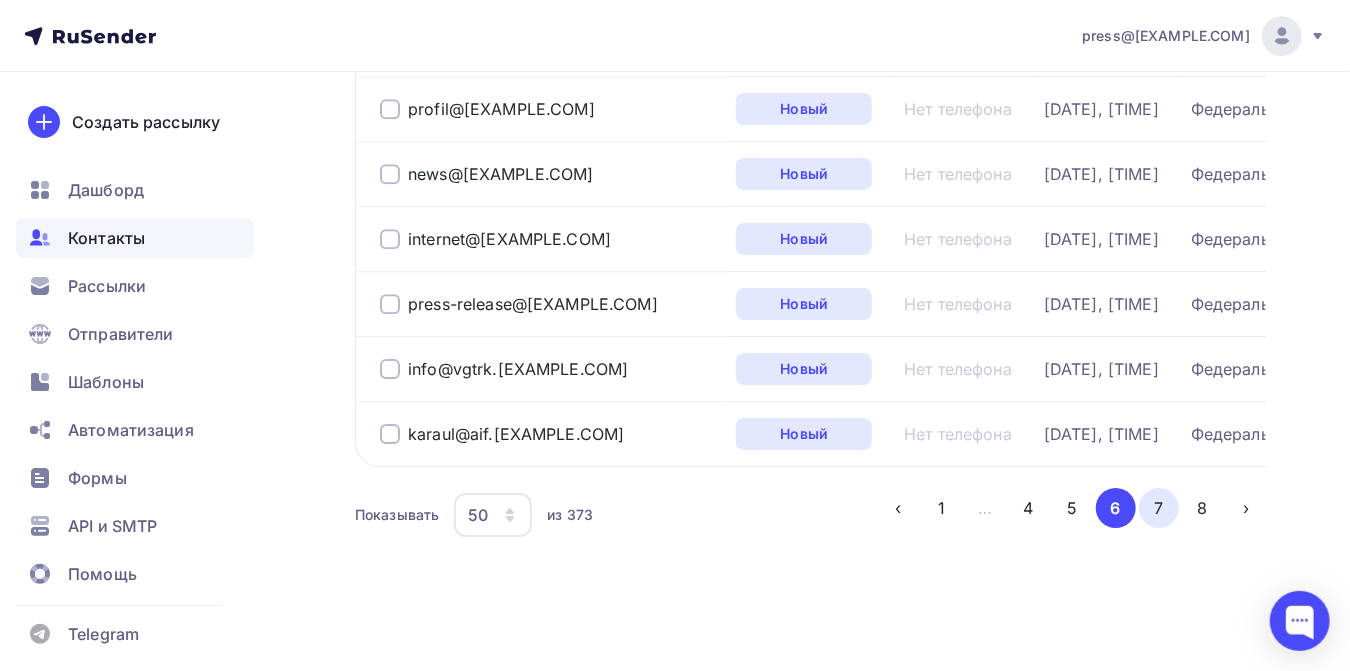 click on "7" at bounding box center (1159, 508) 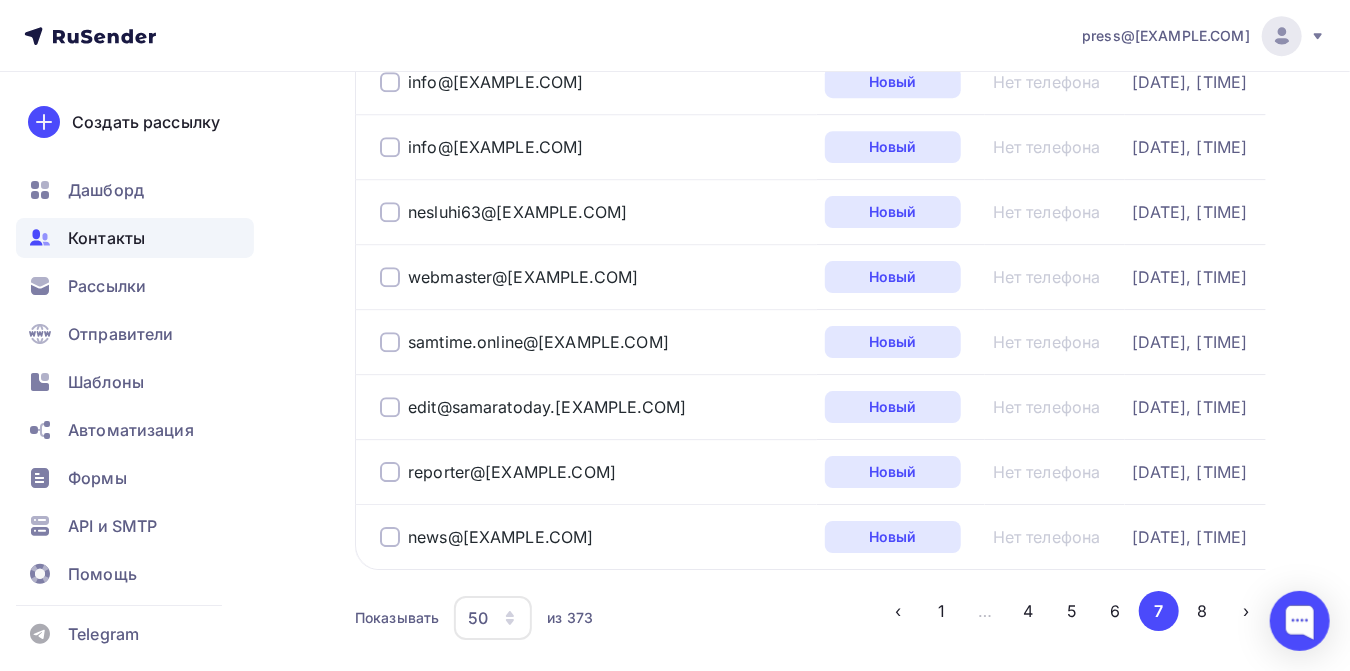 scroll, scrollTop: 3164, scrollLeft: 0, axis: vertical 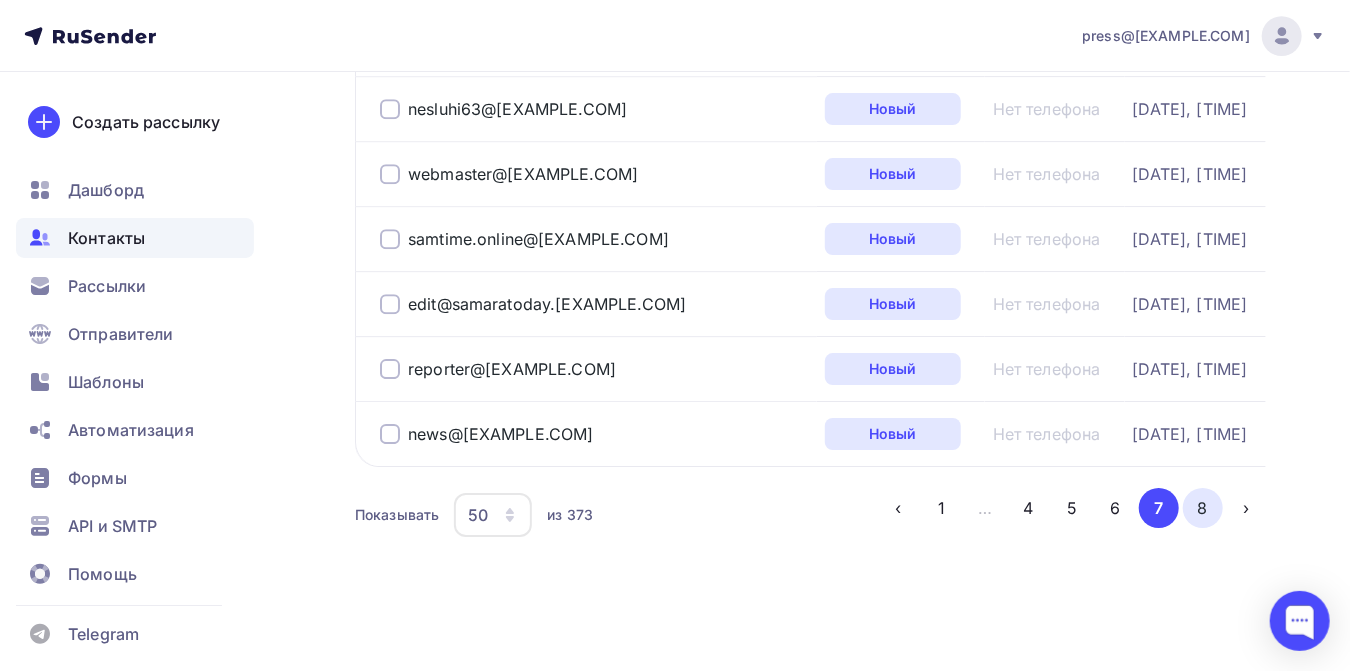 click on "8" at bounding box center (1203, 508) 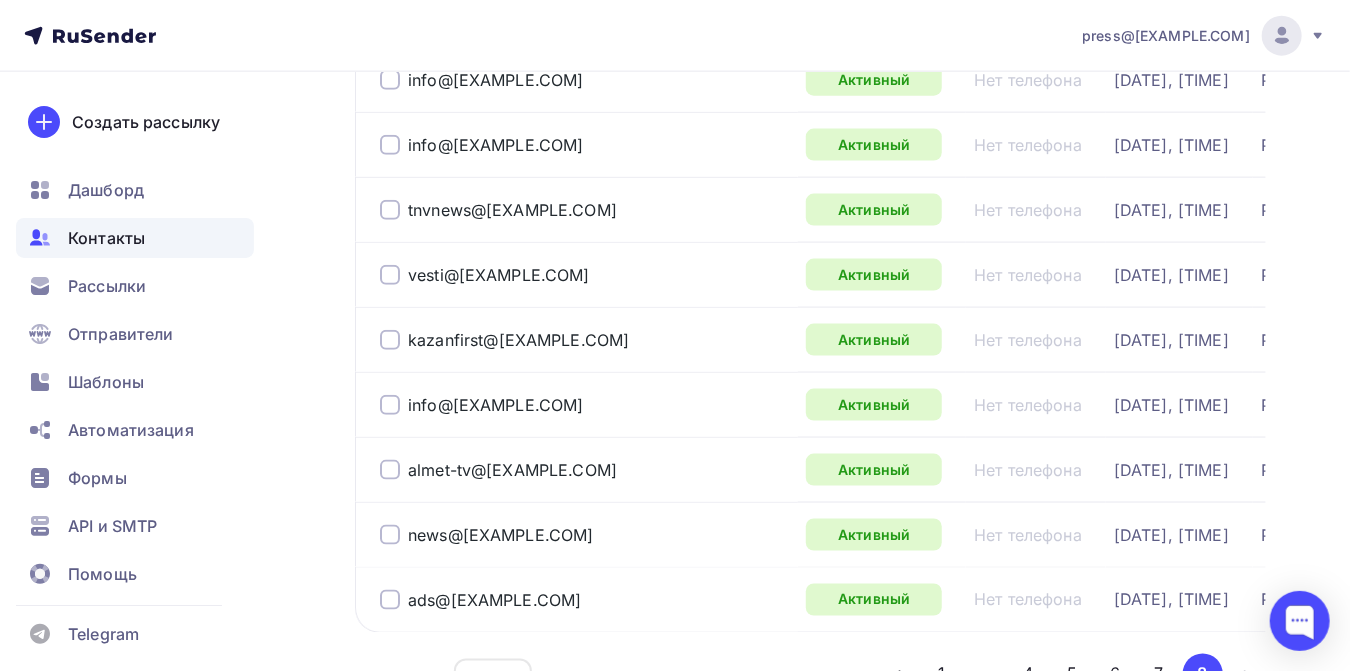 scroll, scrollTop: 972, scrollLeft: 0, axis: vertical 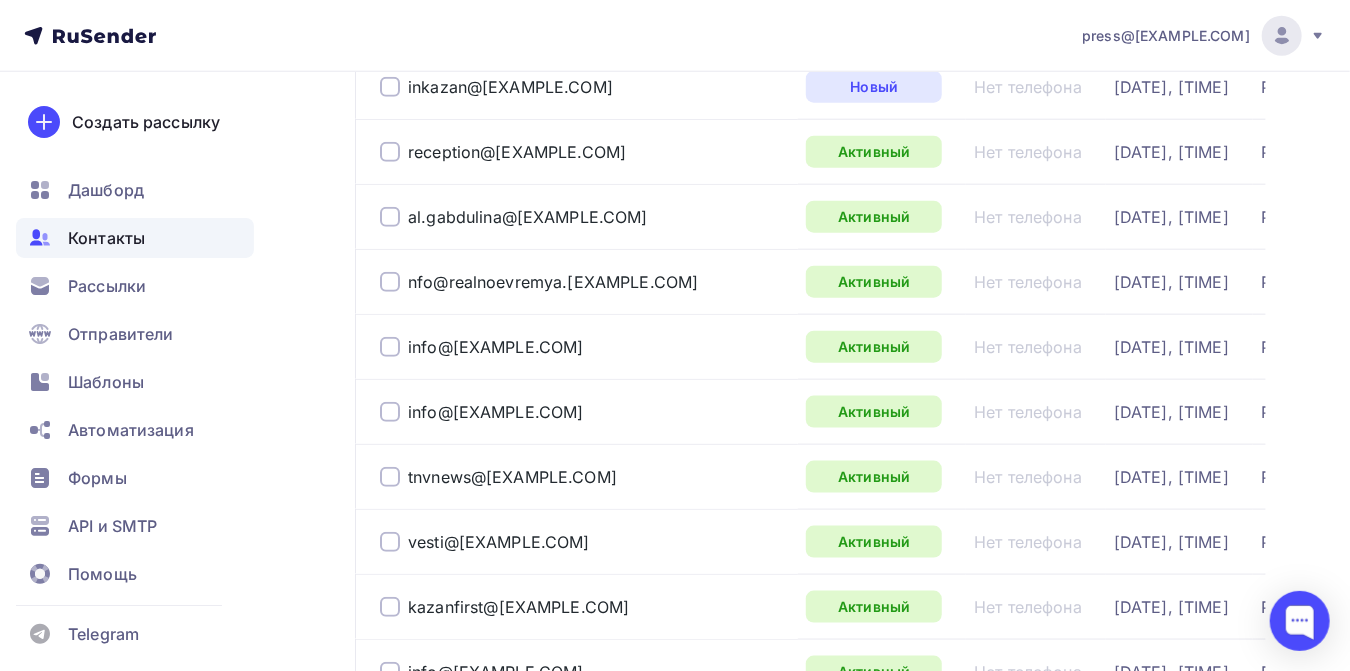 click on "Контакты" at bounding box center [106, 238] 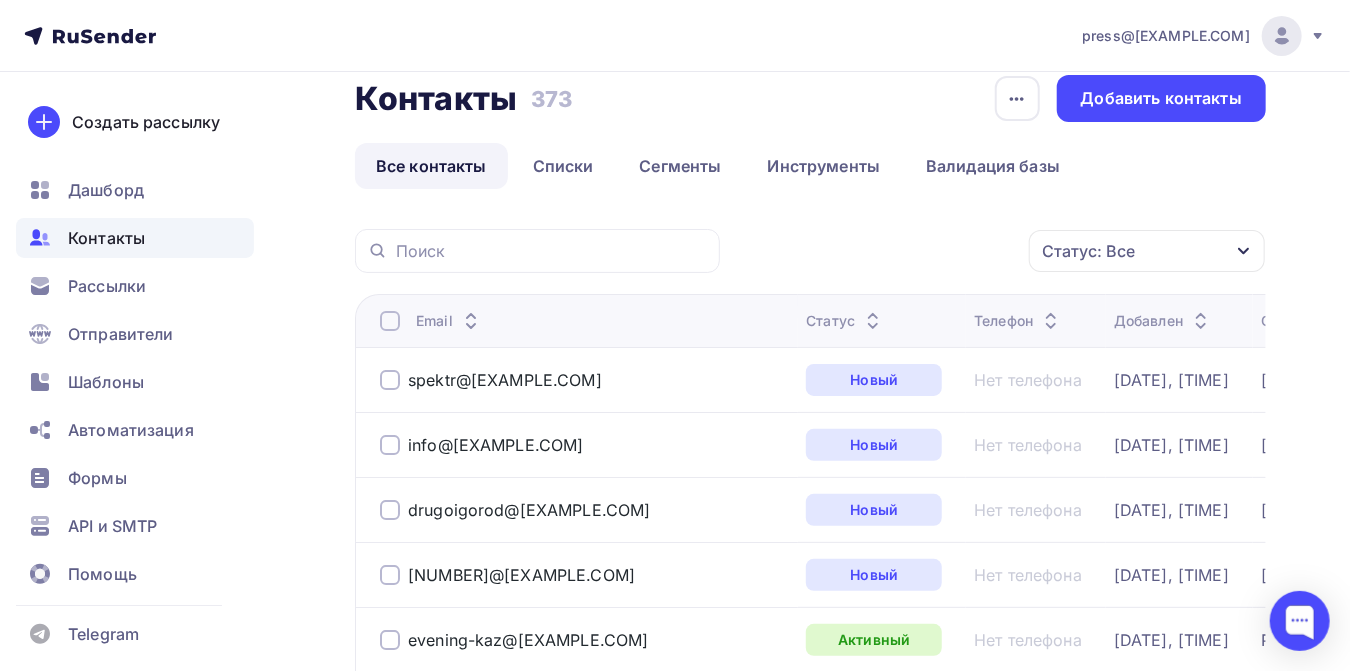 scroll, scrollTop: 0, scrollLeft: 0, axis: both 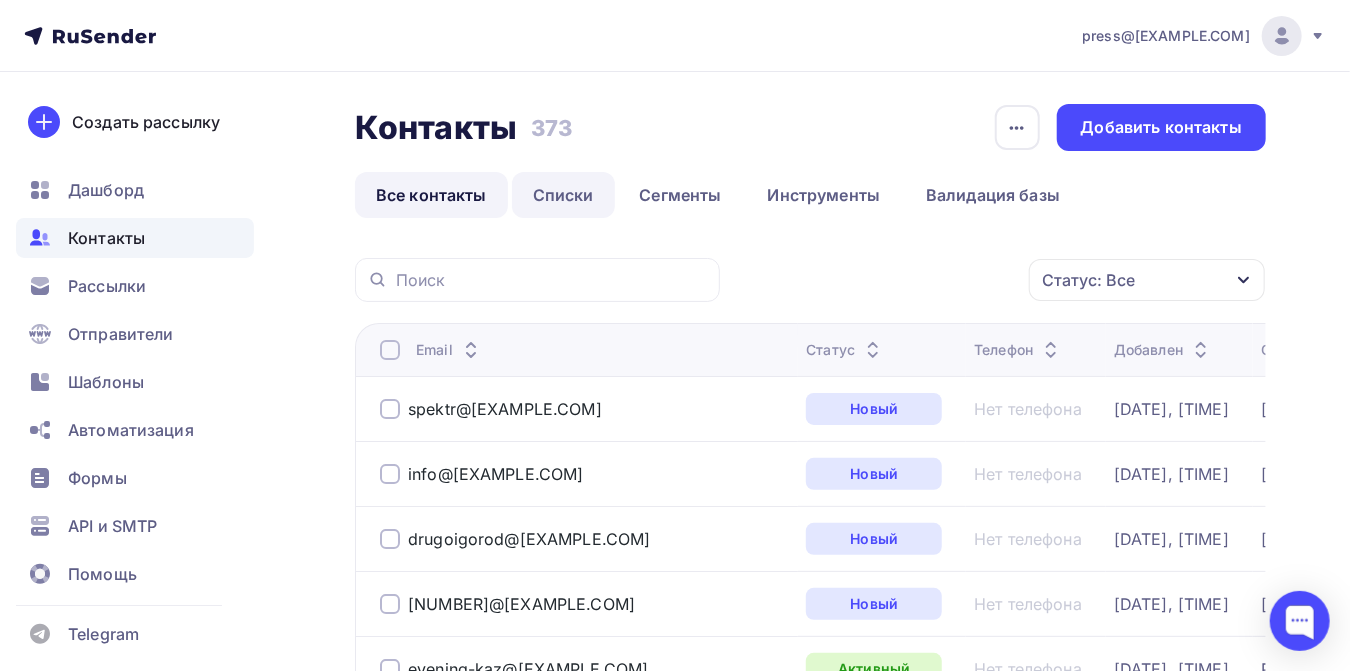 click on "Списки" at bounding box center [563, 195] 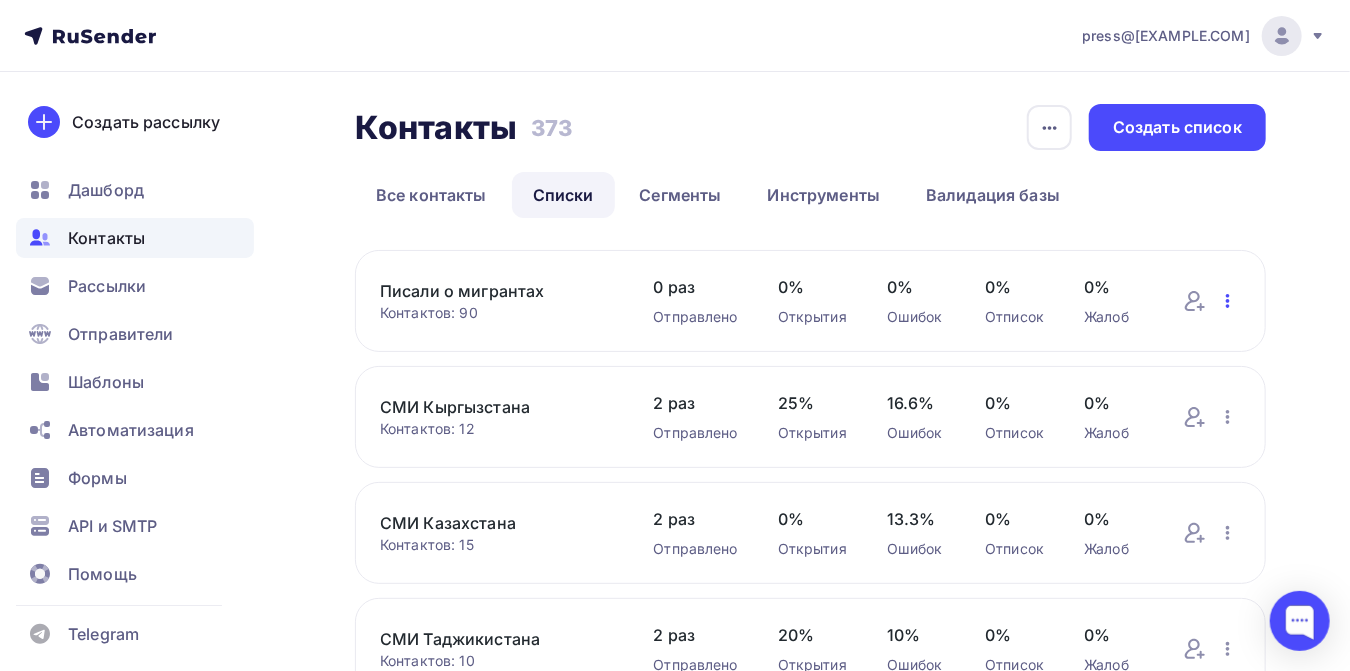 click at bounding box center [1228, 301] 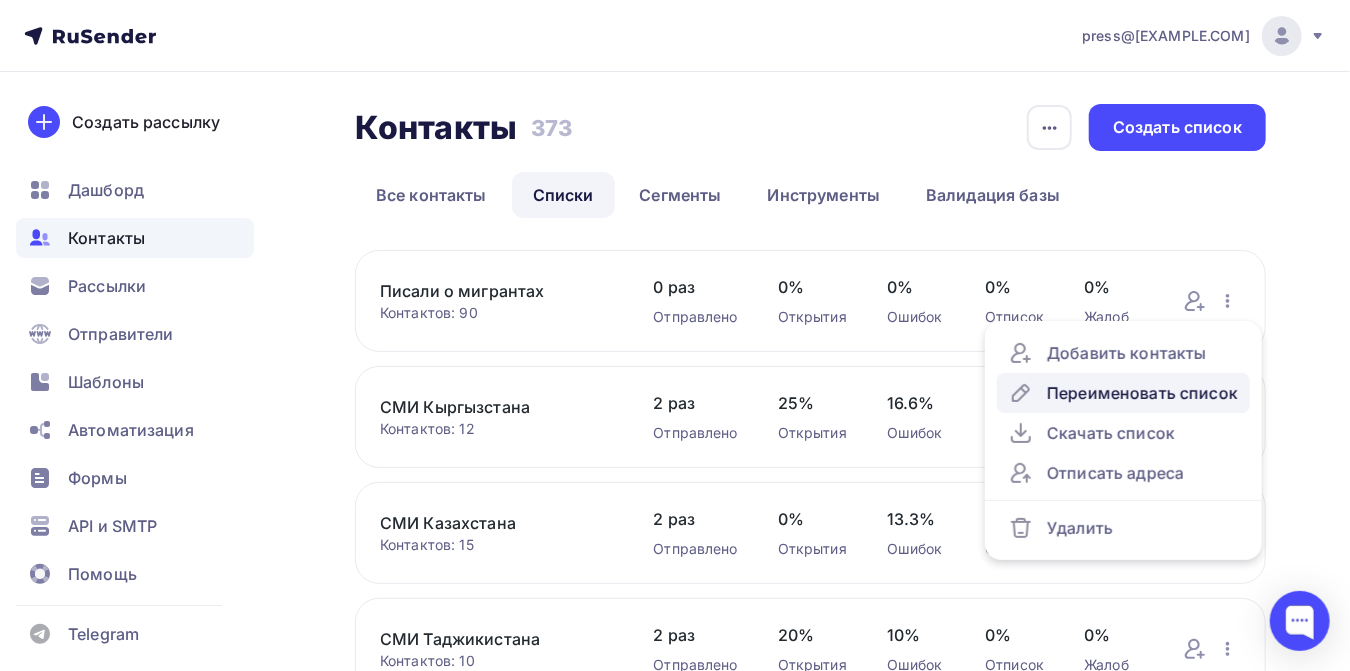 click on "Переименовать список" at bounding box center (1123, 393) 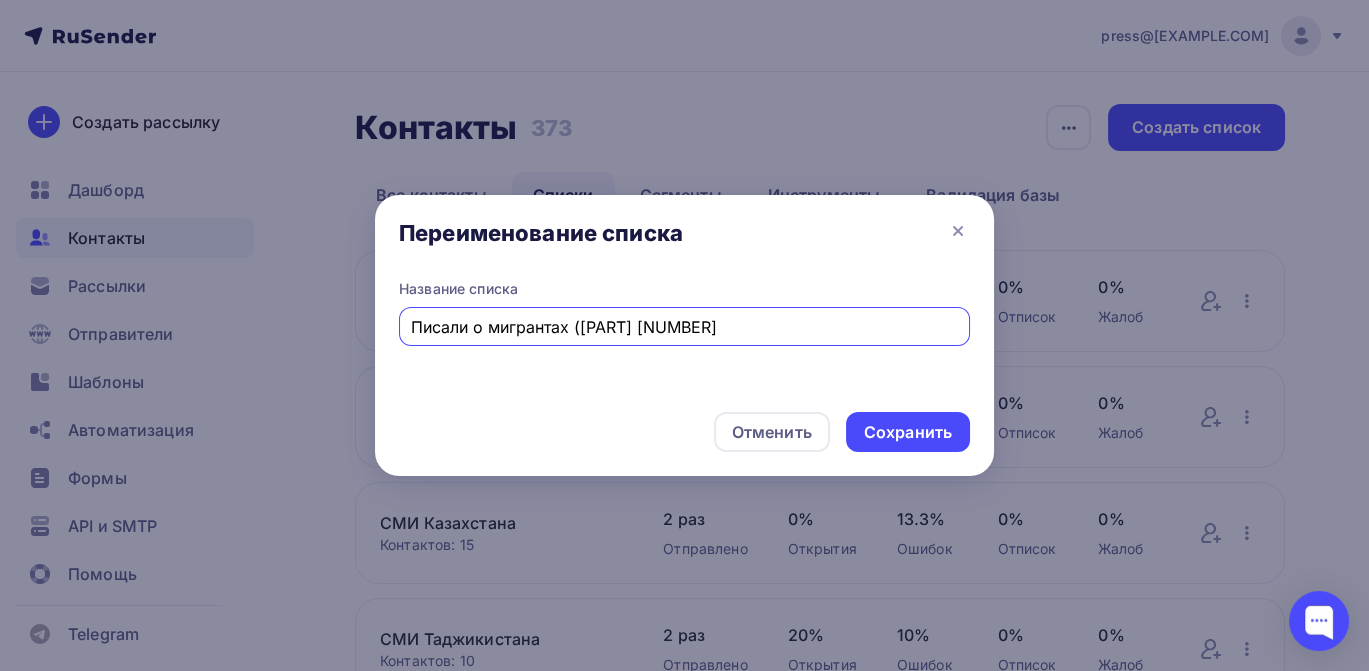 click on "Писали о мигрантах (часть 1)" at bounding box center (685, 327) 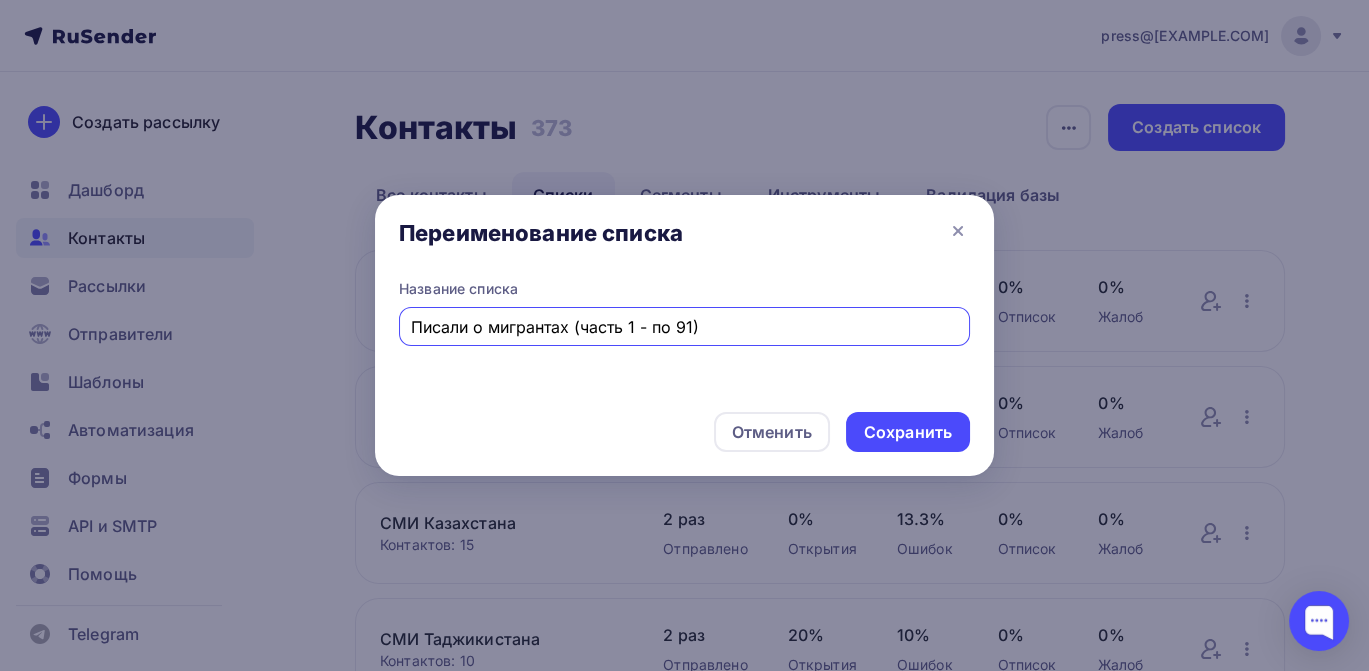 click on "Писали о мигрантах (часть 1 - по 91)" at bounding box center [685, 327] 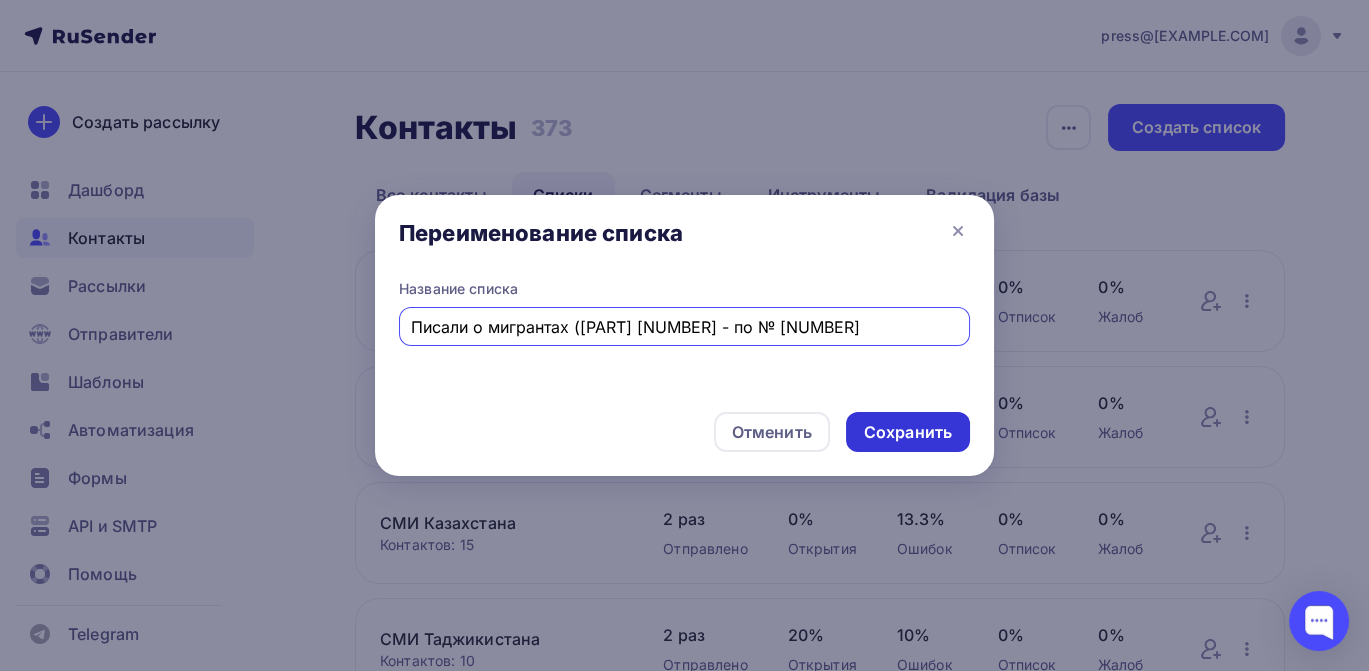 type on "Писали о мигрантах (часть 1 - по №91)" 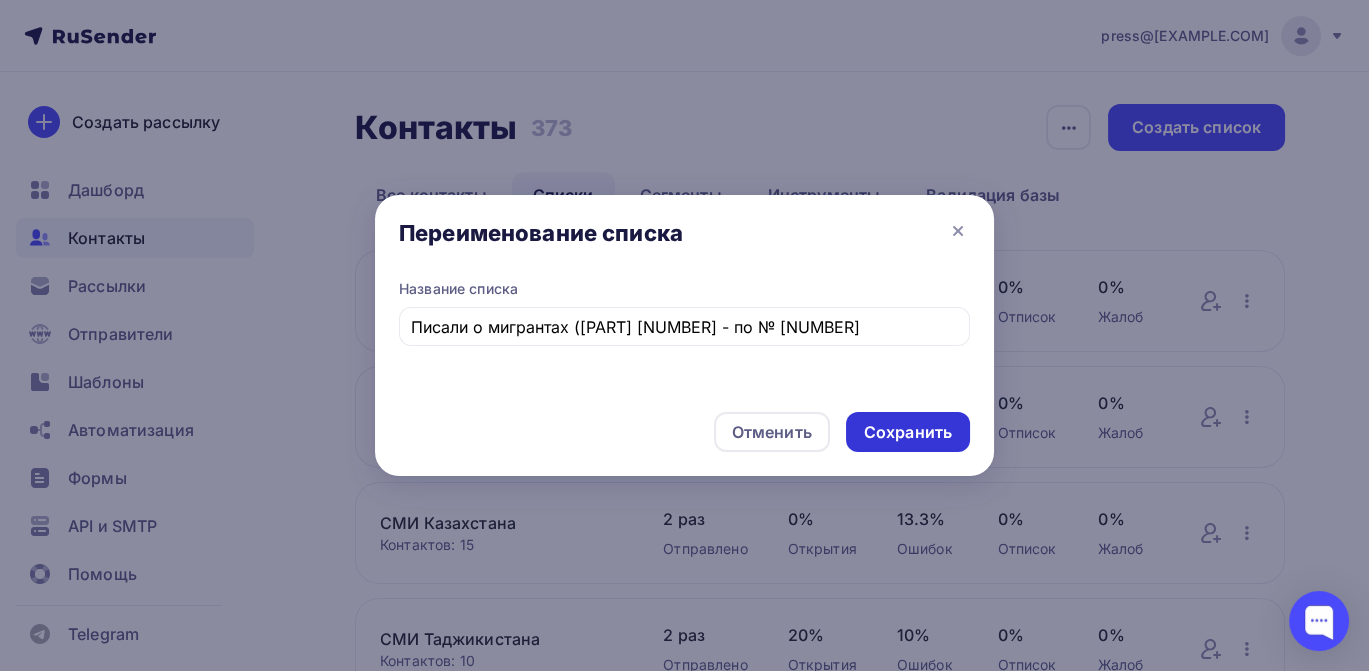 click on "Сохранить" at bounding box center (908, 432) 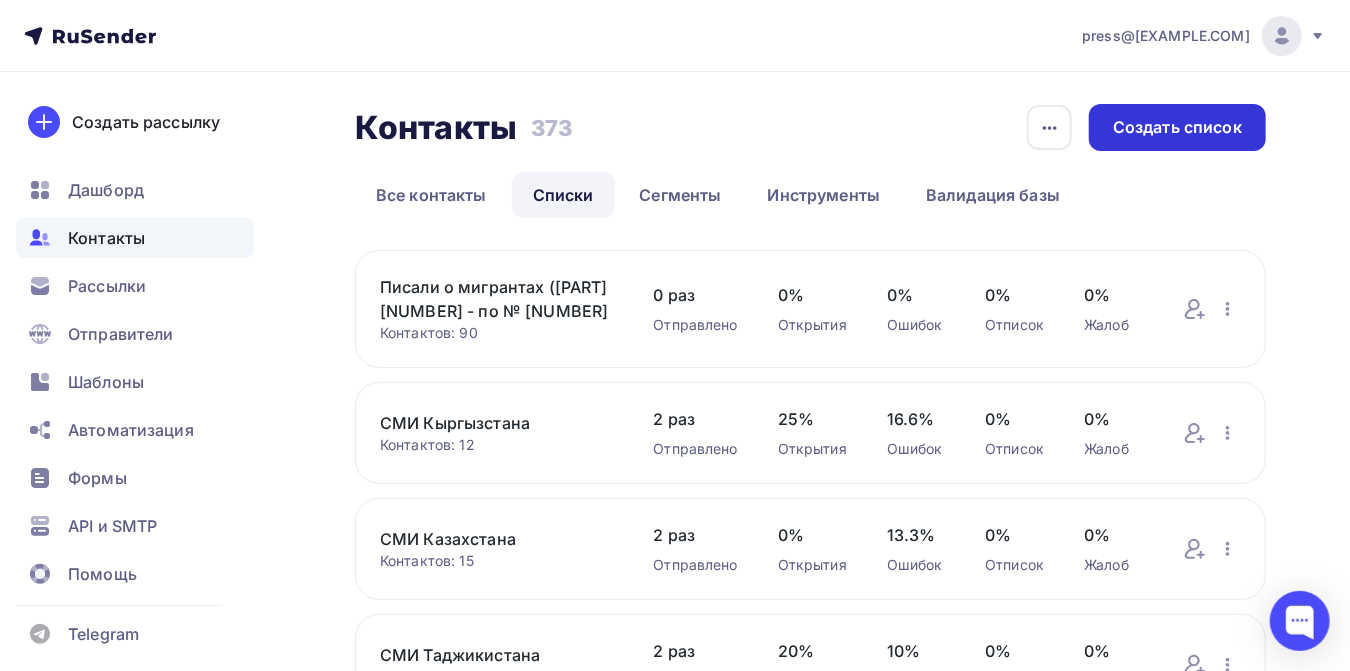 click on "Создать список" at bounding box center [1177, 127] 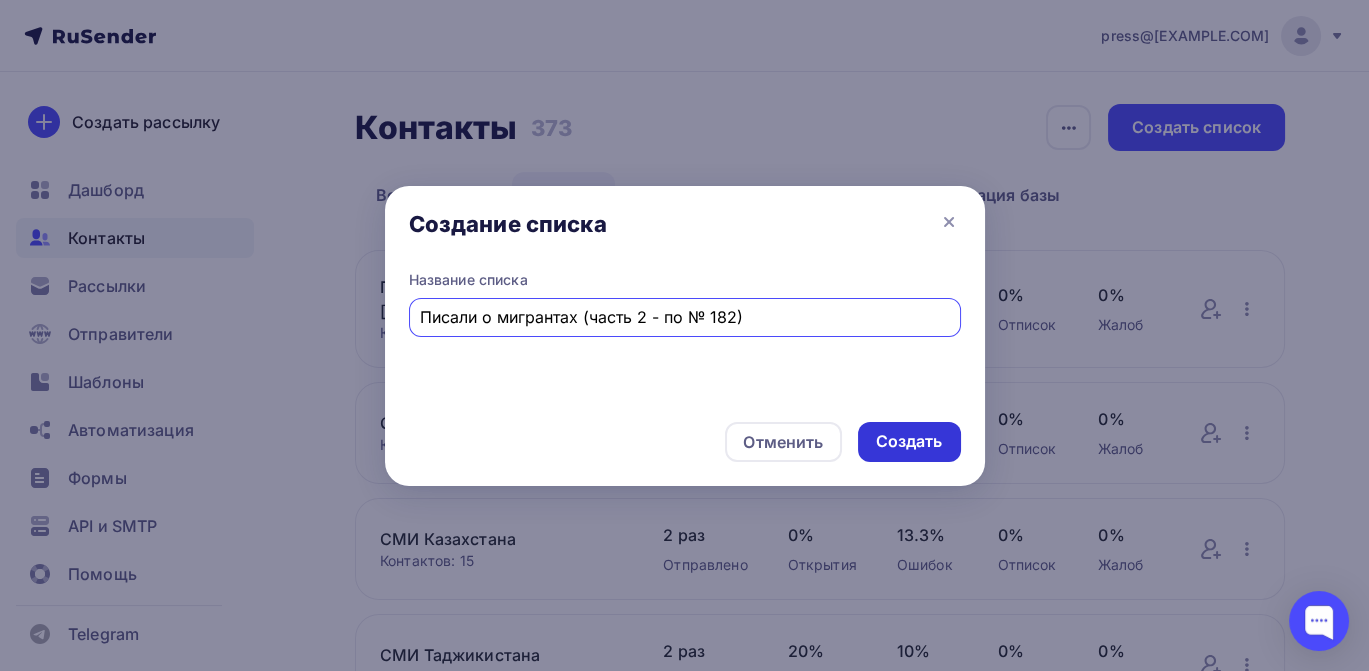 type on "Писали о мигрантах (часть 2 - по № 182)" 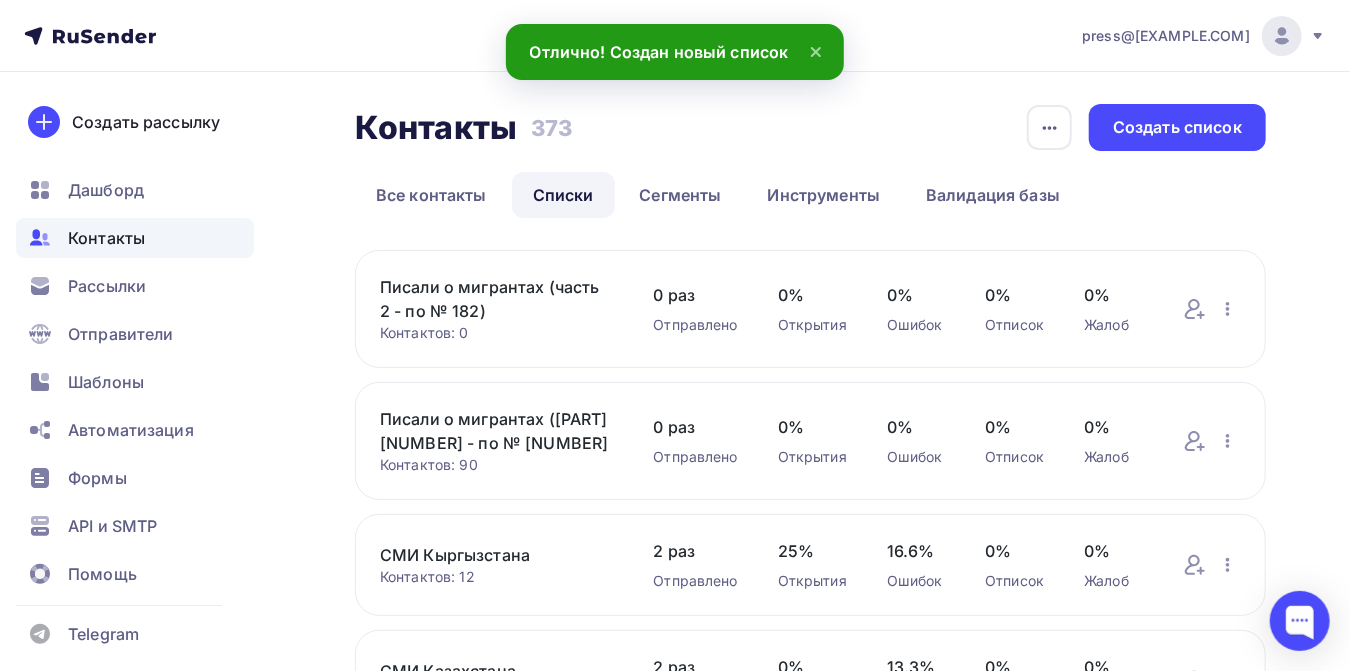 click on "Писали о мигрантах (часть 2 - по № 182)" at bounding box center [496, 299] 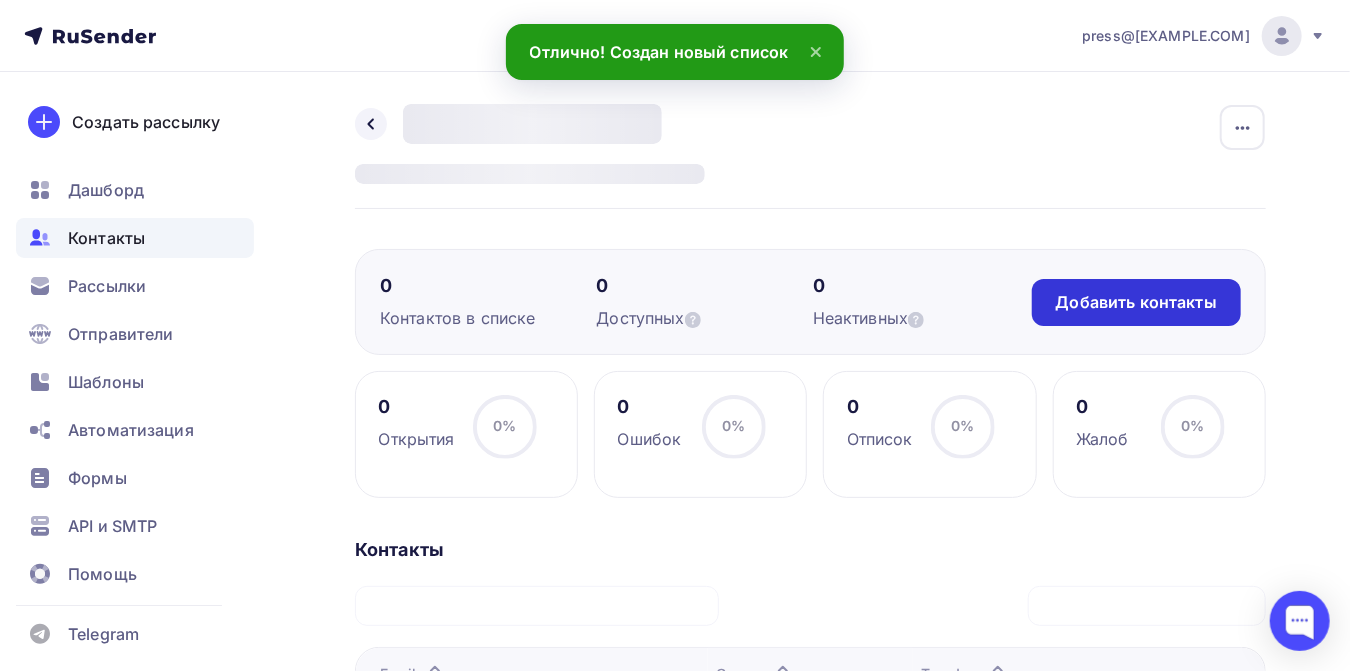 click on "Добавить контакты" at bounding box center [1136, 302] 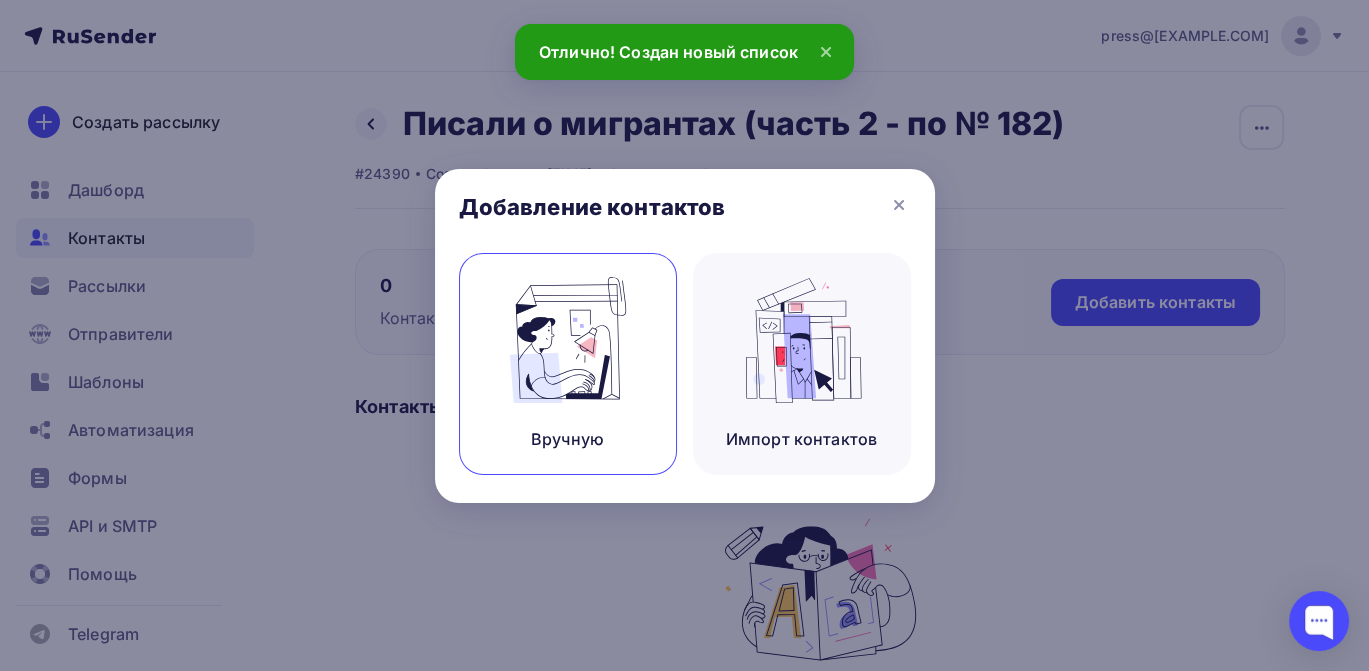 click at bounding box center [568, 340] 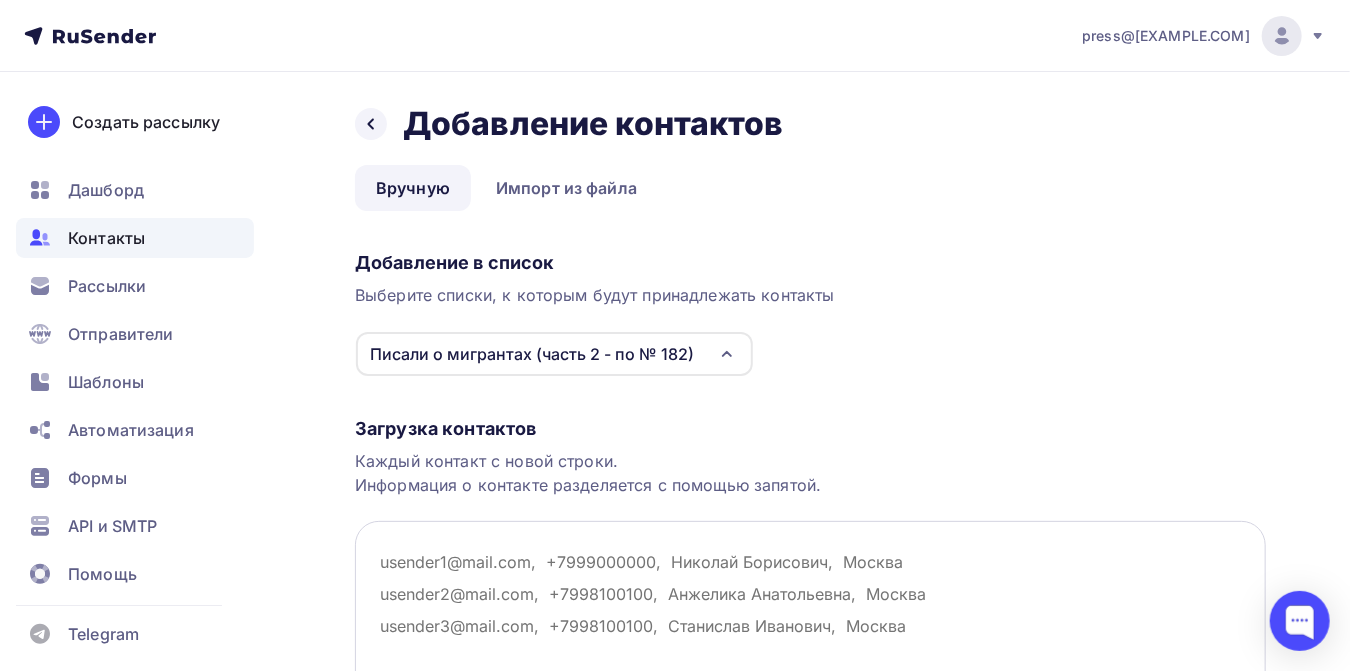 click at bounding box center (810, 621) 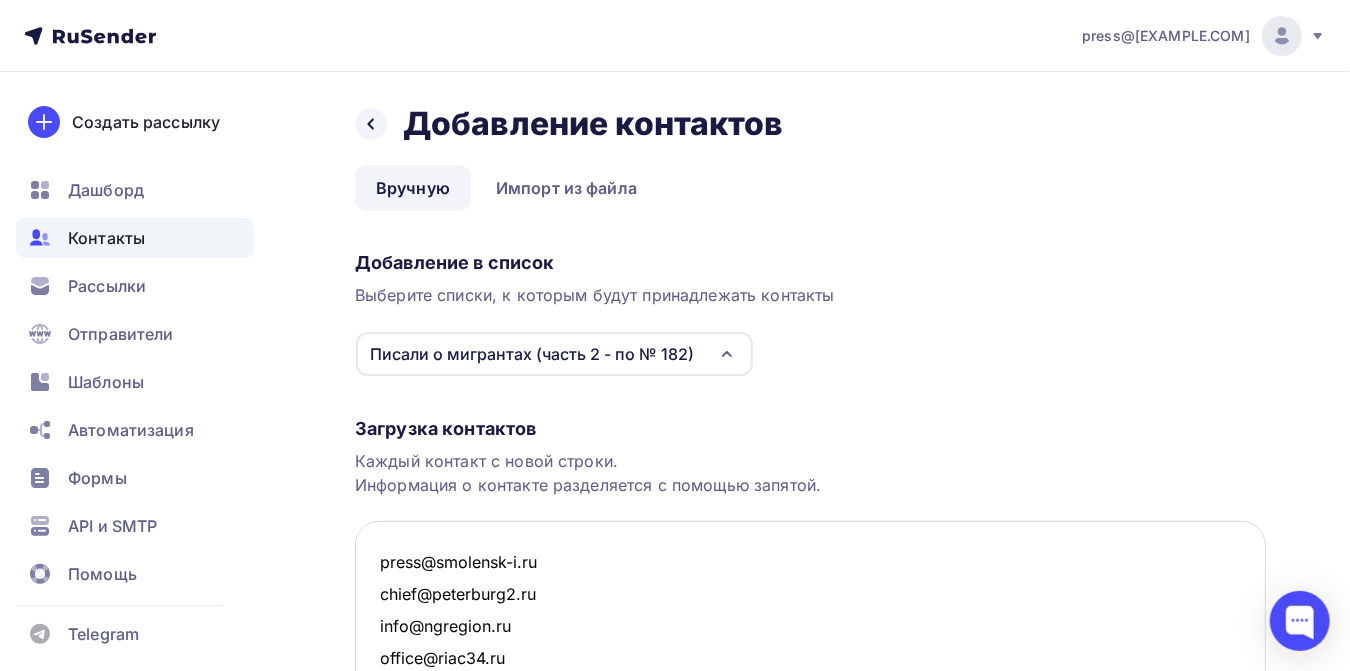 scroll, scrollTop: 46, scrollLeft: 0, axis: vertical 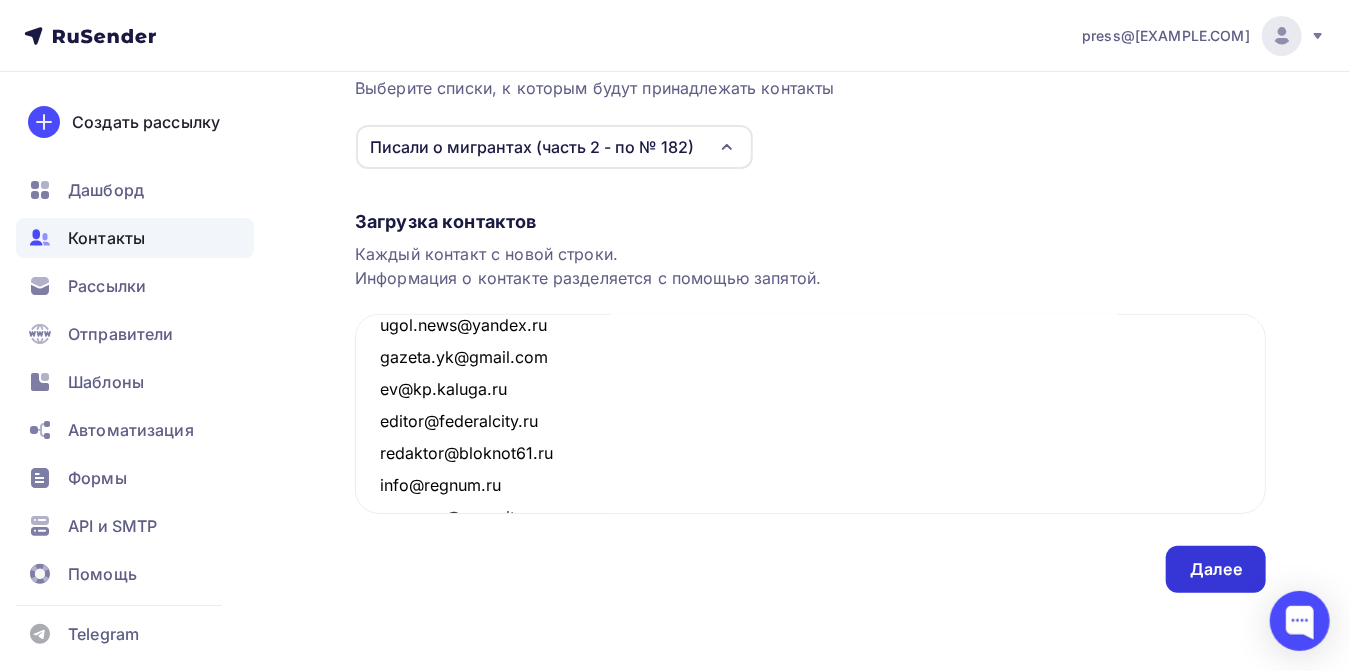 type on "press@smolensk-i.ru
chief@peterburg2.ru
info@ngregion.ru
office@riac34.ru
kuban24@ntktv.ru
news@vm.ru
posutidela@argumentiru.com
news@regions.ru
internet_otdel@mail.ru
news@goroda.group
wweuser@yandex.ru
admin@sgtrk.ru
id-vpravda@ya.ru
GTRKKuban@vgtrk.ru
info@novostivolgograda.ru
press@pronedra.ru
info@kub-inform.ru
news.live.kuban@yandex.ru
office@1vtv.tv
novostigoroda1@yandex.ru
Volgograd-Internet@vgtrk.ru
info@tvkrasnodar.ru
redaktor@kubnews.ru
news@ki-gazeta.ru
web@tvc.ru
mail@utyug.info
feedback@infox.ru
mosregtoday@mosregtoday.ru
info@katun24.ru
mail@fontanka.ru
site@region-tyumen.ru
info@v102.ru
info@pravdaurfo.ru
resonance.press@yandex.ru
info@ural-meridian.ru
glavred@akcent.site
redaktor_31@mail.ru
vesti@khab-vesti.ru
news@khab-vesti.ru
news@sm-news.ru
info@uralpress.ru
info@business-magazine.online
news@47news.ru
radiokpweb@kp.ru
info@krasnodarmedia.su
red@pg21.ru
welcome@uralinform.ru
redaktor@domsovet.tv
info@dknews.kz
novosti@dknews.kz
info@360.ru
news@klops.ru
info@bk55.ru
mail@info24.ru
reda..." 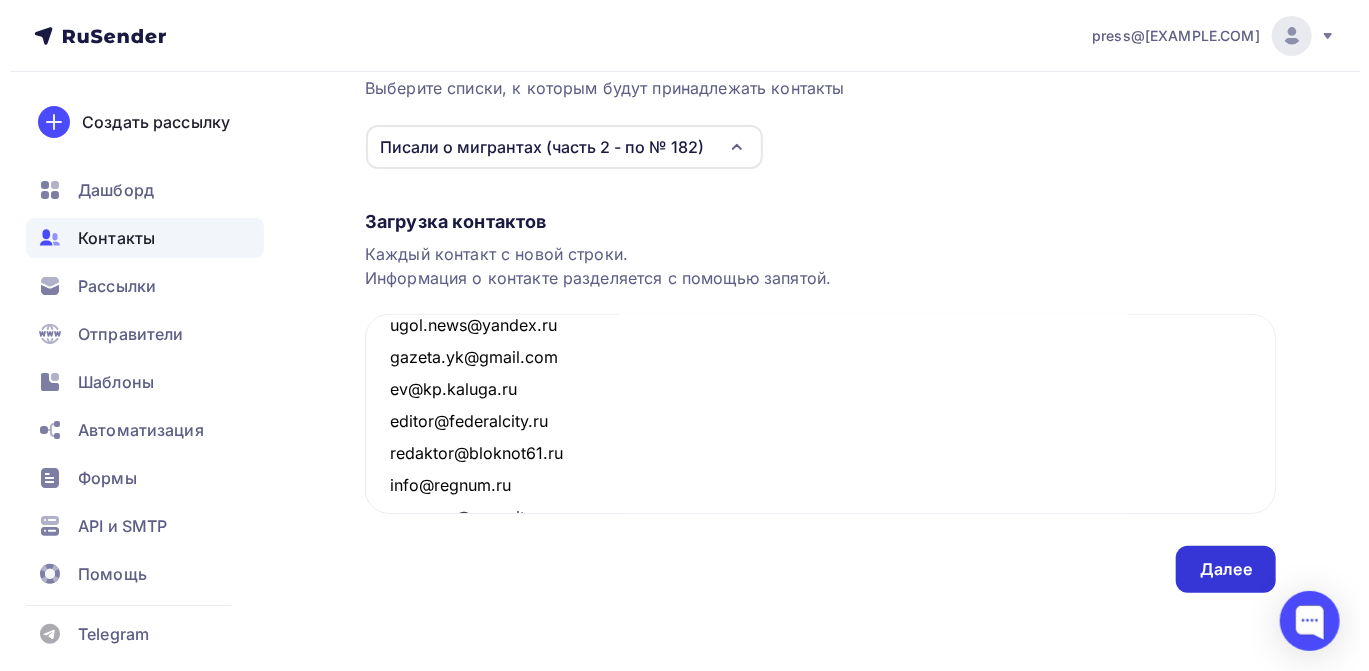 scroll, scrollTop: 0, scrollLeft: 0, axis: both 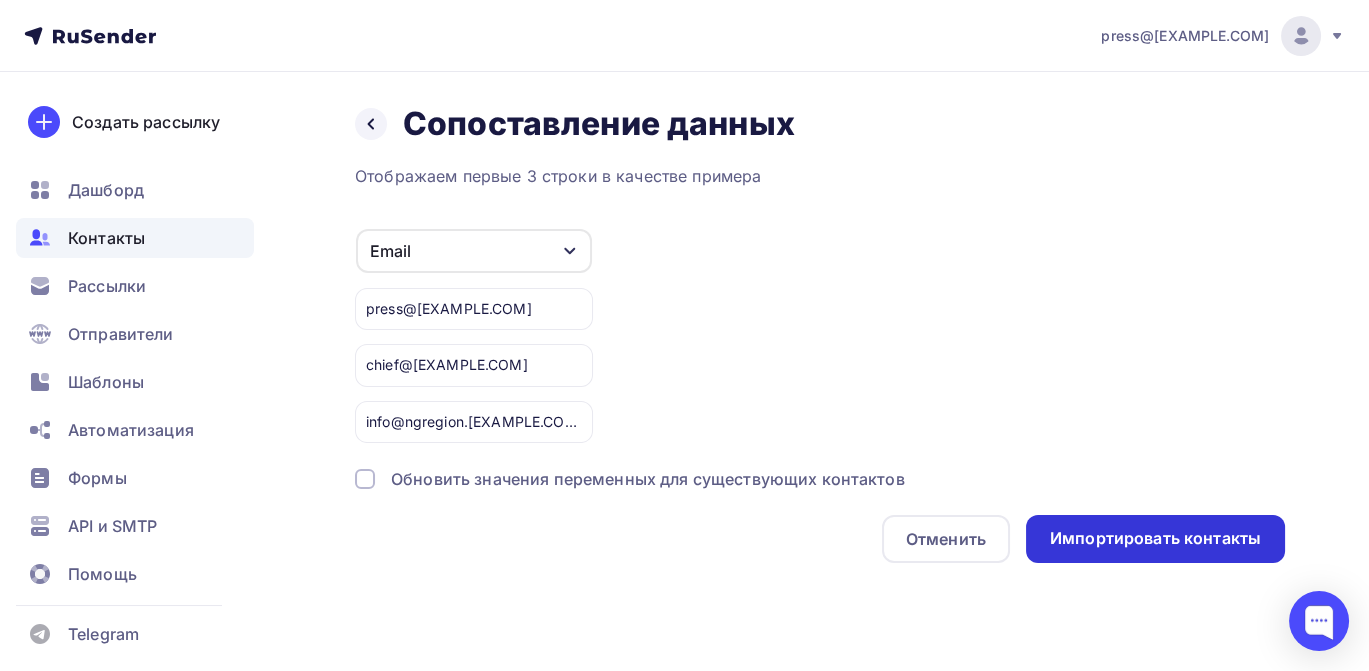 click on "Импортировать контакты" at bounding box center (1155, 538) 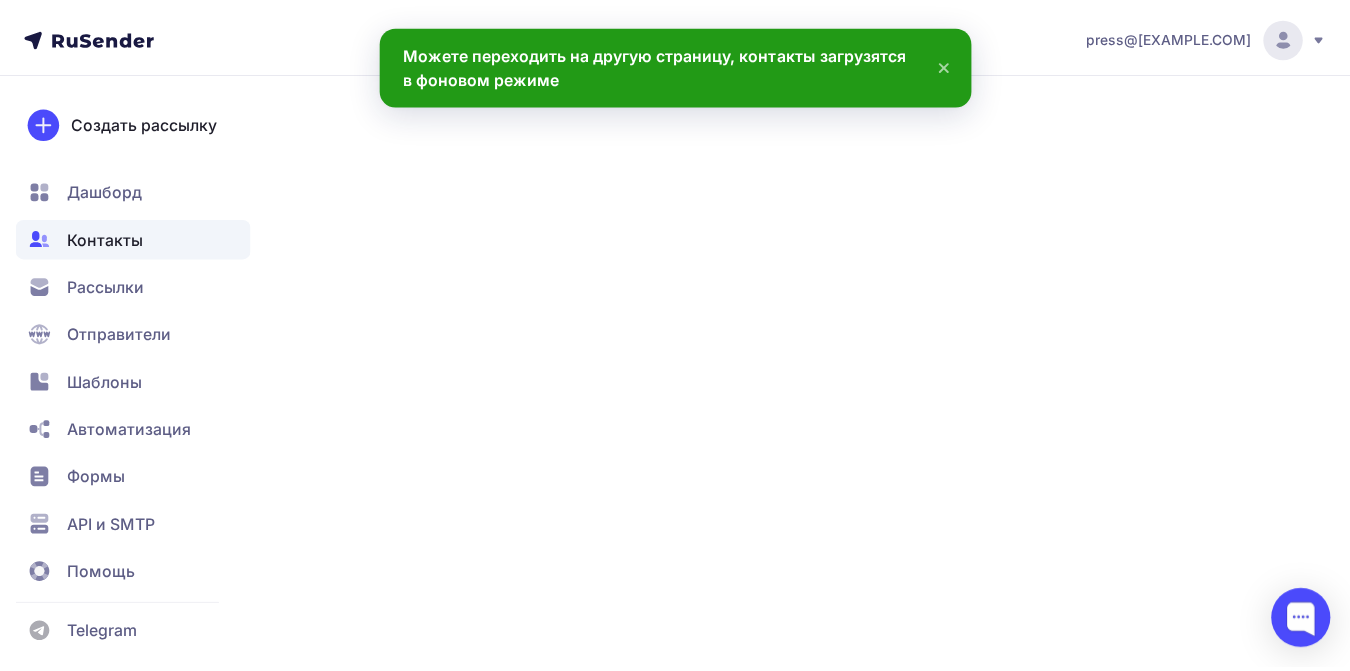 scroll, scrollTop: 16, scrollLeft: 0, axis: vertical 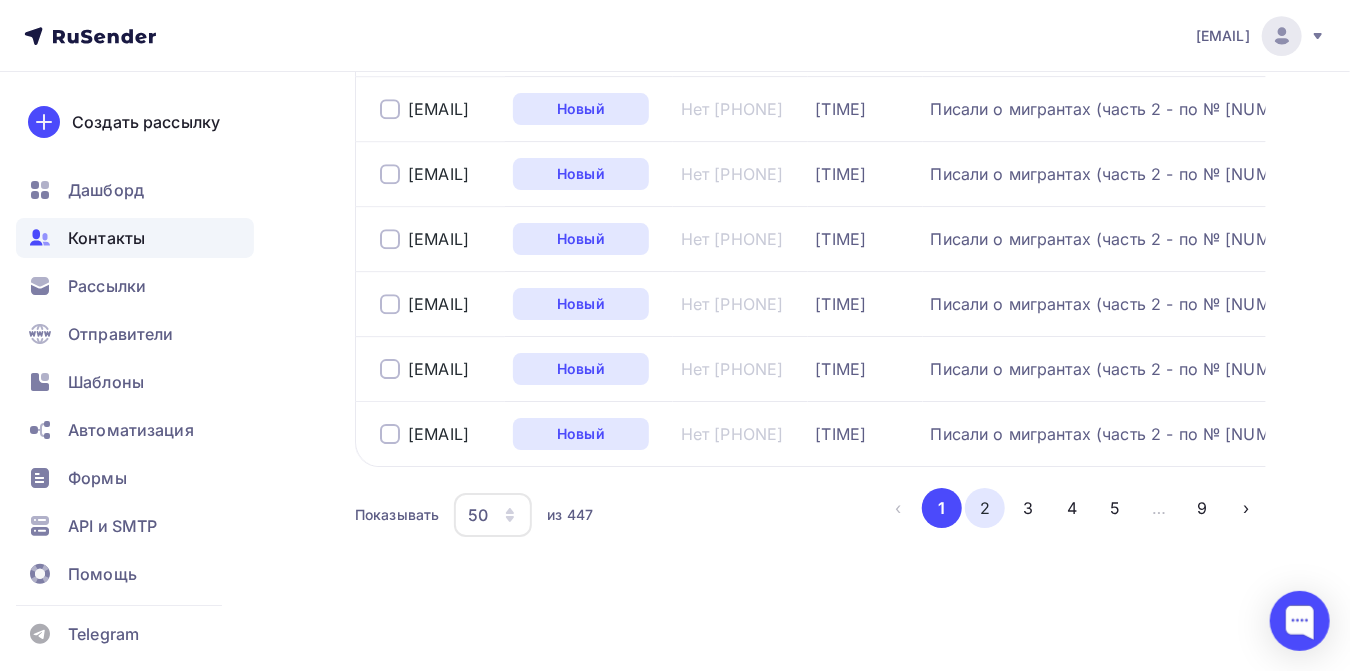 click on "2" at bounding box center [985, 508] 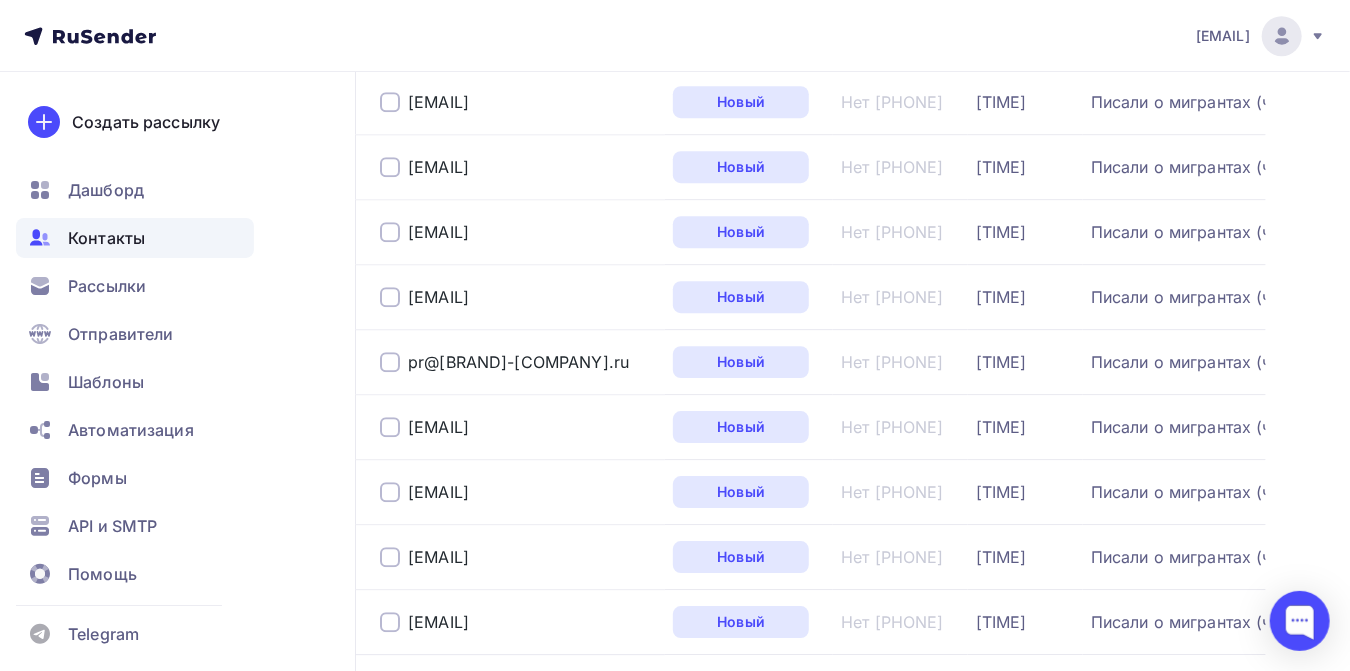 scroll, scrollTop: 3164, scrollLeft: 0, axis: vertical 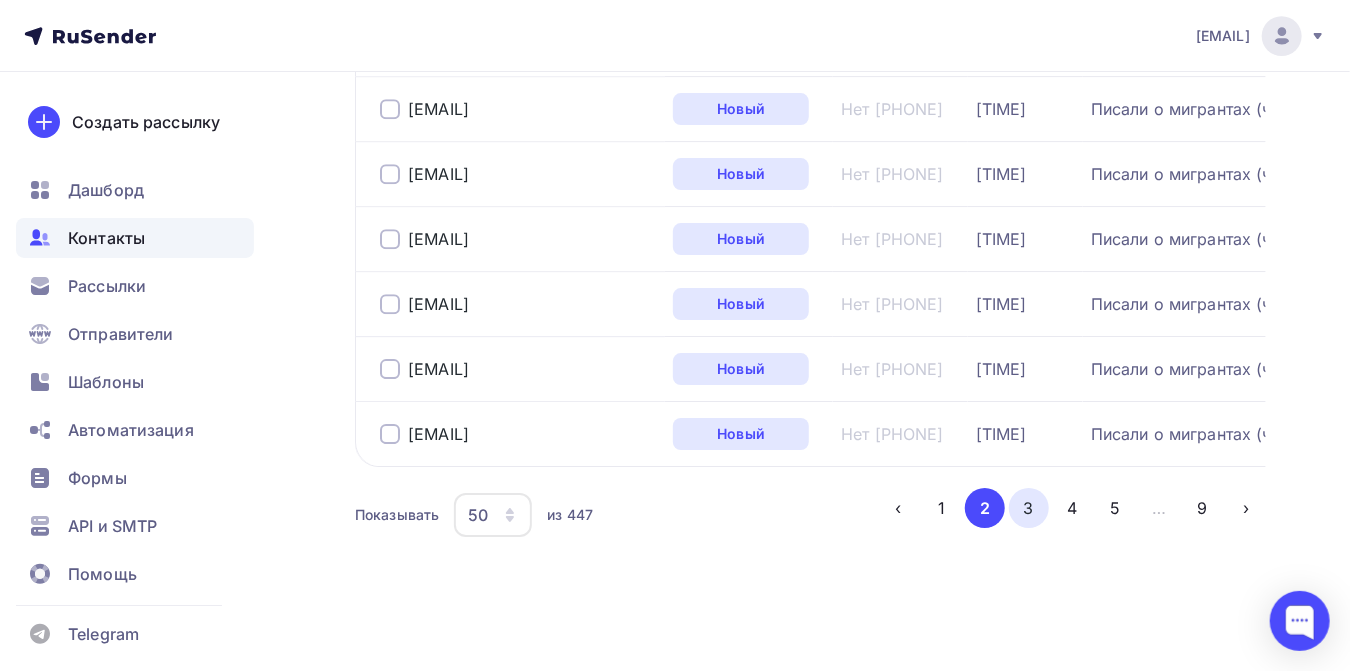 click on "3" at bounding box center [1029, 508] 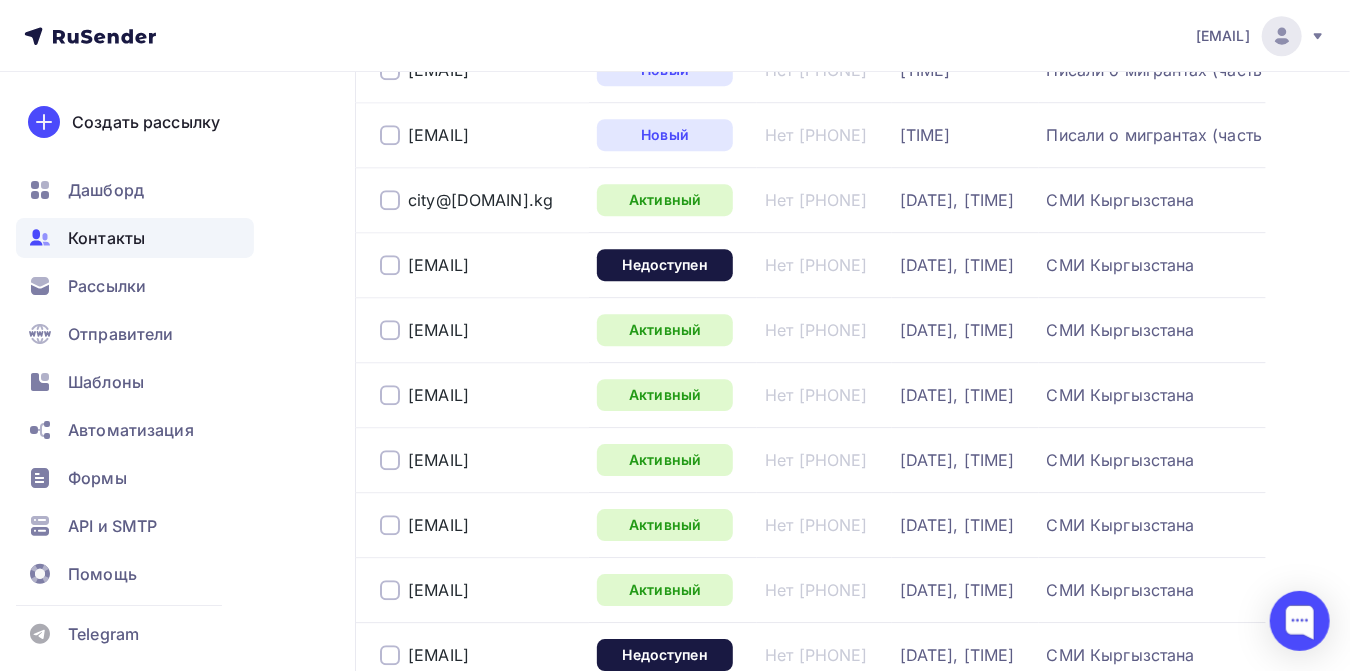 scroll, scrollTop: 3046, scrollLeft: 0, axis: vertical 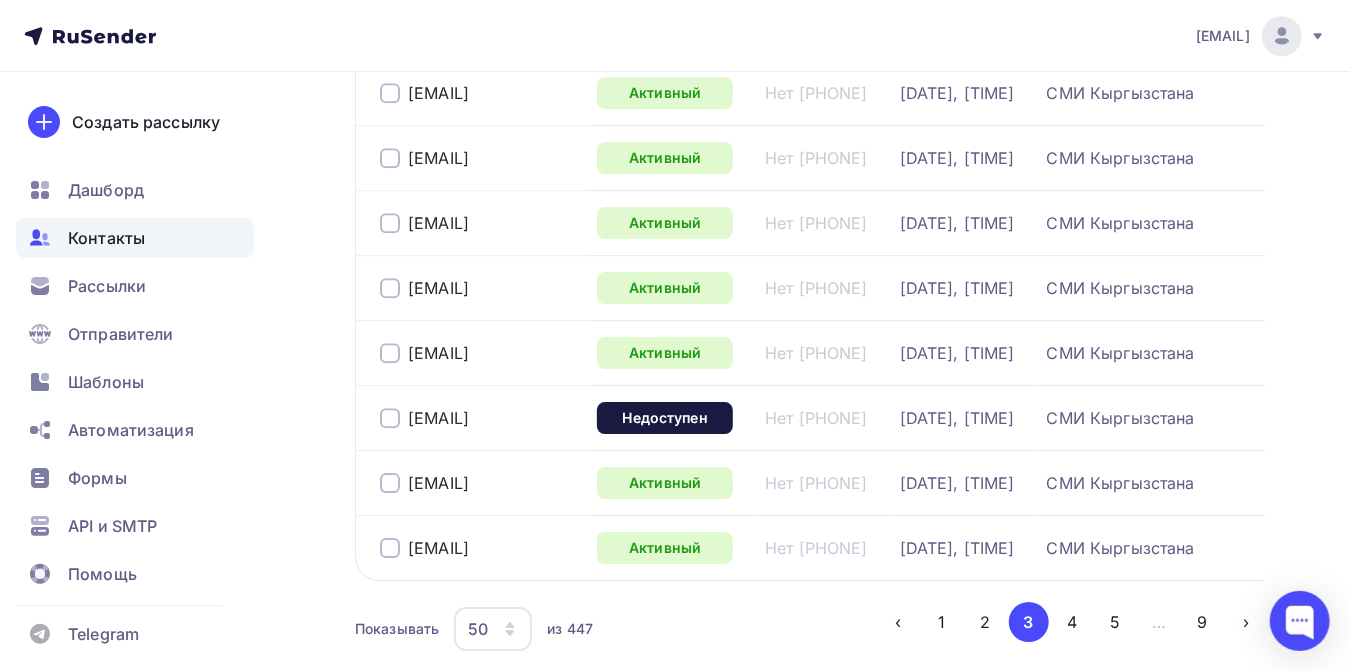 click on "Контакты" at bounding box center [106, 238] 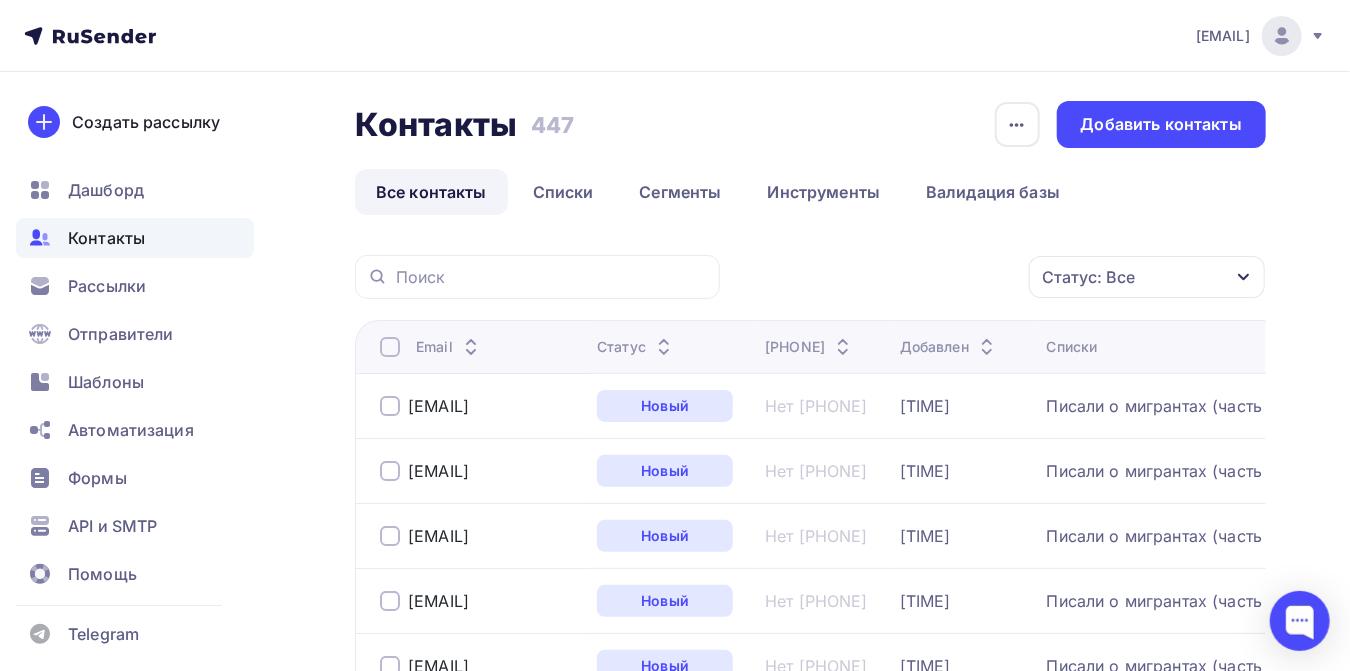 scroll, scrollTop: 0, scrollLeft: 0, axis: both 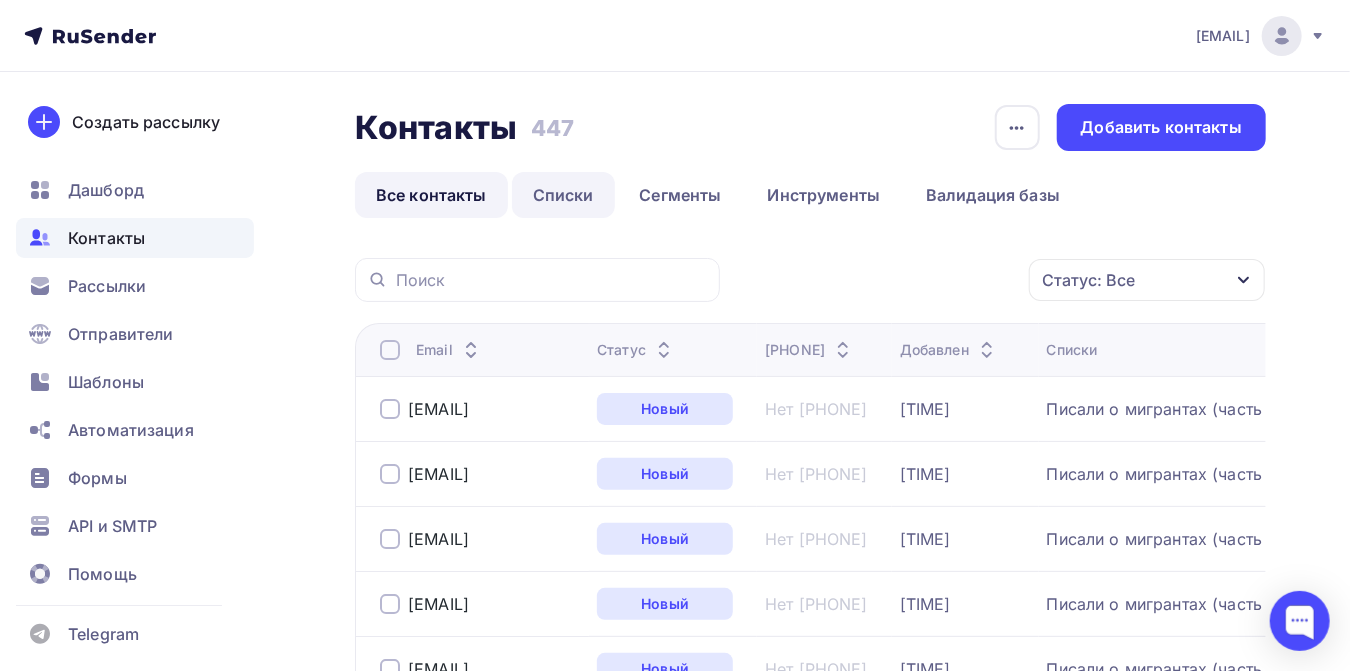 click on "Списки" at bounding box center (563, 195) 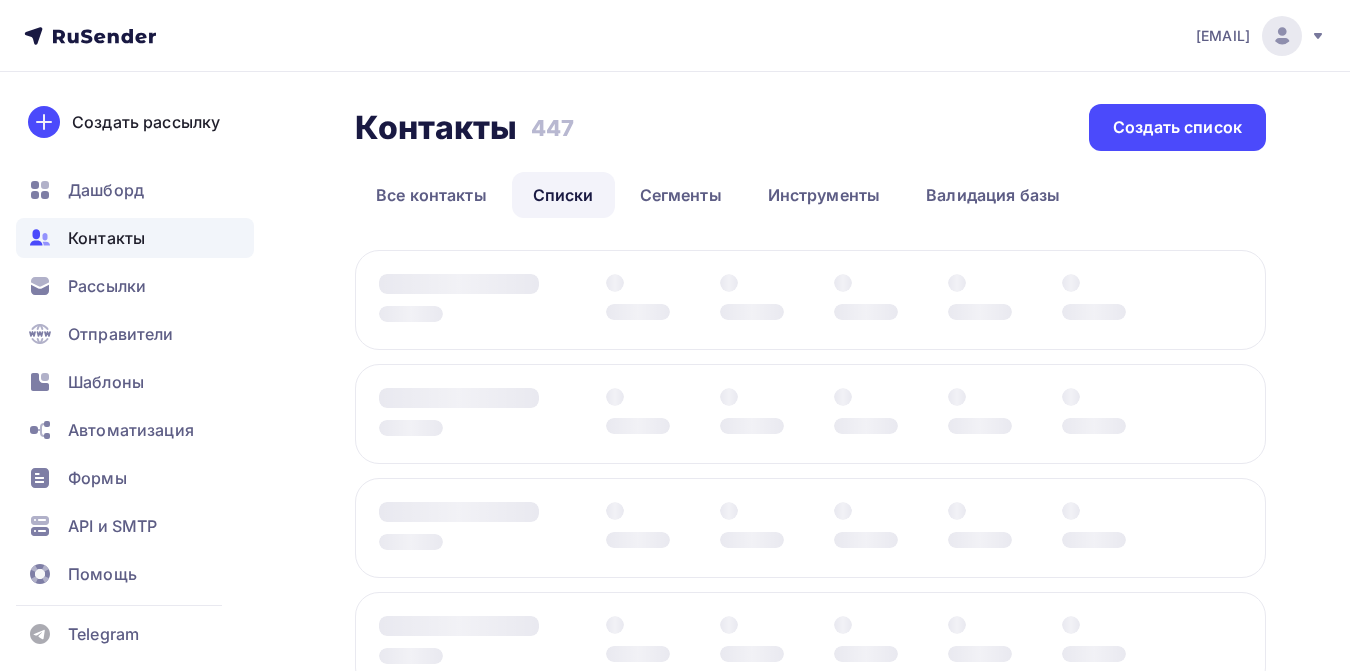 scroll, scrollTop: 0, scrollLeft: 0, axis: both 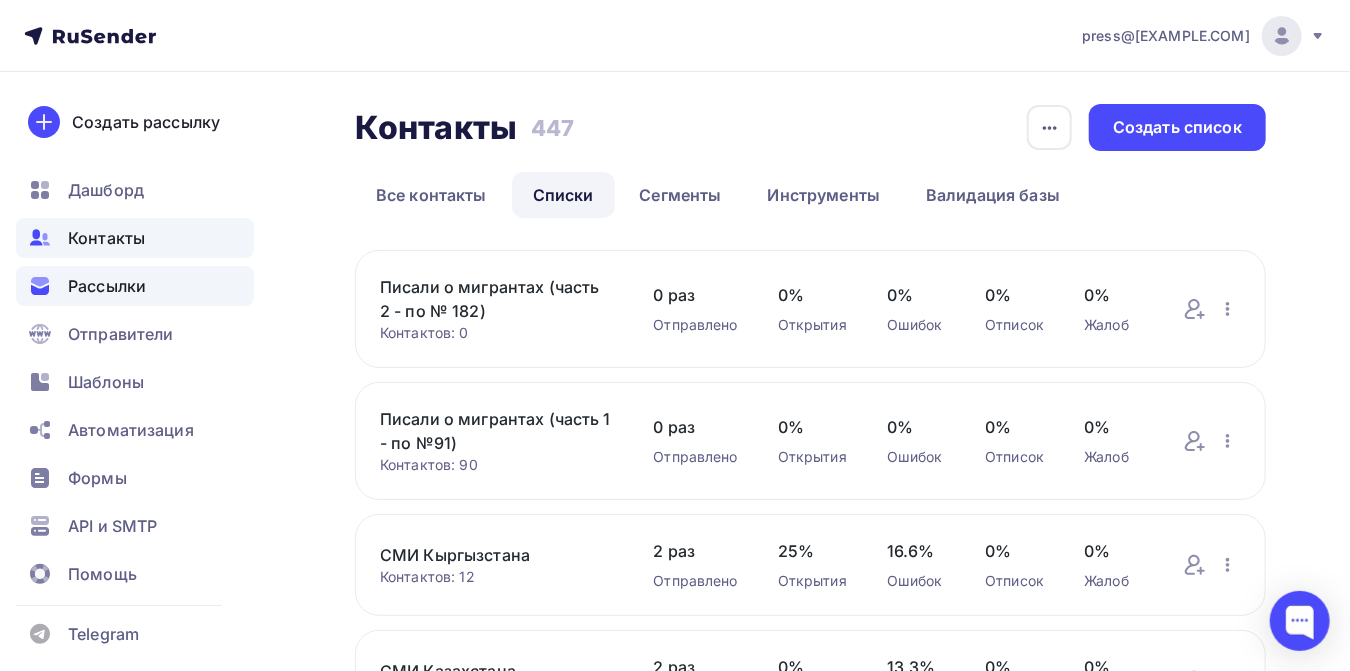 click on "Рассылки" at bounding box center [107, 286] 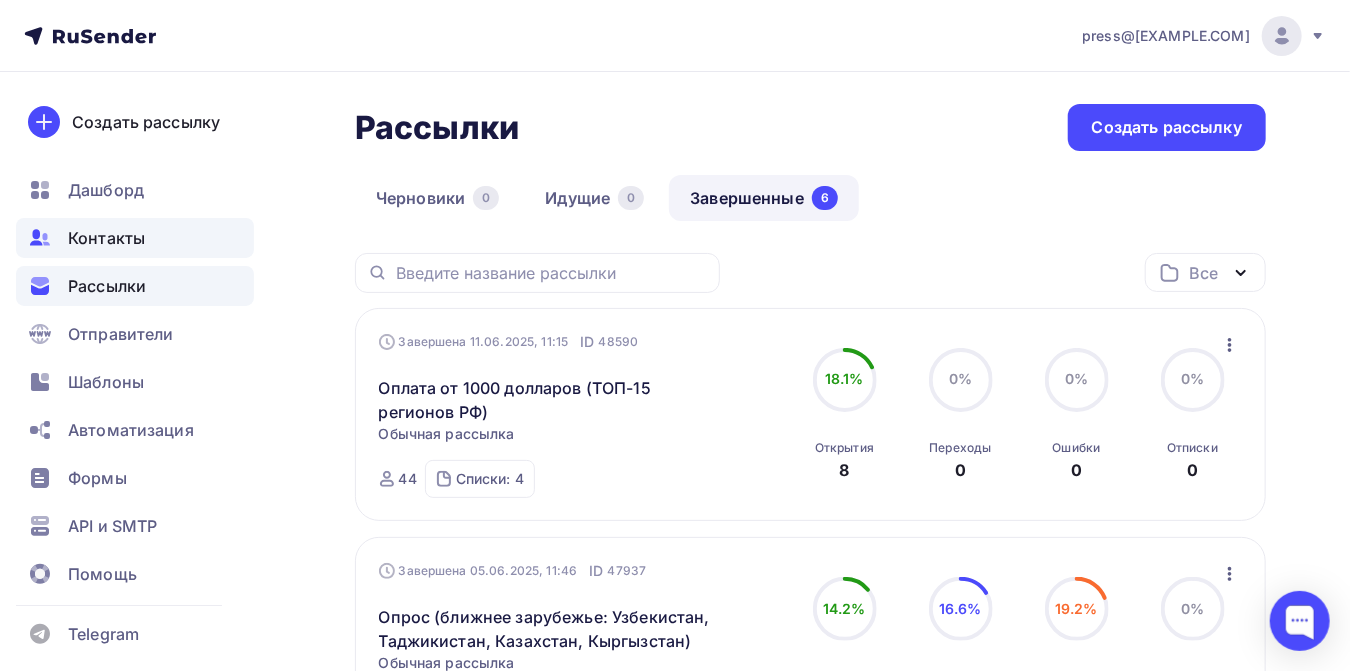 click on "Контакты" at bounding box center [106, 238] 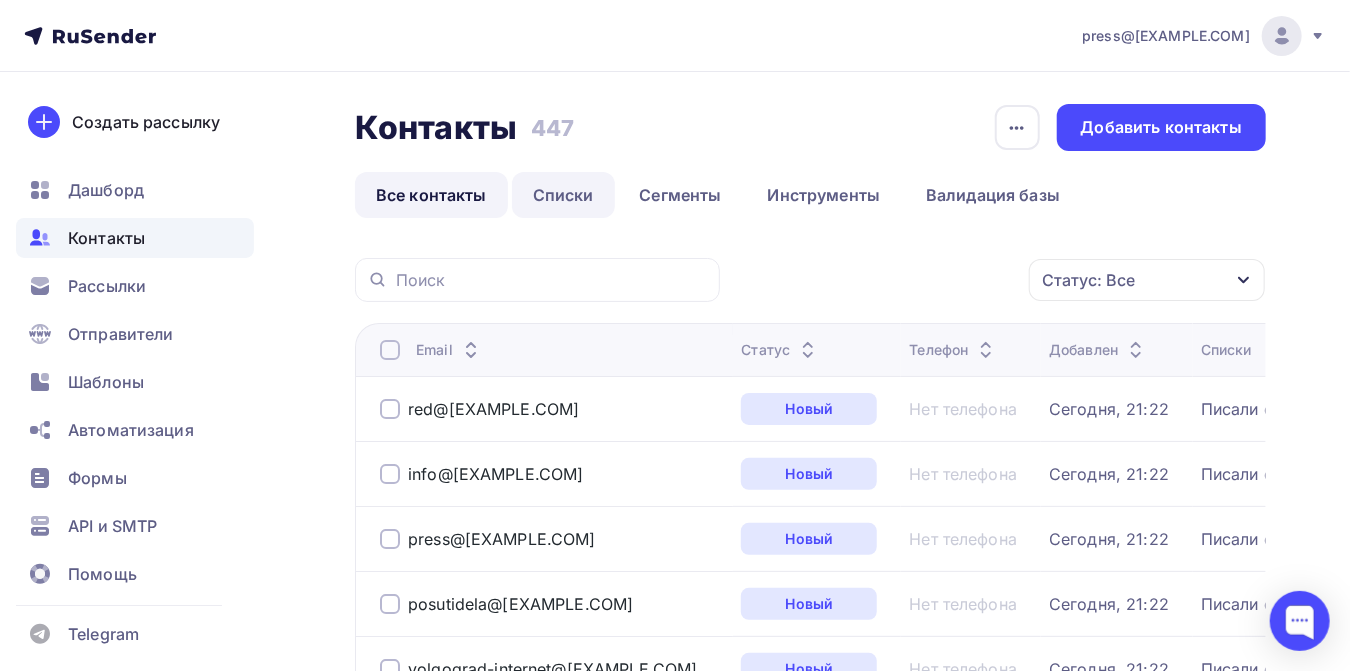 click on "Списки" at bounding box center (563, 195) 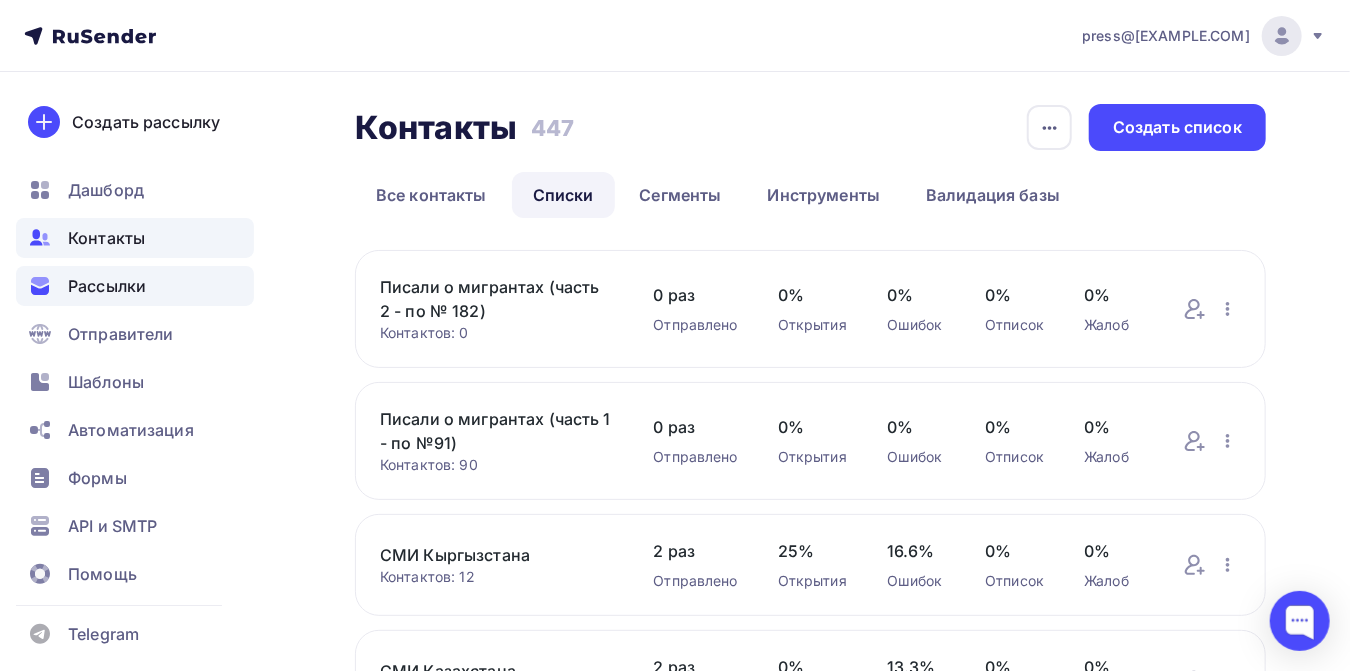 click on "Рассылки" at bounding box center (107, 286) 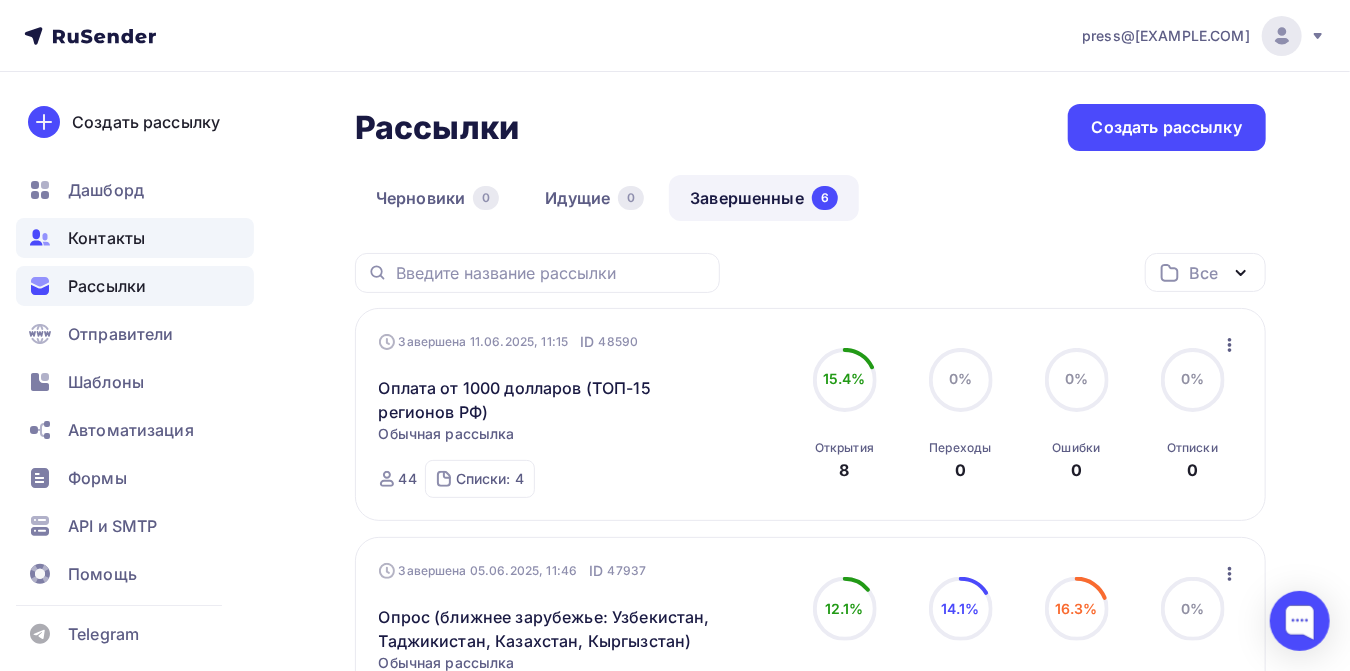 click on "Контакты" at bounding box center [106, 238] 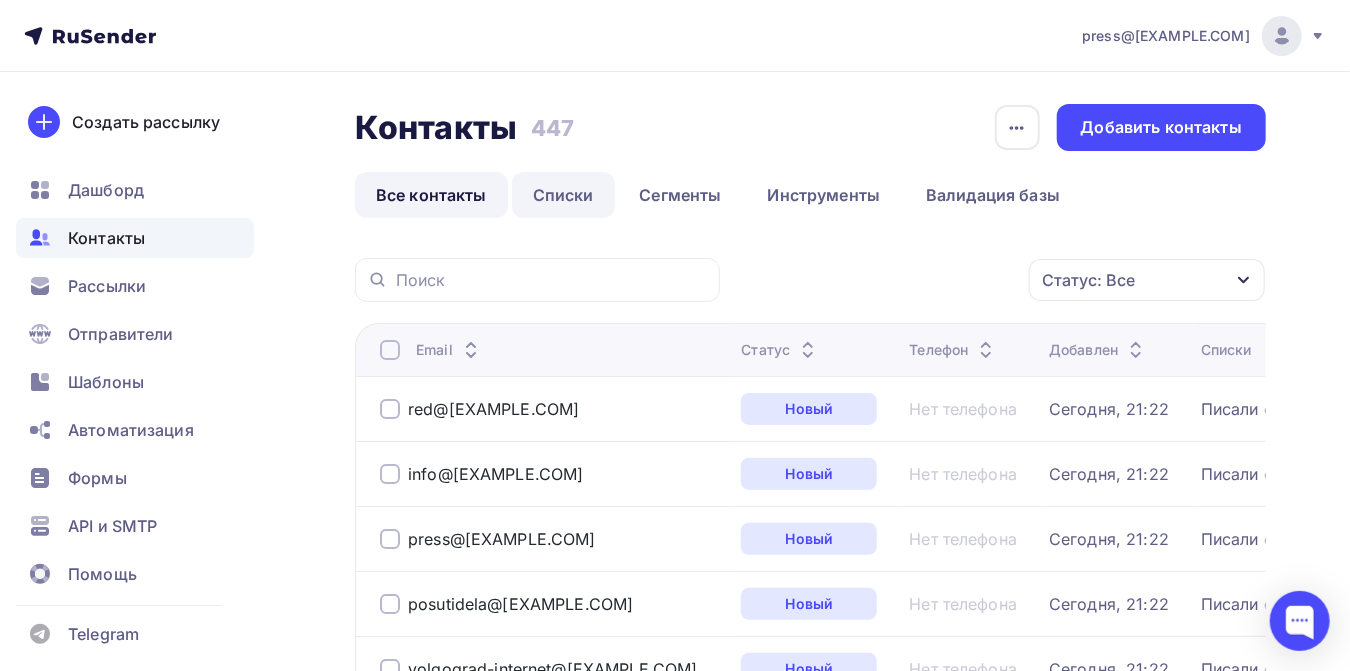 click on "Списки" at bounding box center [563, 195] 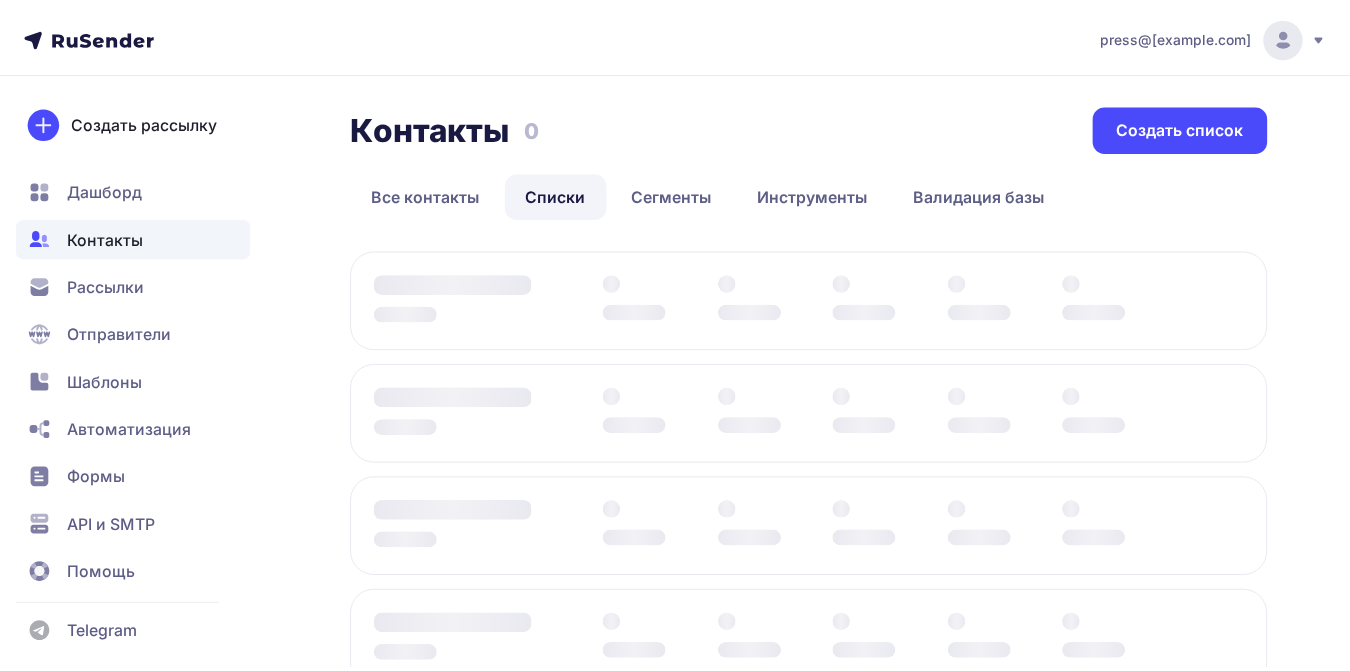scroll, scrollTop: 0, scrollLeft: 0, axis: both 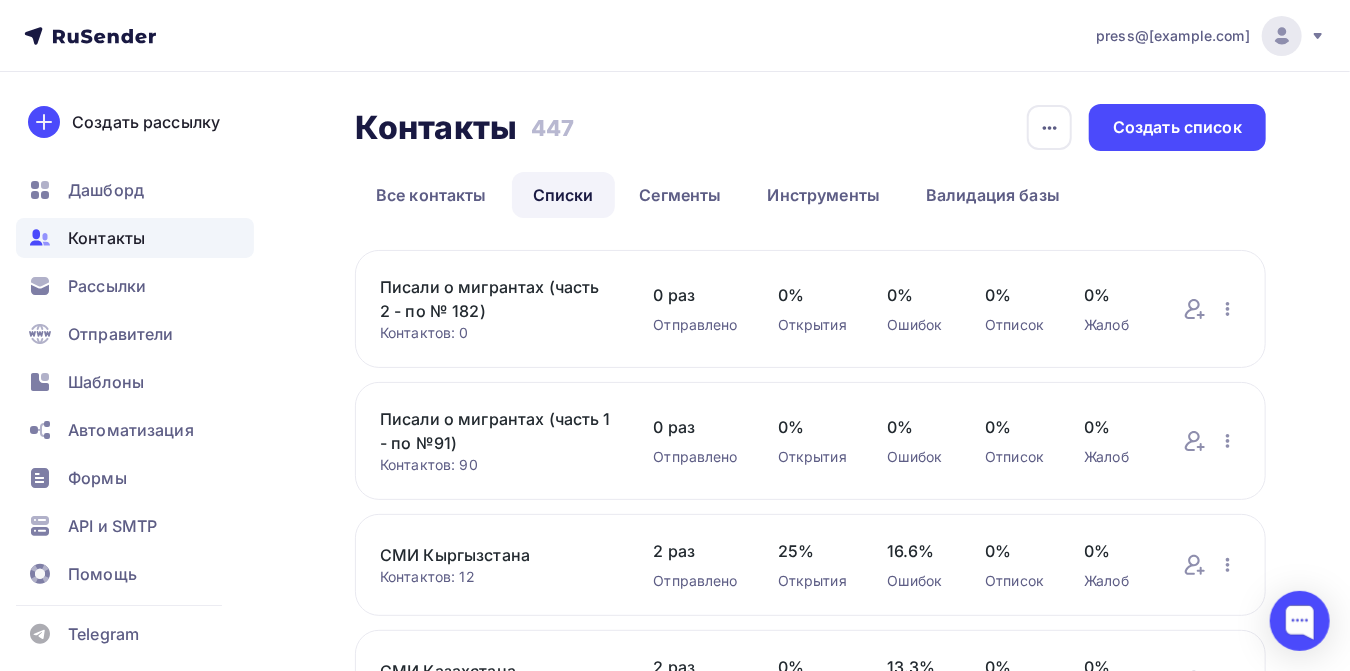 click on "Писали о мигрантах (часть 2 - по № [NUMBER])" at bounding box center [496, 299] 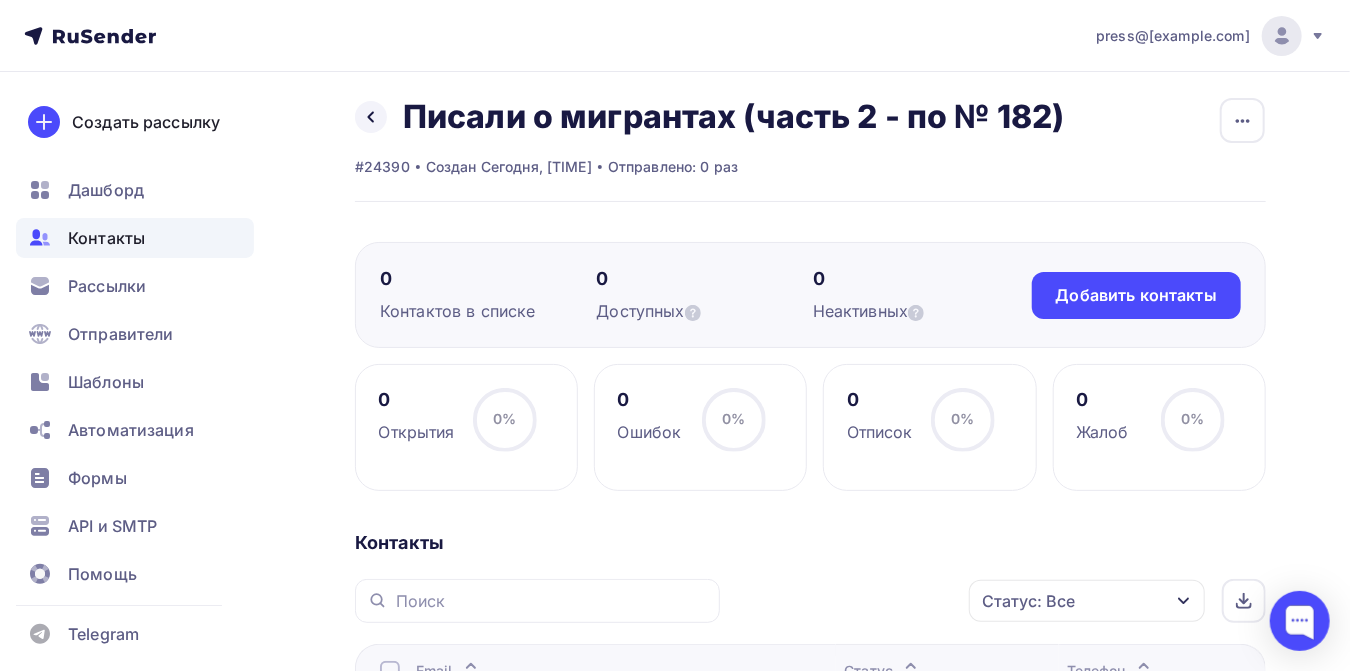 scroll, scrollTop: 0, scrollLeft: 0, axis: both 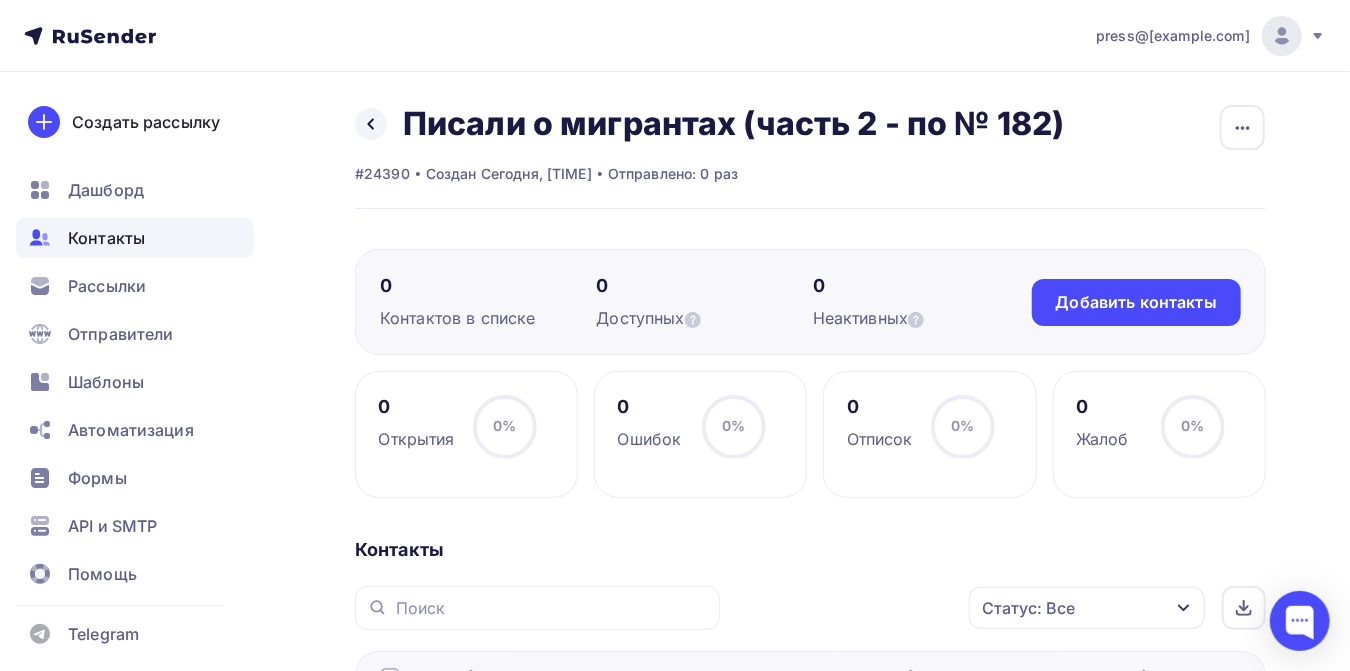 click on "Контакты" at bounding box center (135, 238) 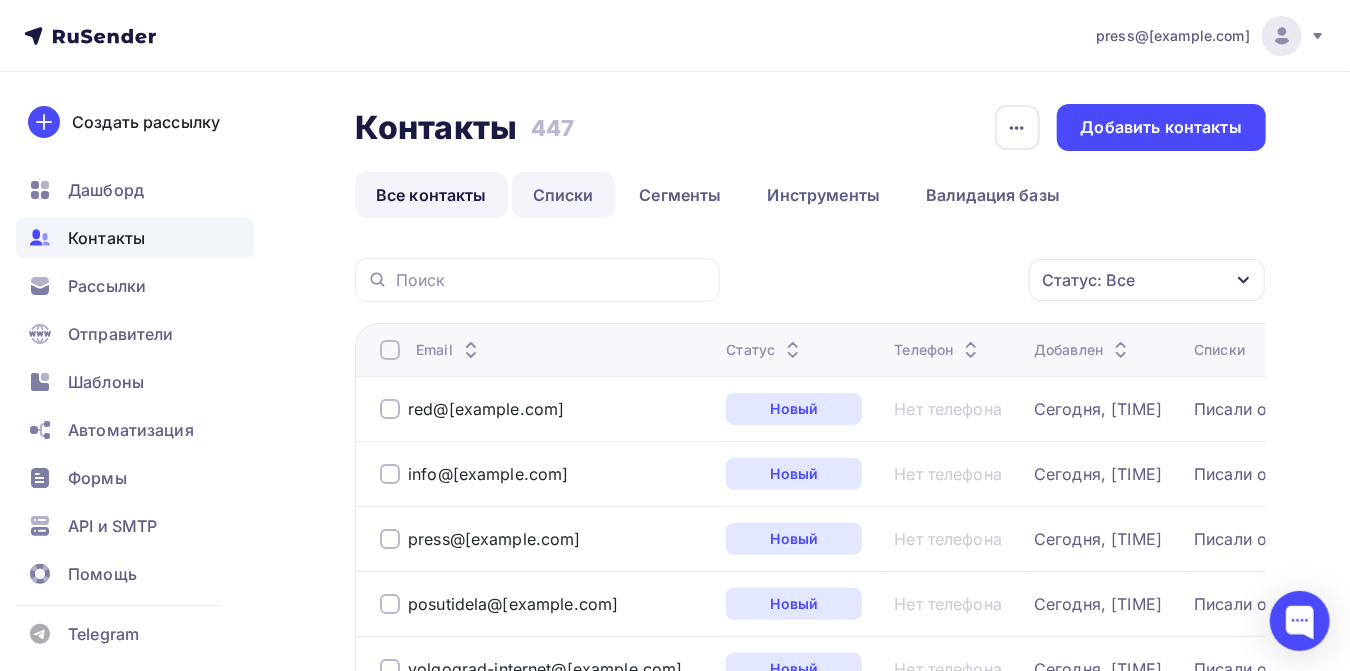click on "Списки" at bounding box center (563, 195) 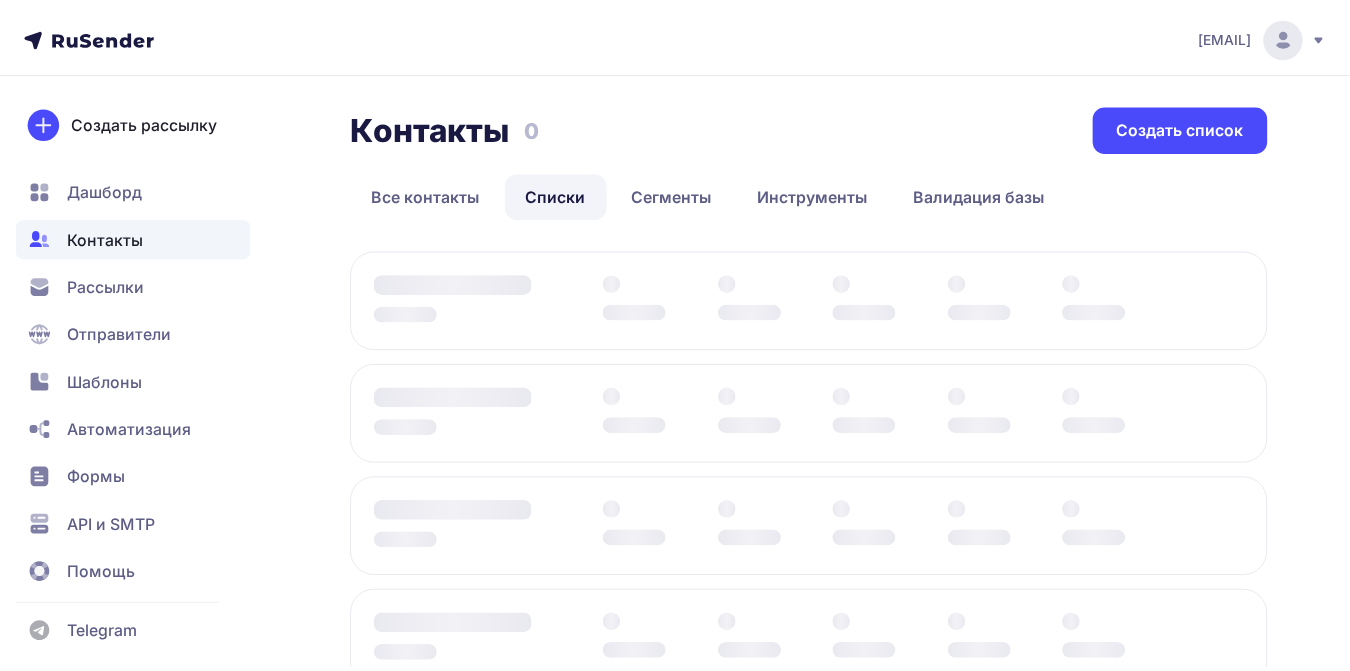 scroll, scrollTop: 0, scrollLeft: 0, axis: both 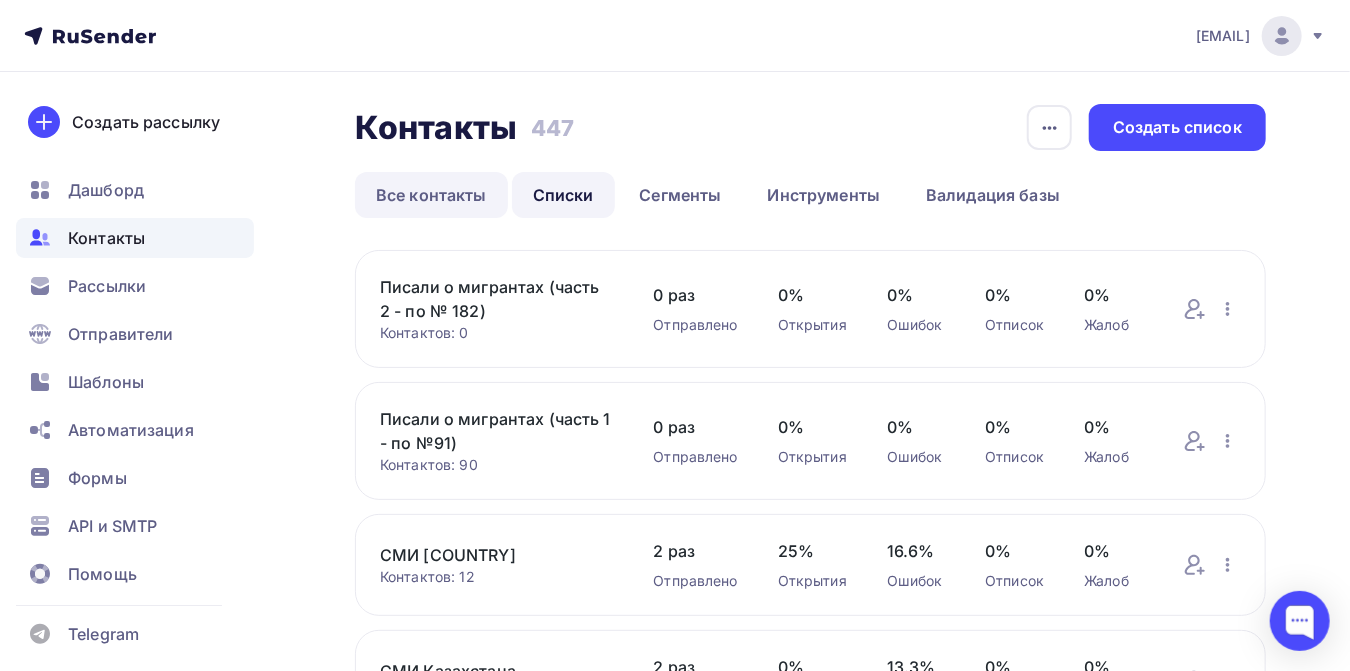 click on "Все контакты" at bounding box center (431, 195) 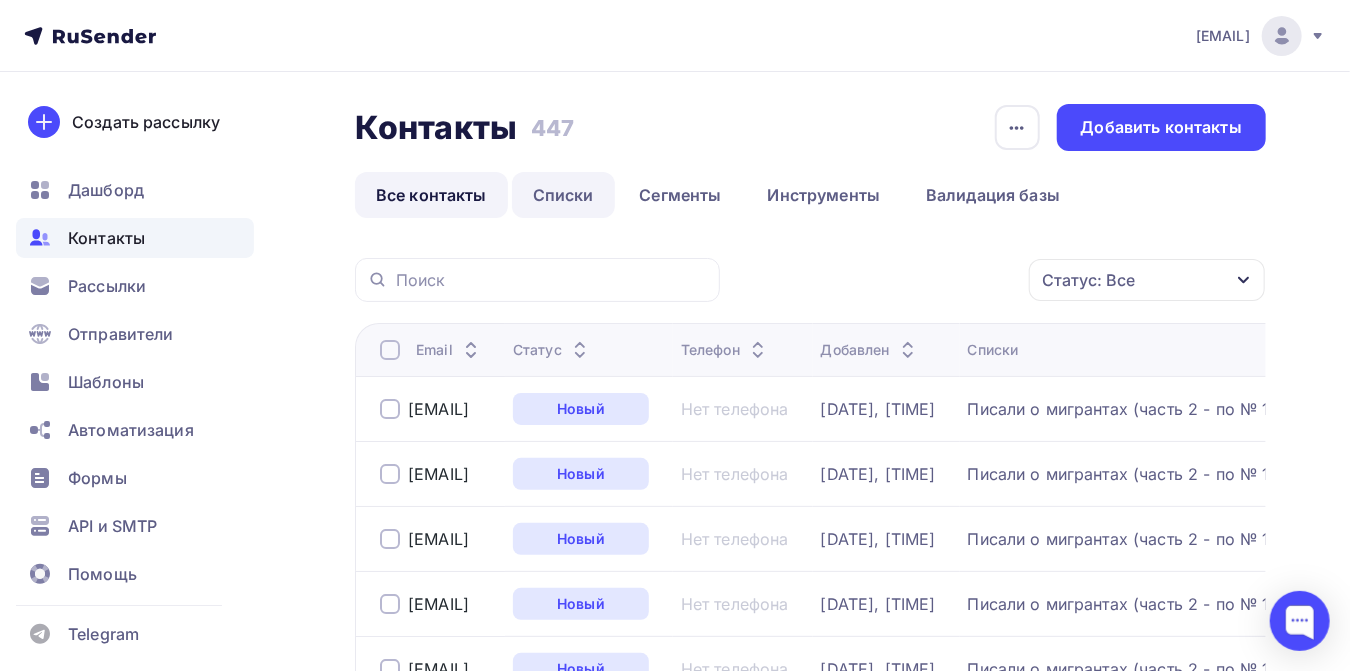 click on "Списки" at bounding box center [563, 195] 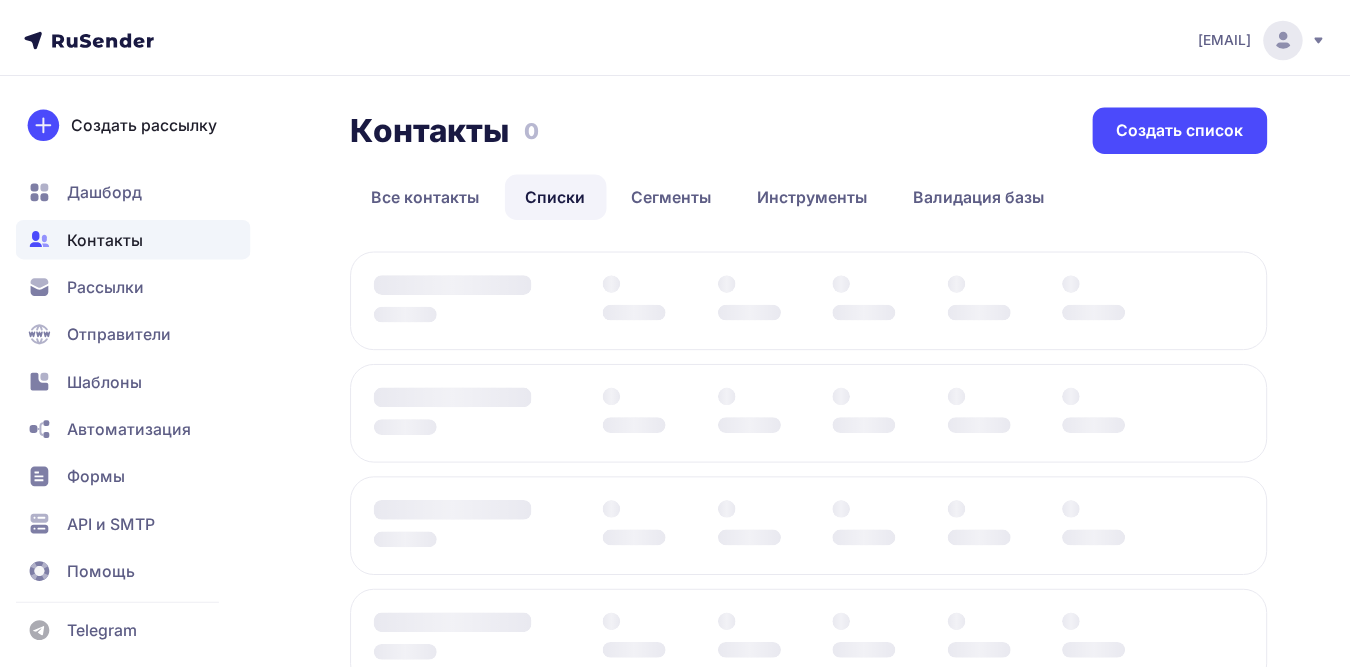 scroll, scrollTop: 0, scrollLeft: 0, axis: both 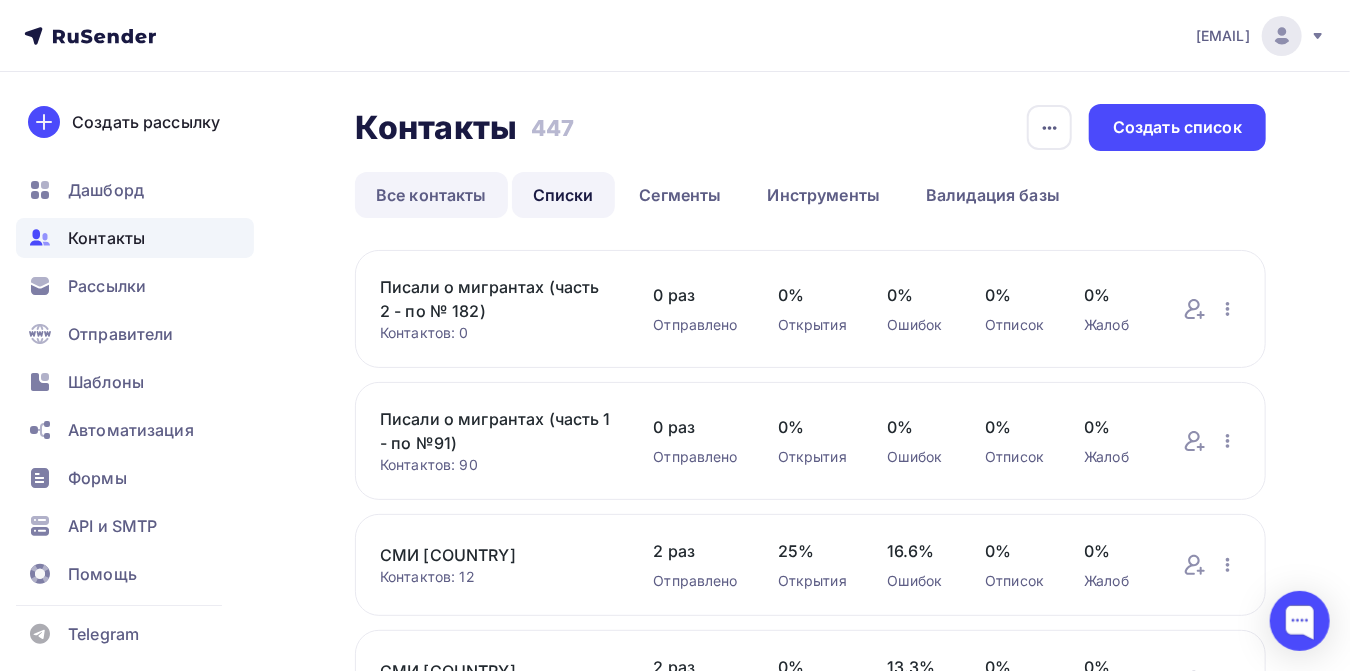 click on "Все контакты" at bounding box center [431, 195] 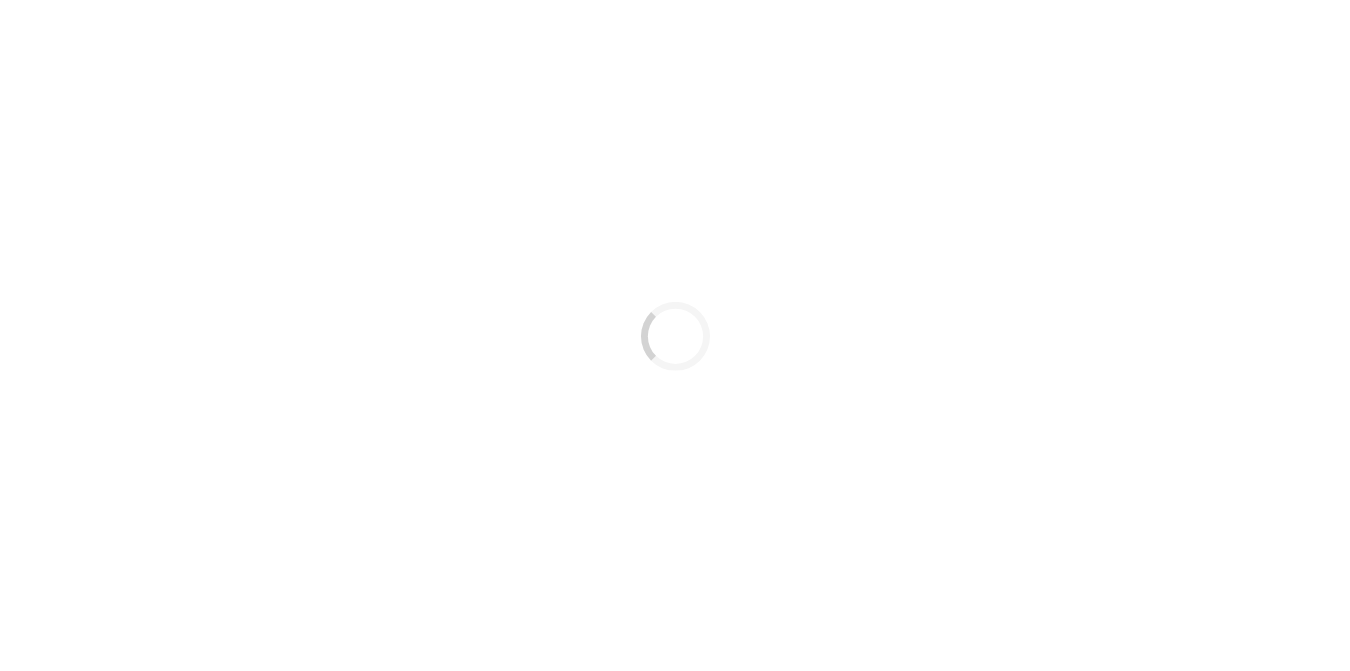 scroll, scrollTop: 0, scrollLeft: 0, axis: both 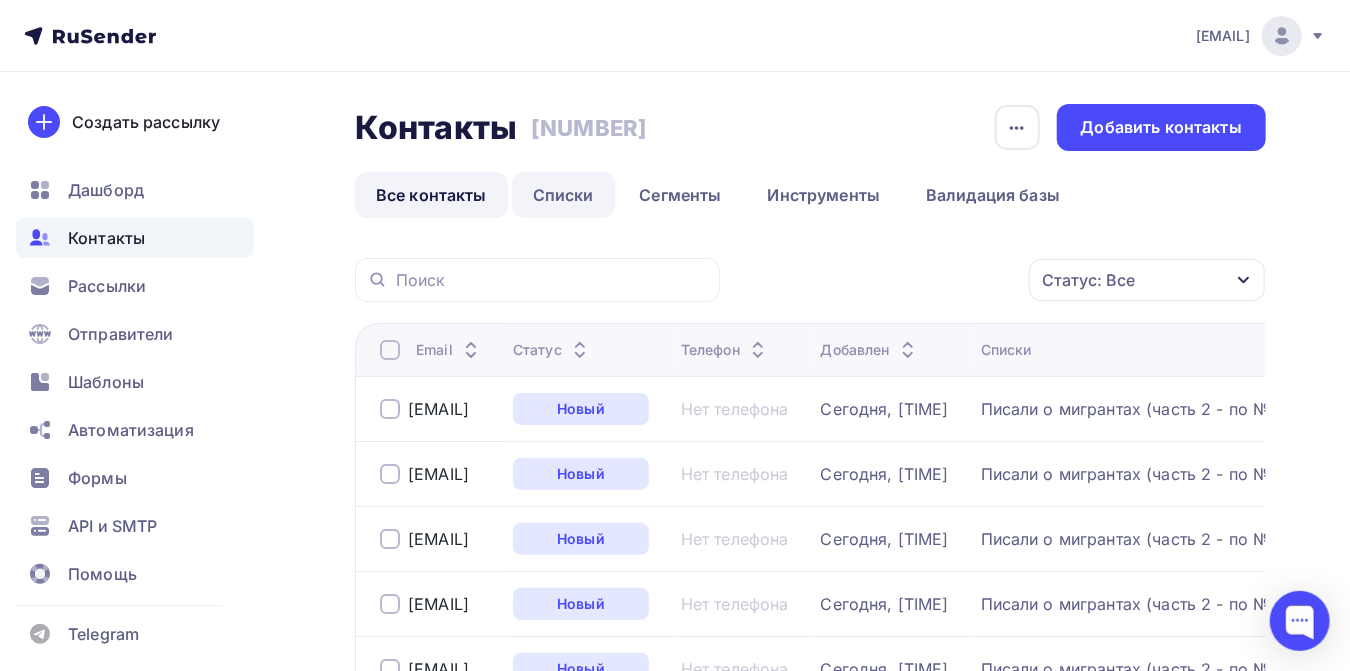 click on "Списки" at bounding box center [563, 195] 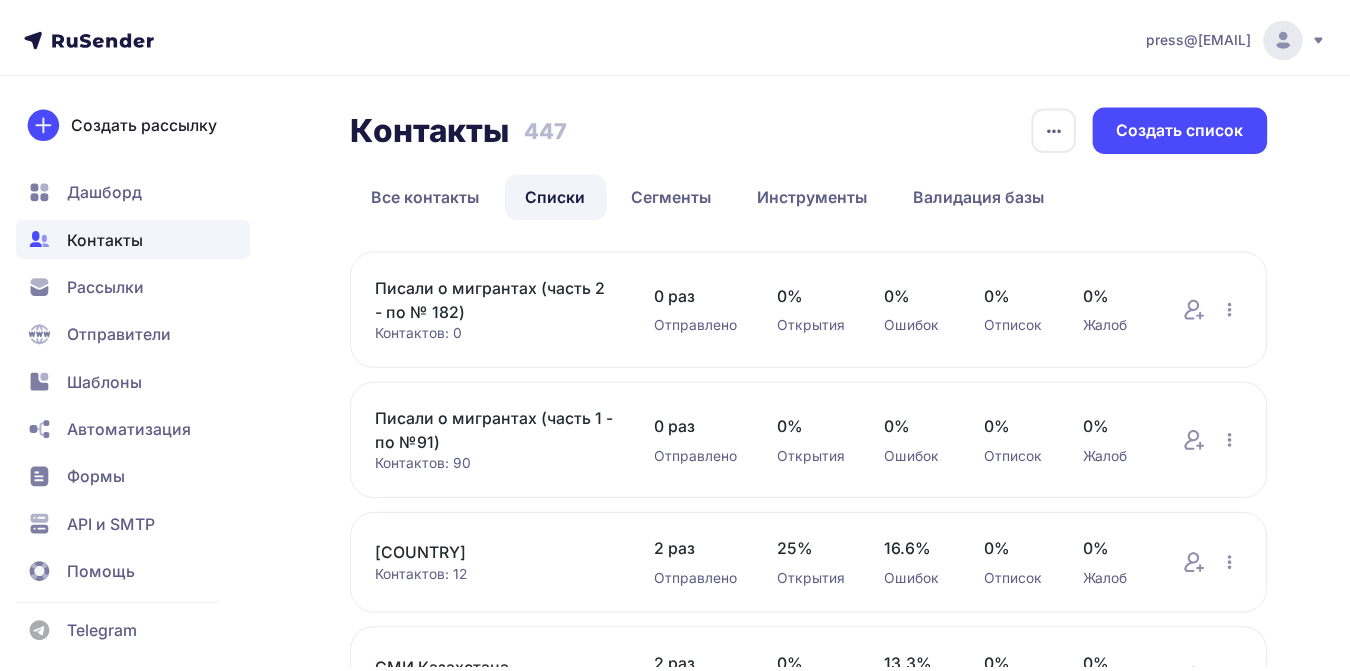 scroll, scrollTop: 0, scrollLeft: 0, axis: both 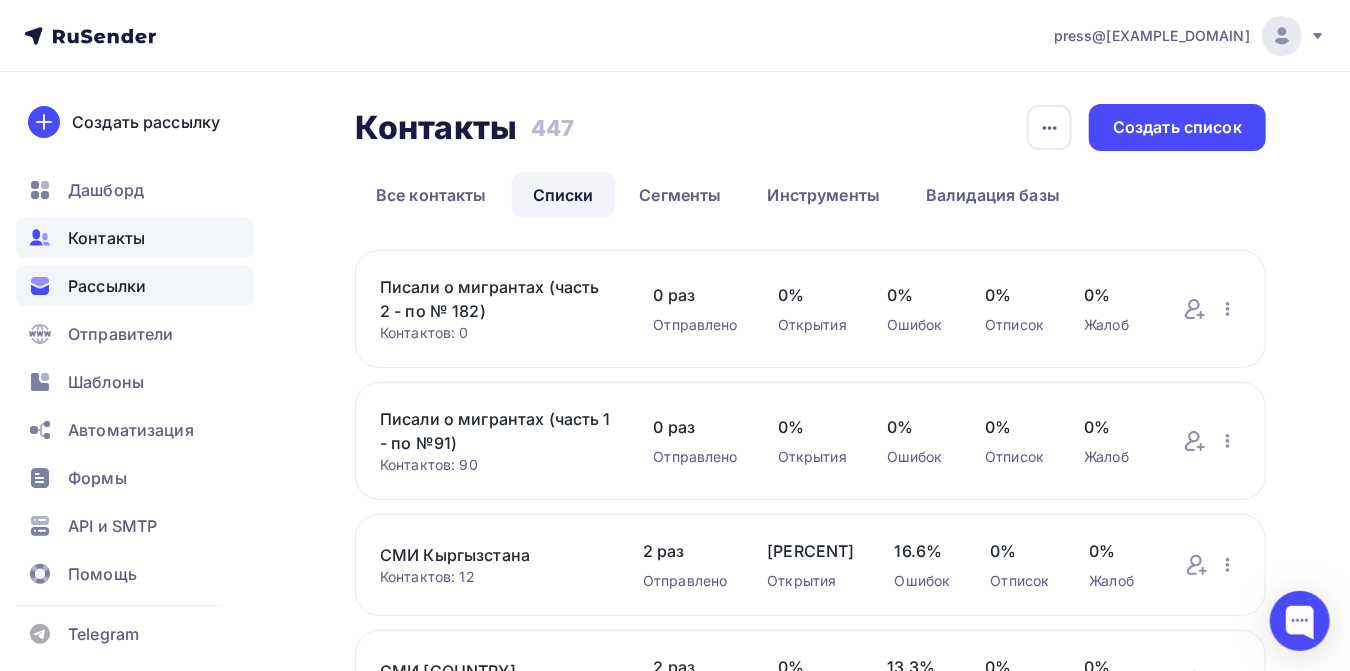 click on "Рассылки" at bounding box center [107, 286] 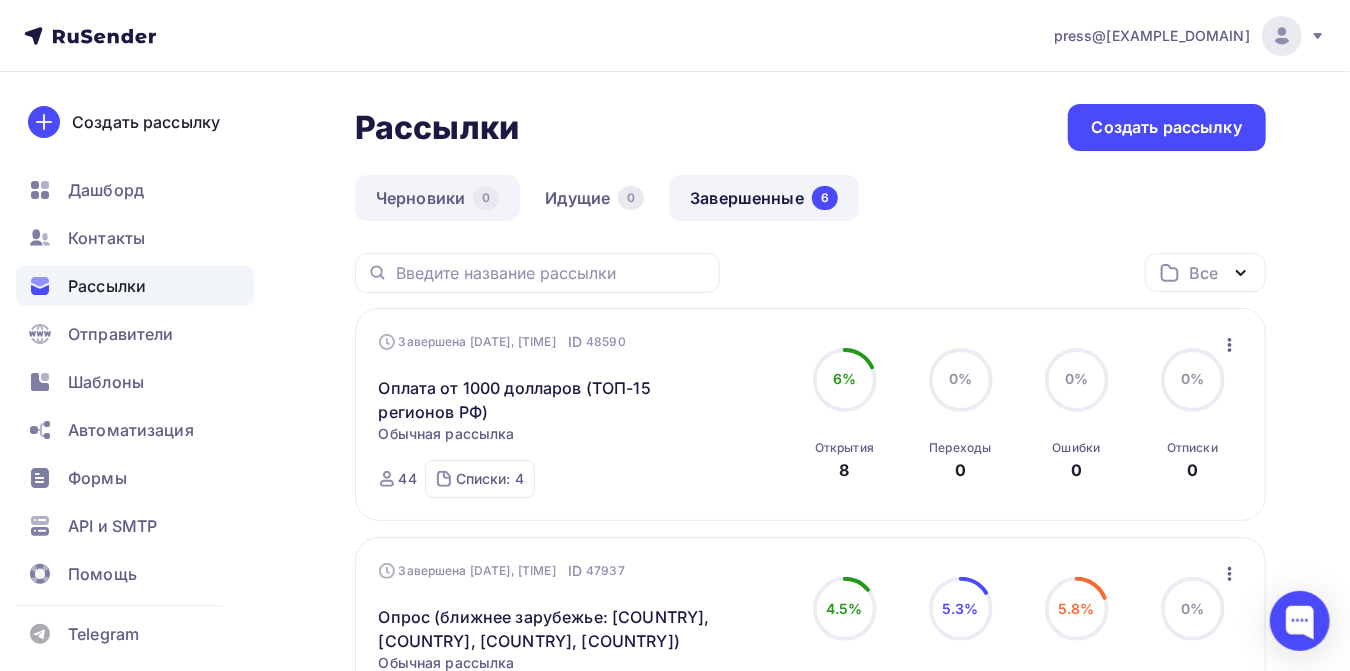 click on "Черновики
0" at bounding box center [437, 198] 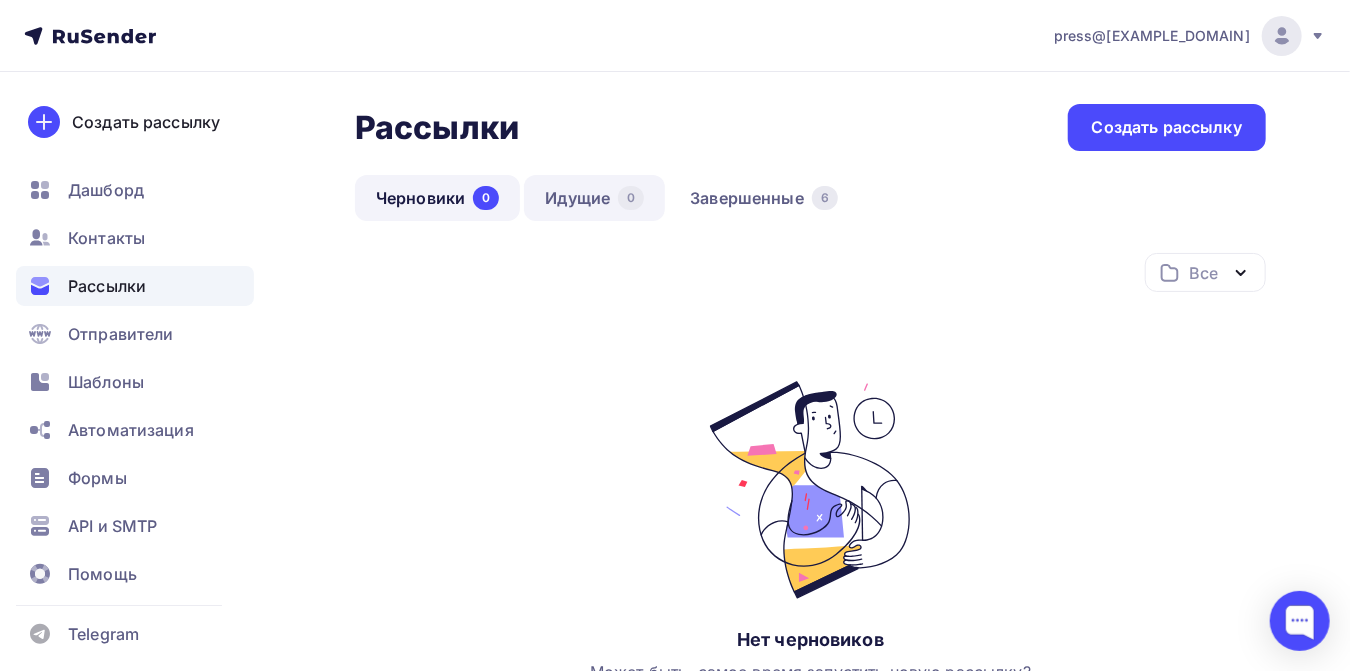 click on "Идущие
0" at bounding box center [594, 198] 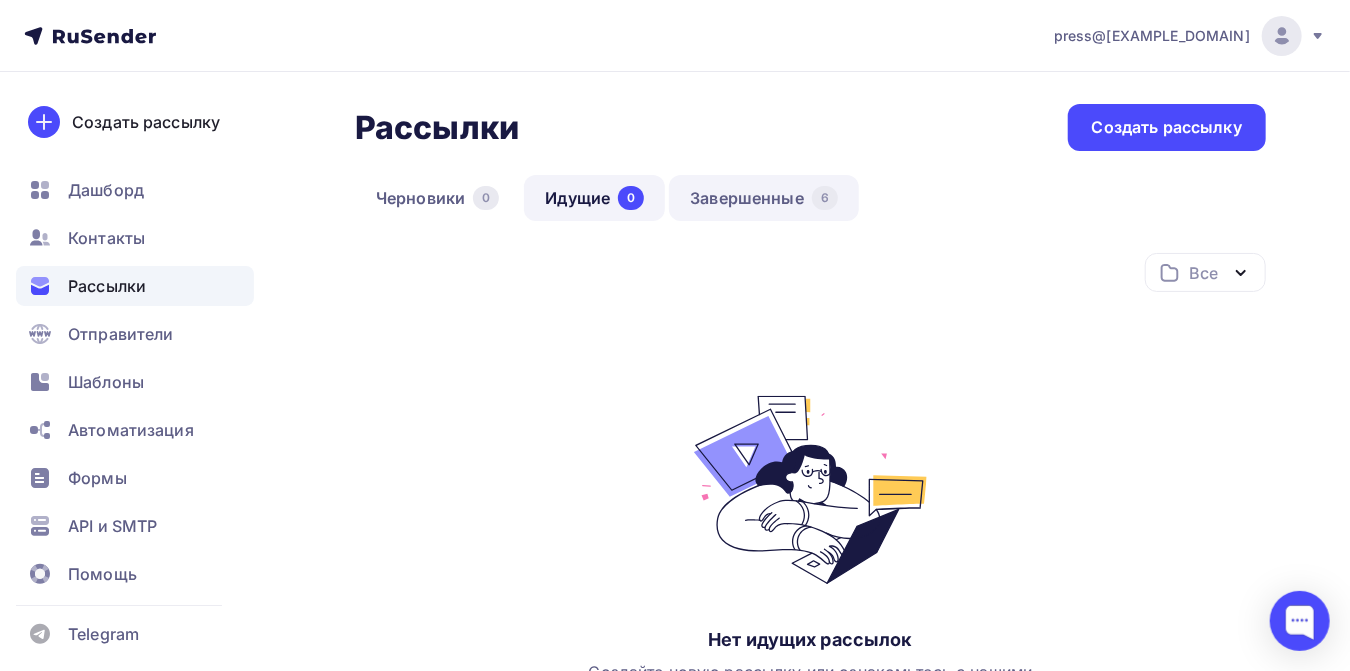 click on "Завершенные
6" at bounding box center (764, 198) 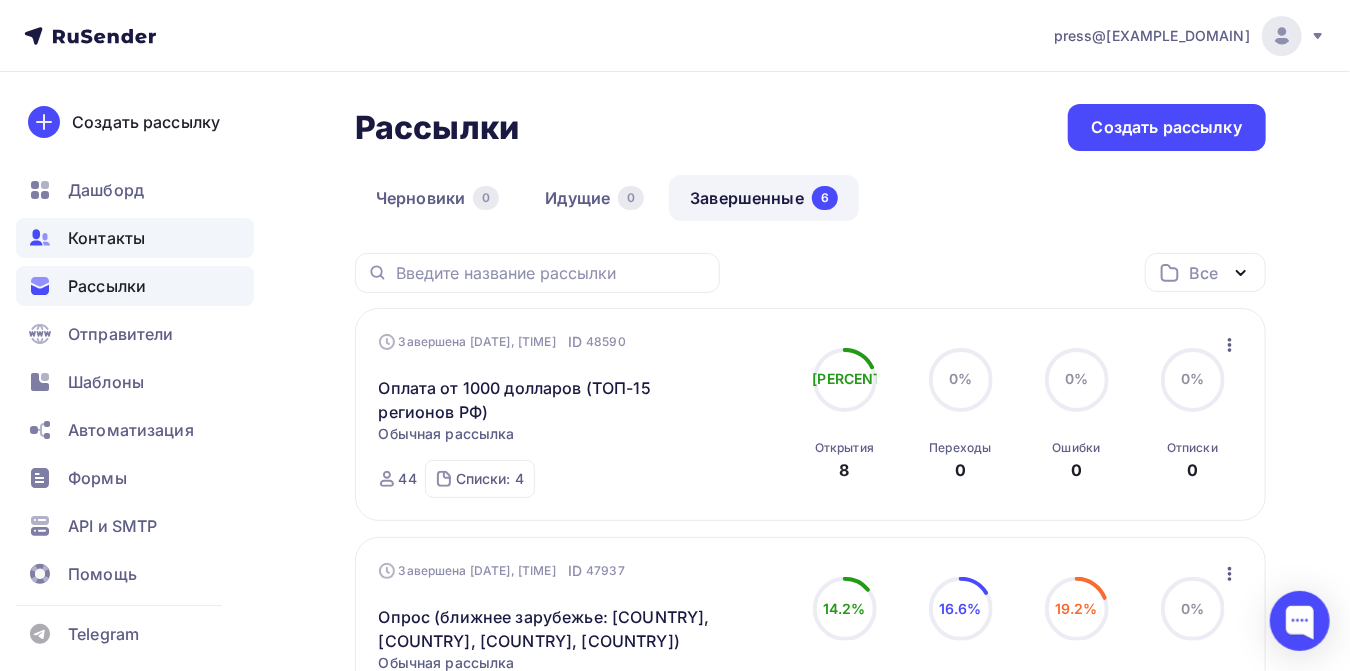 click on "Контакты" at bounding box center [135, 238] 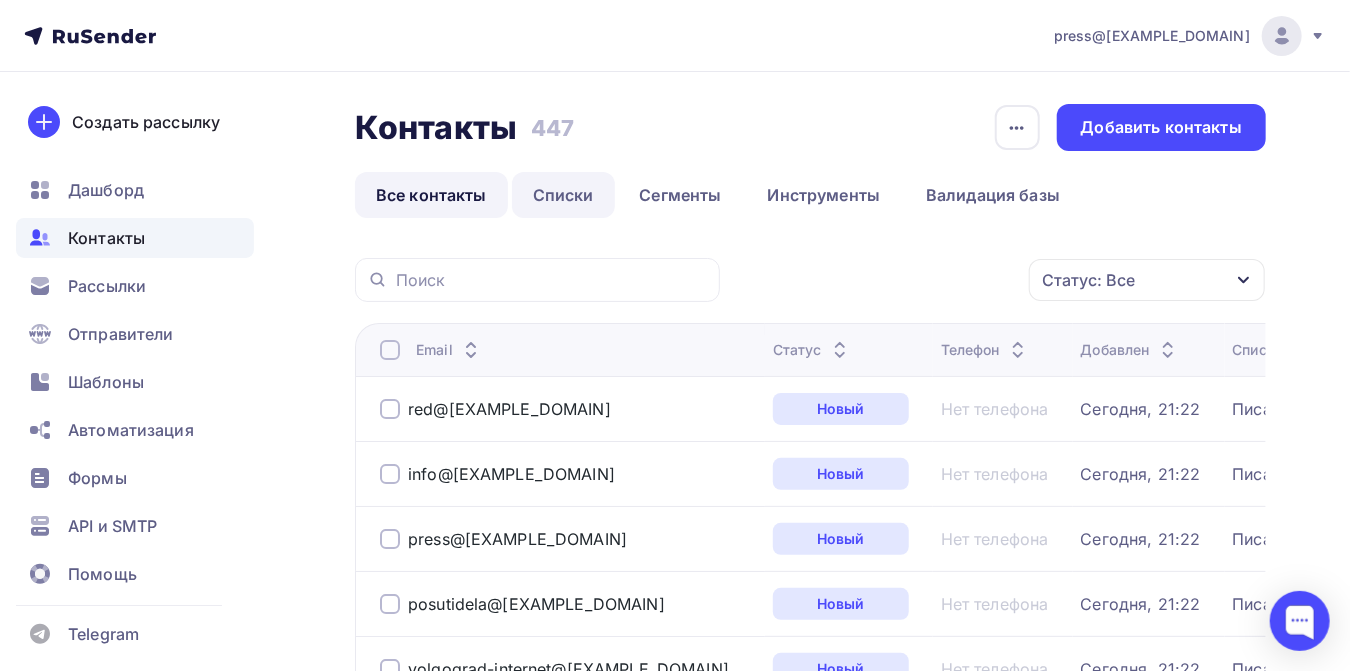click on "Списки" at bounding box center [563, 195] 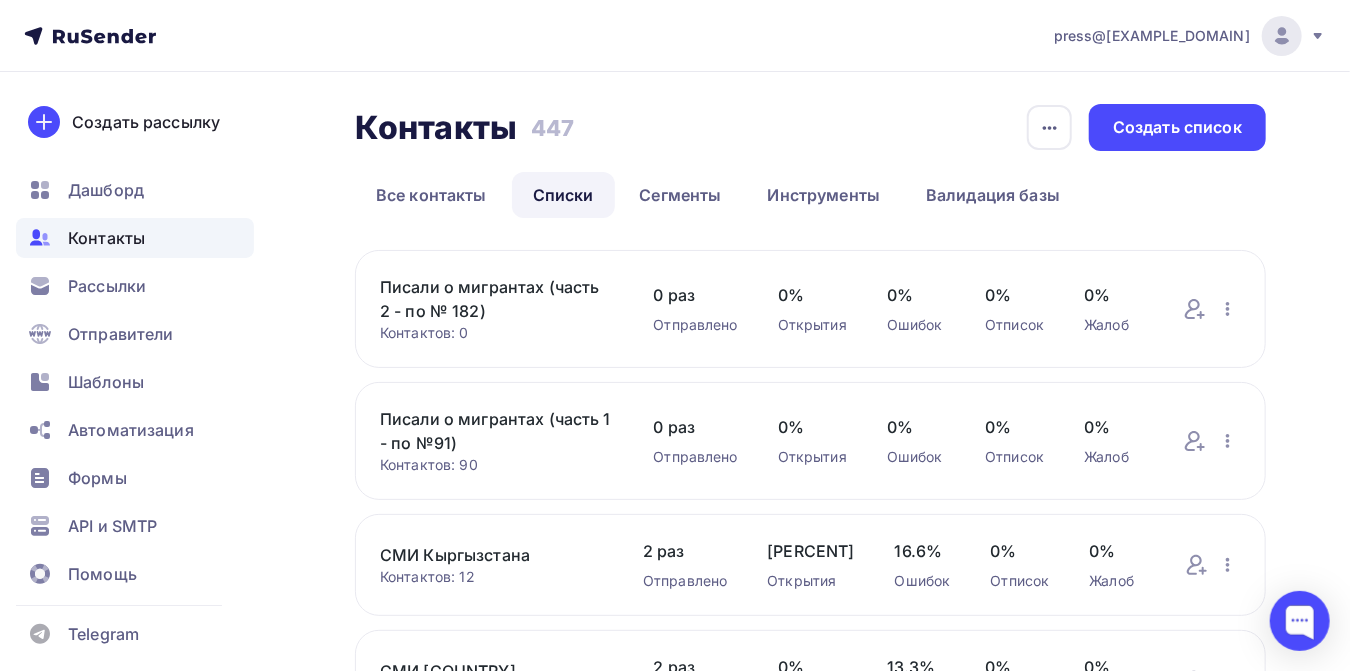 click on "Писали о мигрантах (часть 2 - по № 182)" at bounding box center (496, 299) 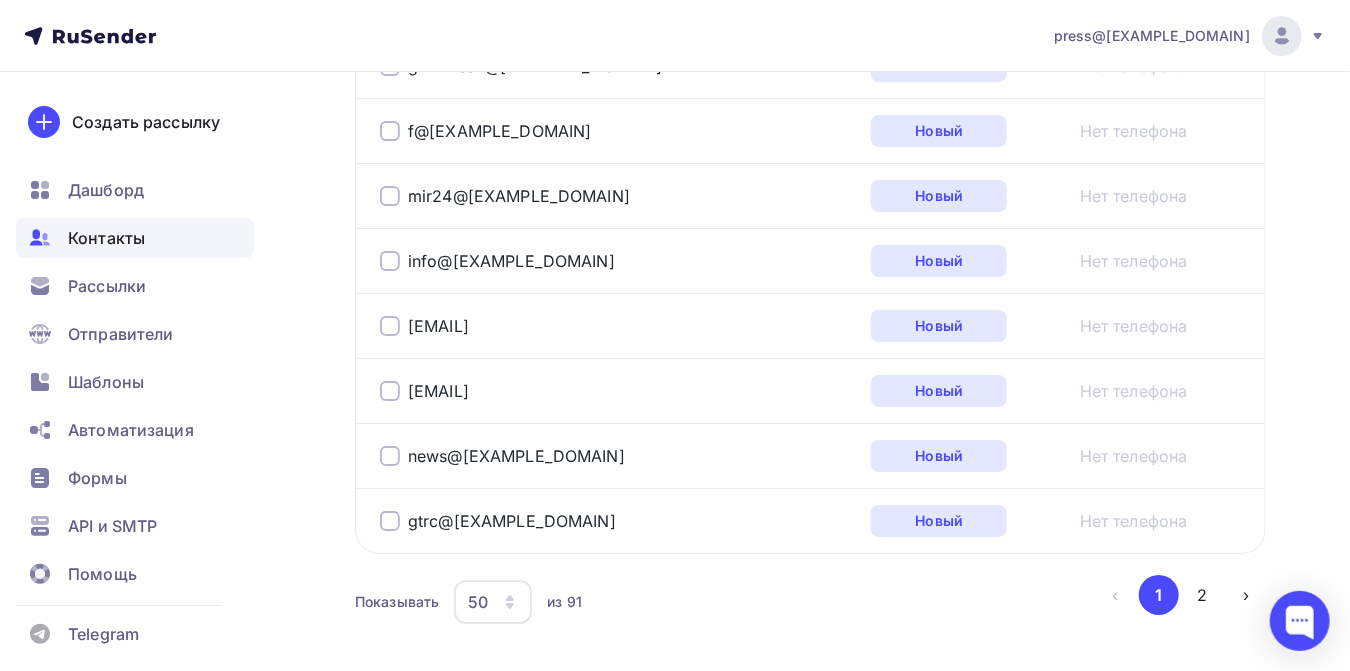 scroll, scrollTop: 3474, scrollLeft: 0, axis: vertical 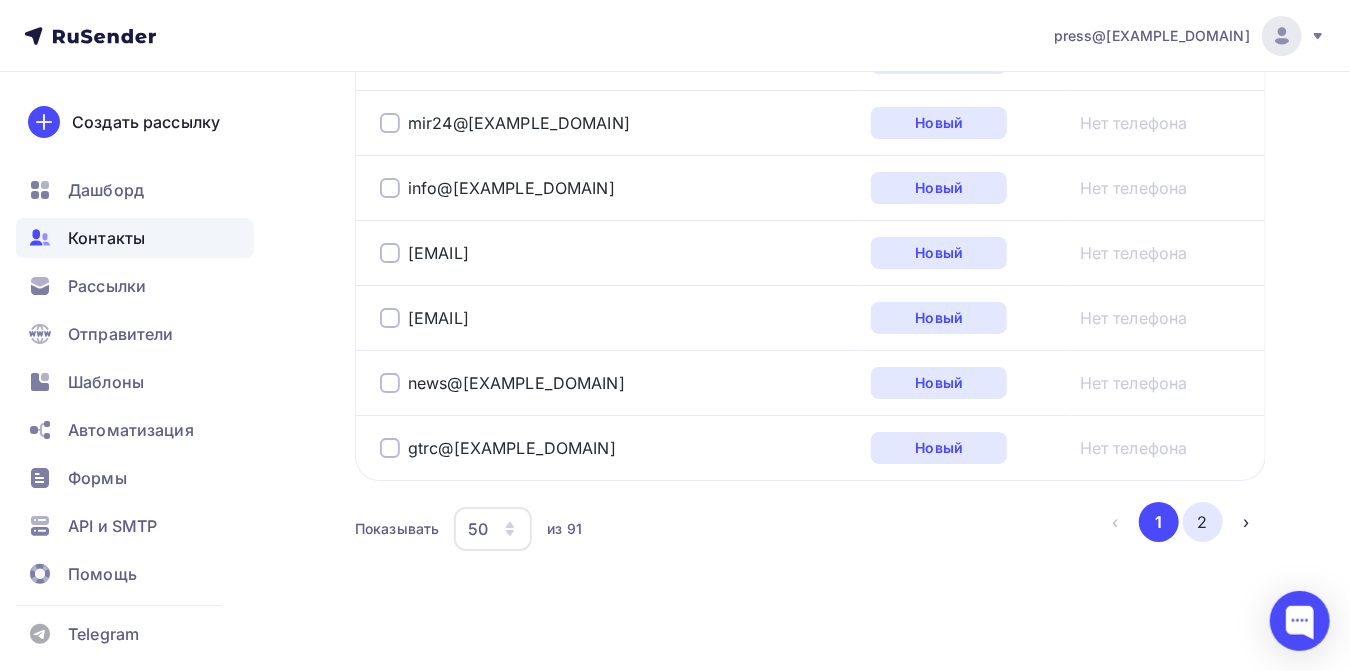 click on "2" at bounding box center (1203, 522) 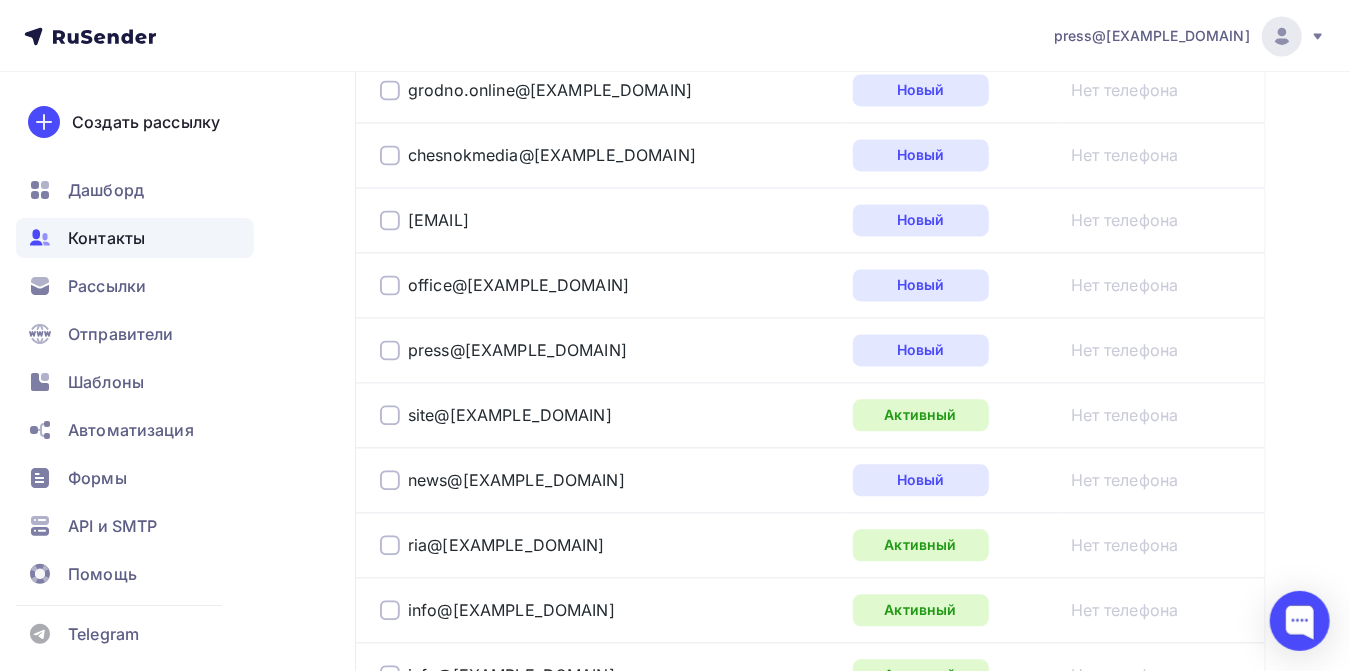 scroll, scrollTop: 1668, scrollLeft: 0, axis: vertical 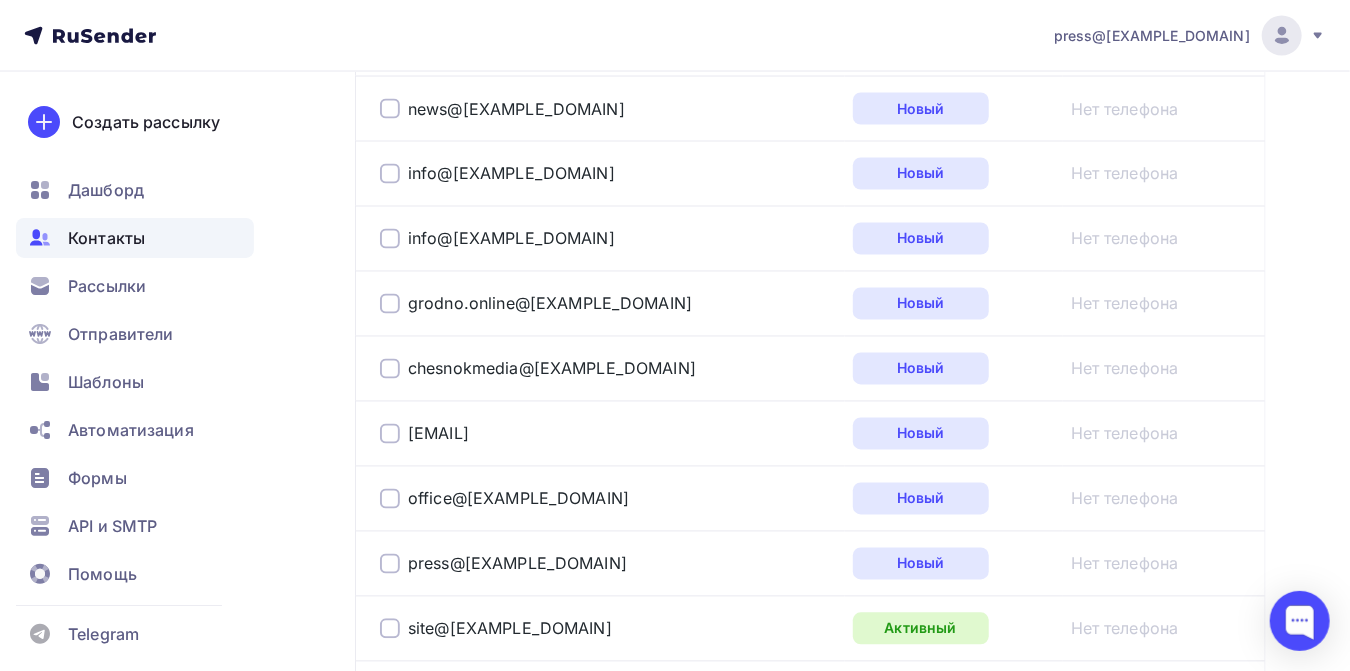 click on "Контакты" at bounding box center (135, 238) 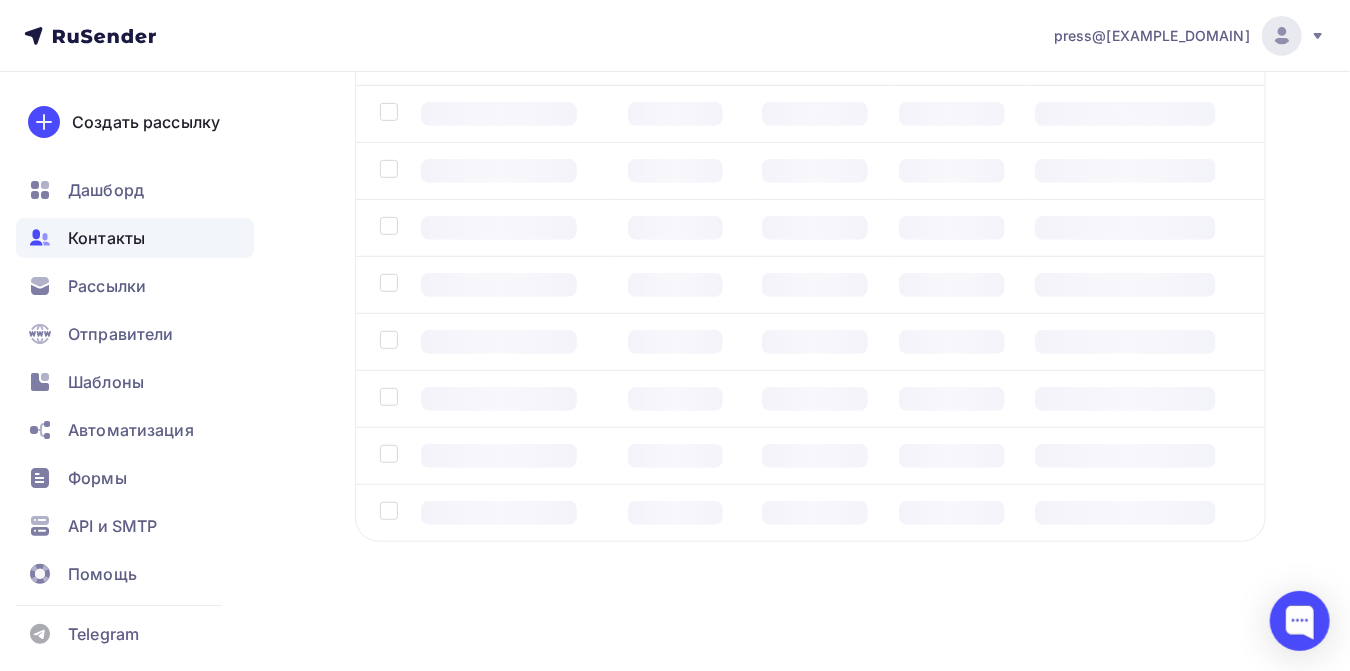 scroll, scrollTop: 0, scrollLeft: 0, axis: both 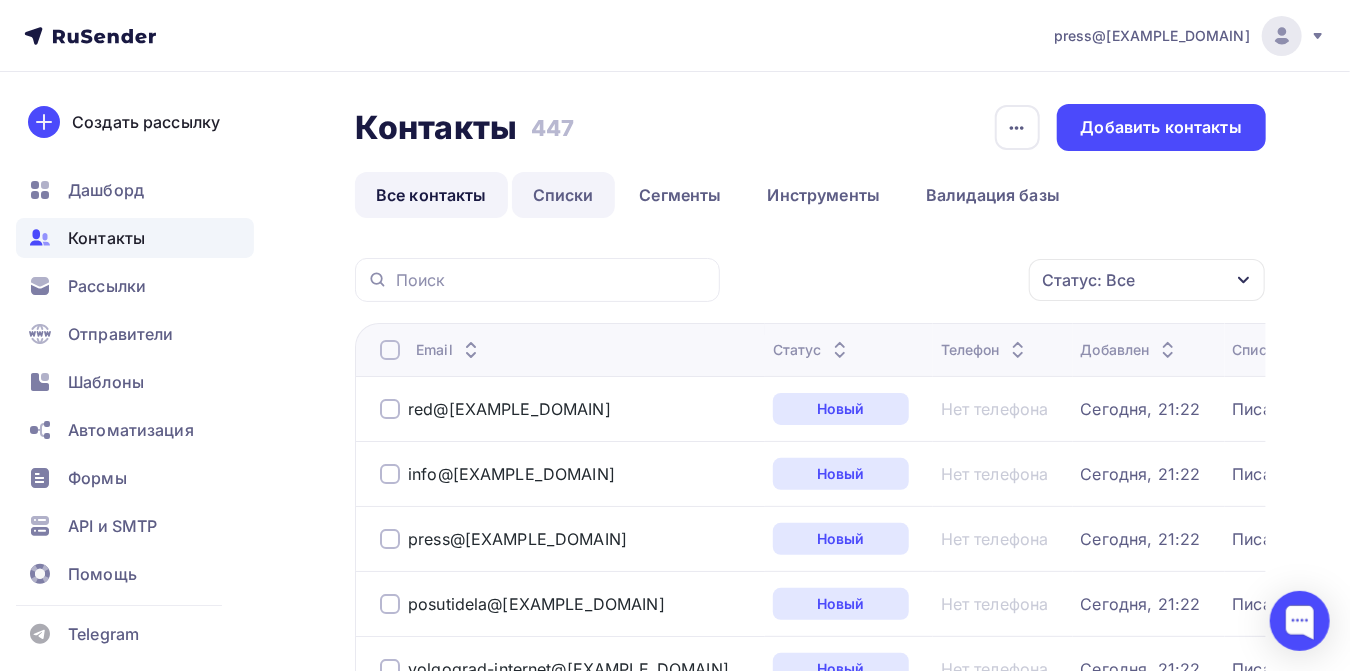 click on "Списки" at bounding box center (563, 195) 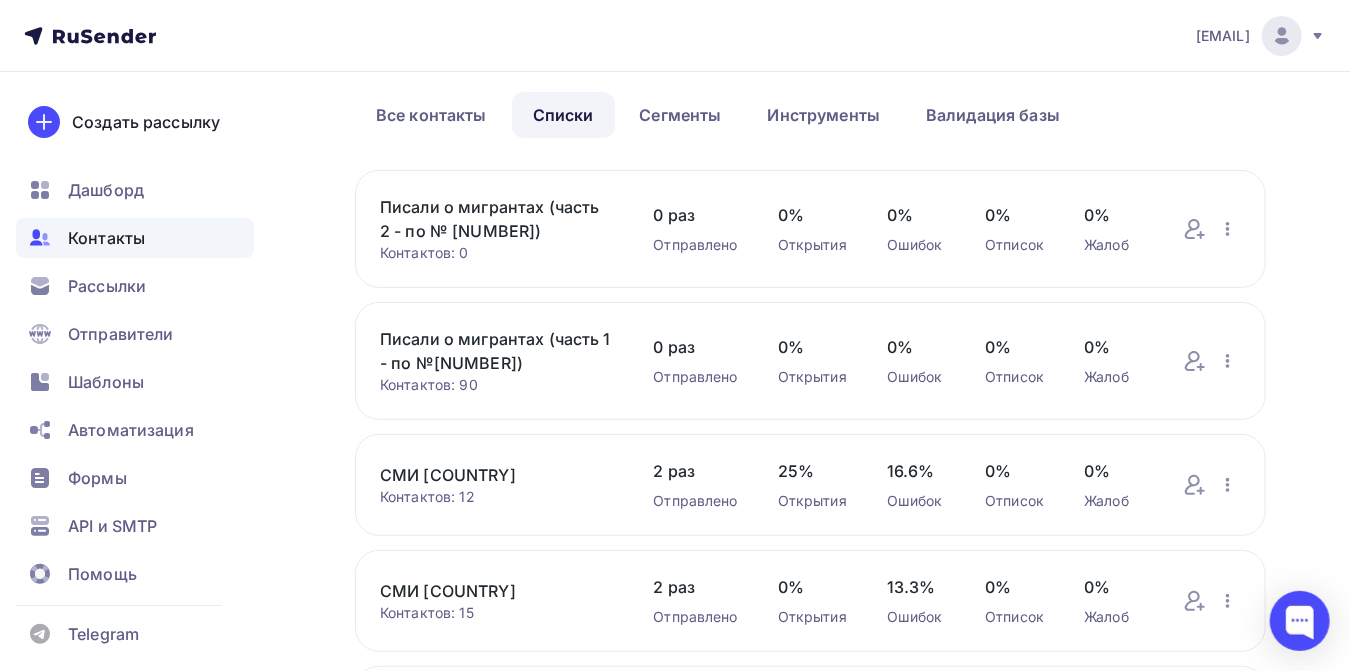 scroll, scrollTop: 0, scrollLeft: 0, axis: both 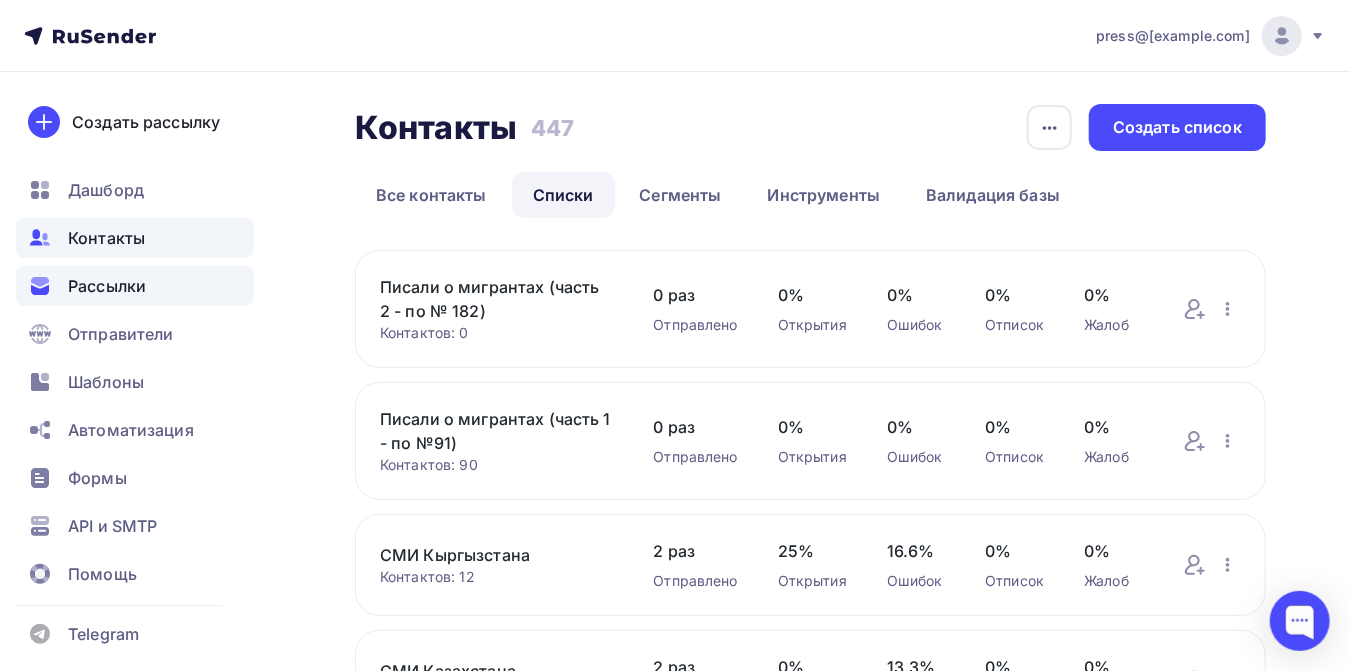 click on "Рассылки" at bounding box center (107, 286) 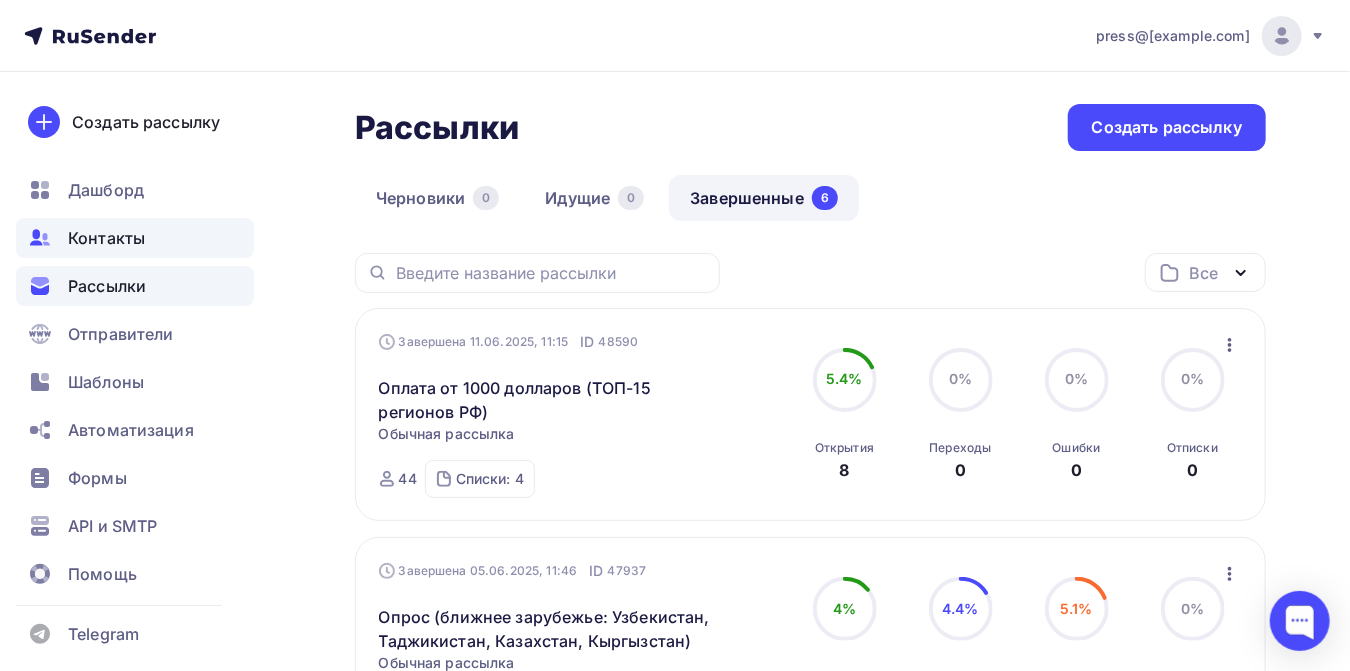 click on "Контакты" at bounding box center [106, 238] 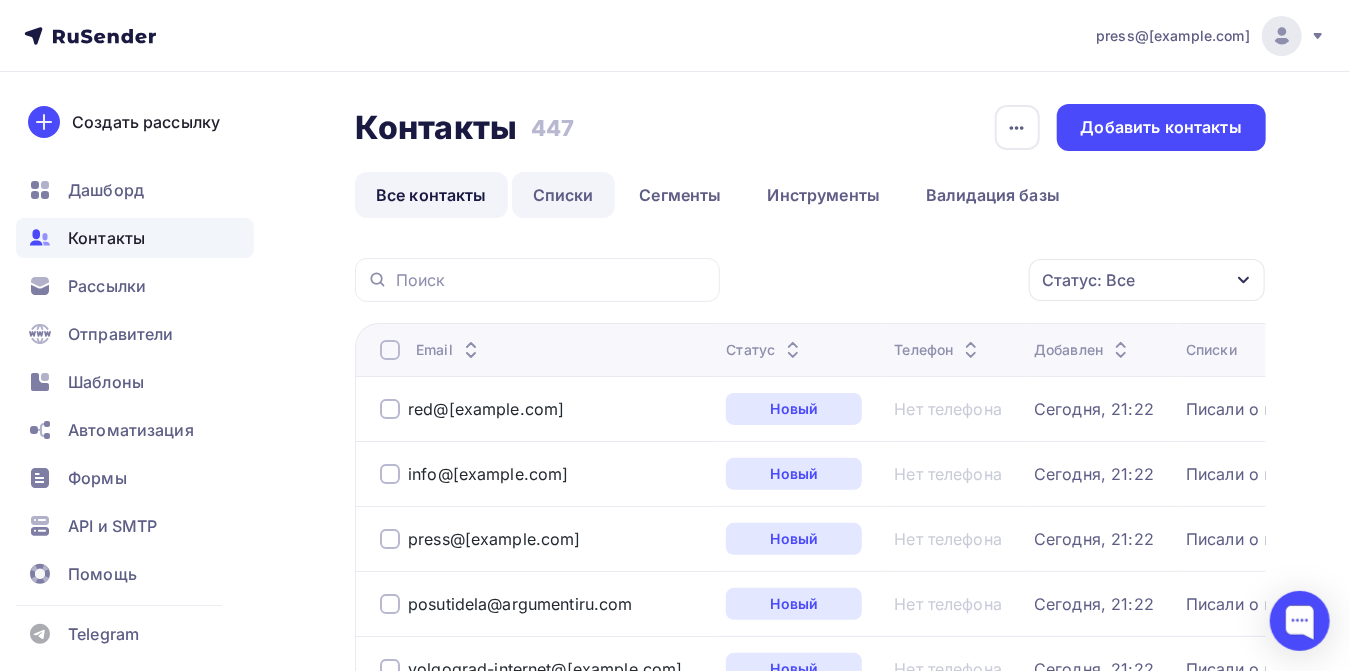 click on "Списки" at bounding box center (563, 195) 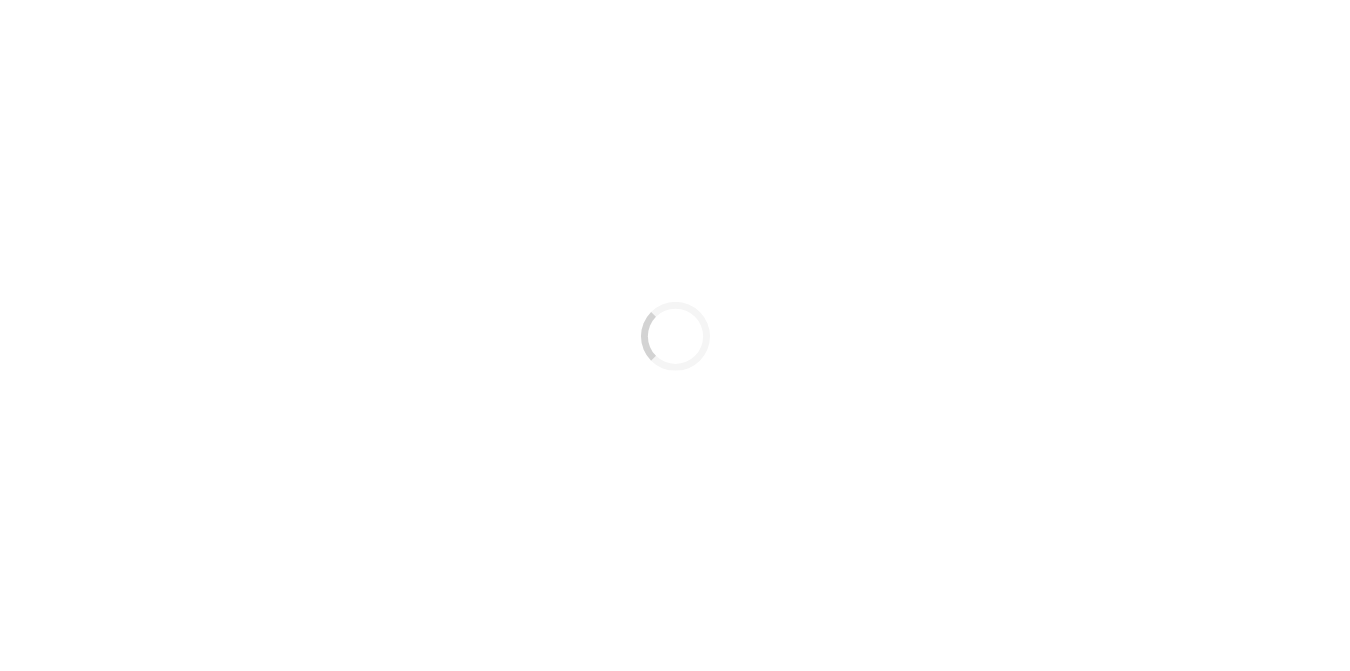 scroll, scrollTop: 0, scrollLeft: 0, axis: both 